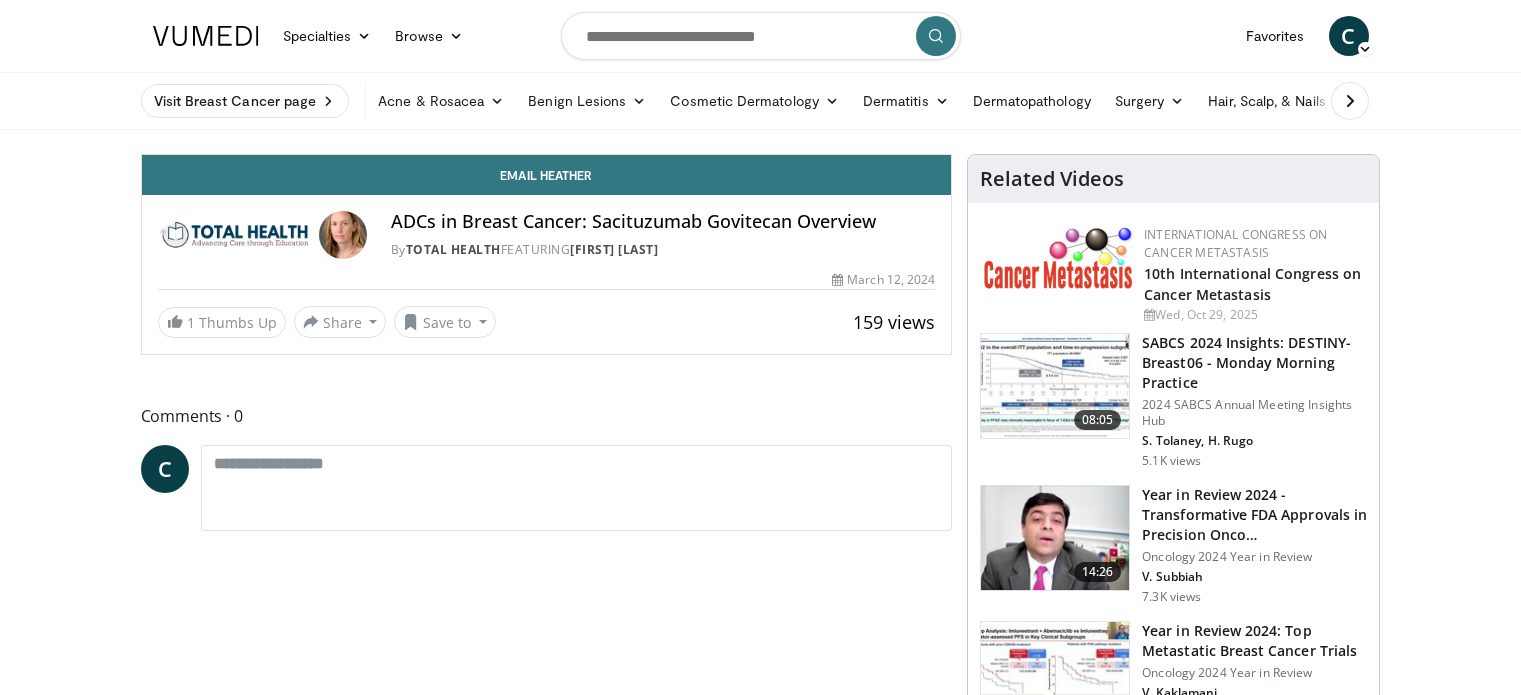 scroll, scrollTop: 0, scrollLeft: 0, axis: both 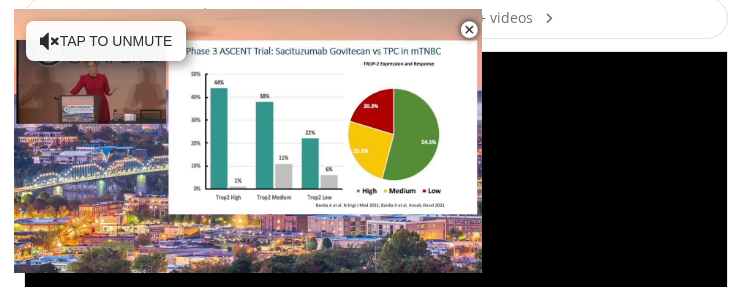 drag, startPoint x: 575, startPoint y: 176, endPoint x: -1, endPoint y: 176, distance: 576 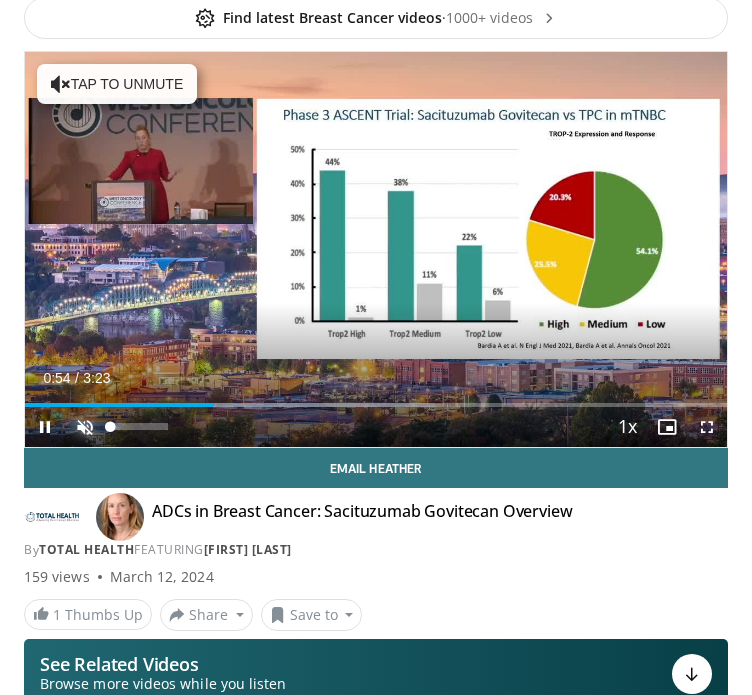 click at bounding box center [85, 427] 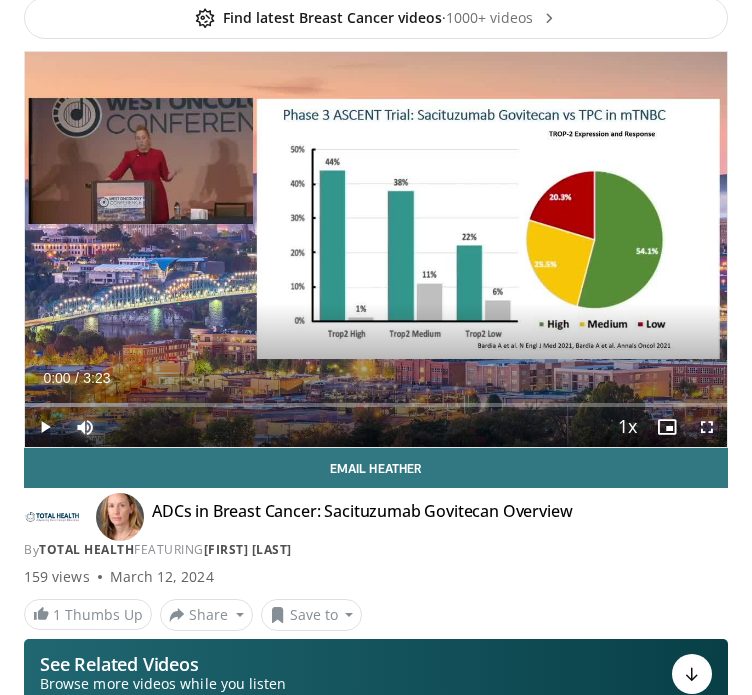 drag, startPoint x: 166, startPoint y: 399, endPoint x: 16, endPoint y: 397, distance: 150.01334 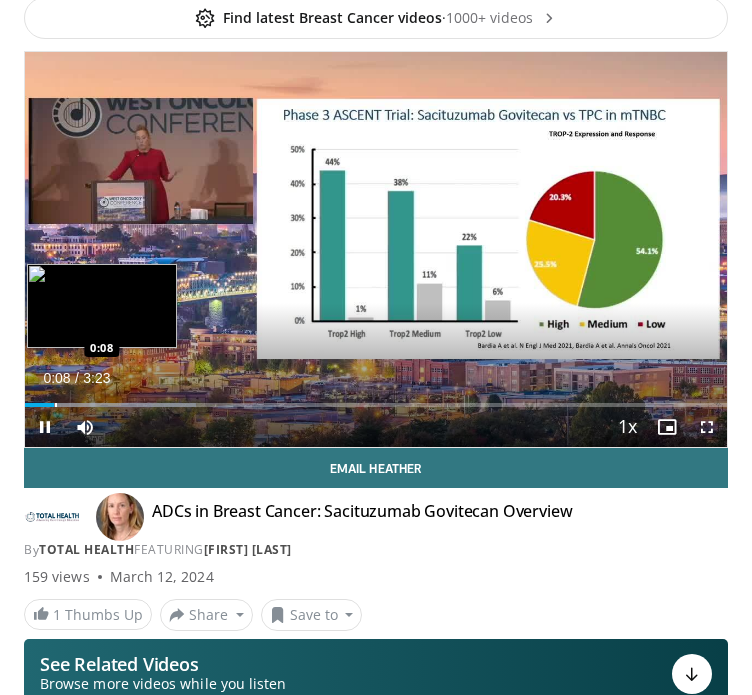 click on "**********" at bounding box center (376, 249) 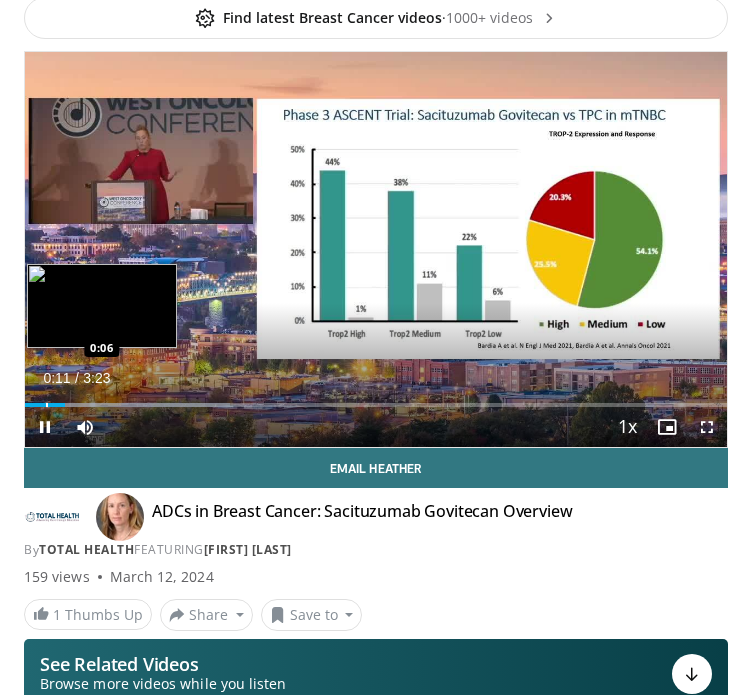 click at bounding box center (47, 405) 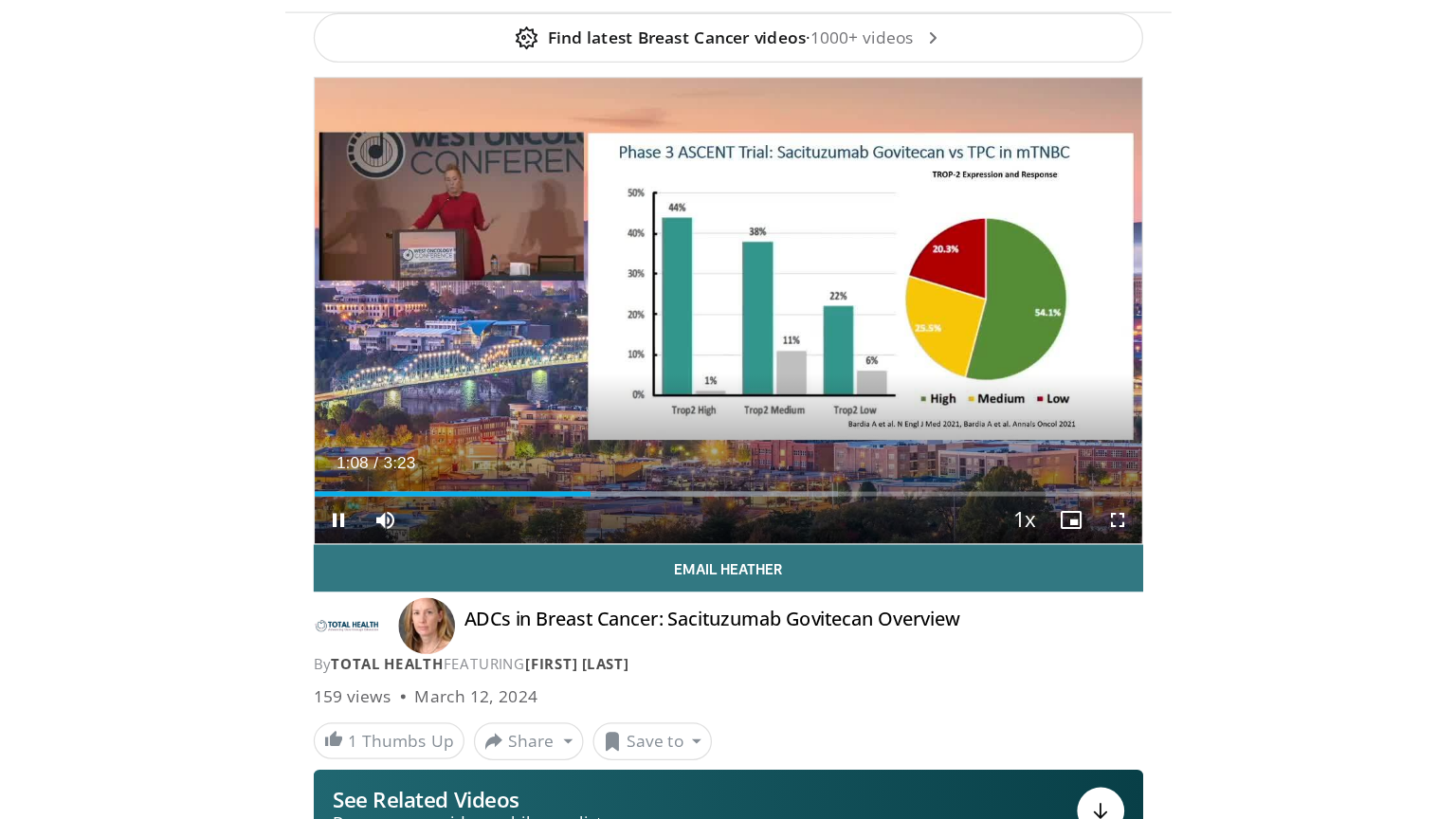 scroll, scrollTop: 0, scrollLeft: 0, axis: both 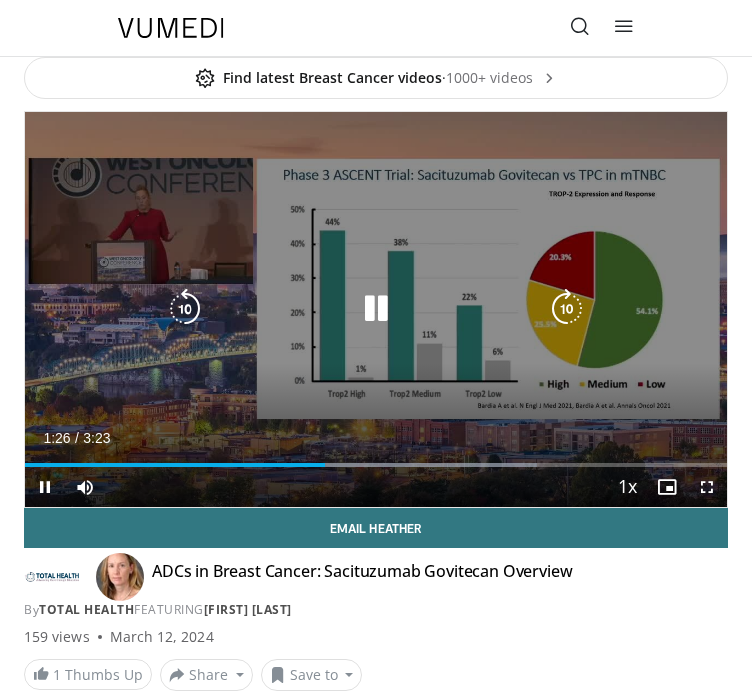 click at bounding box center [376, 309] 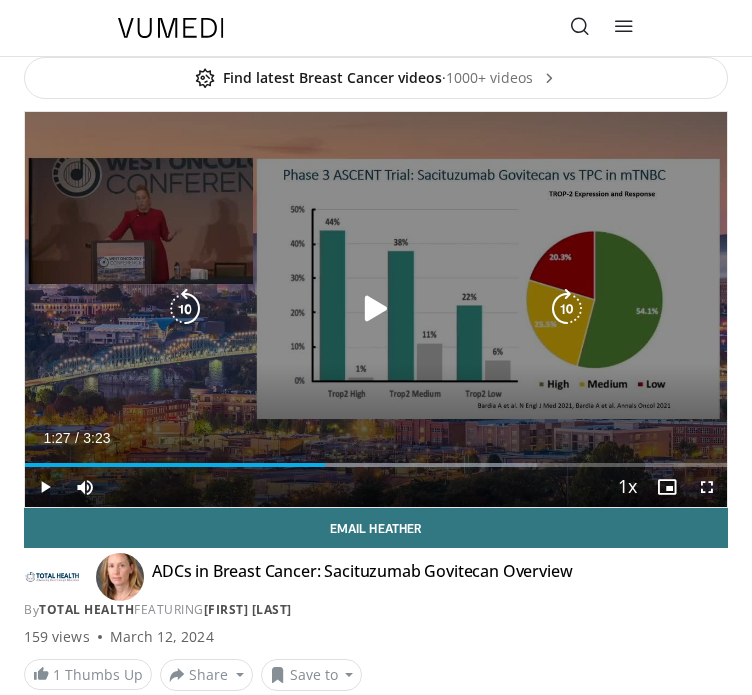 click at bounding box center (376, 309) 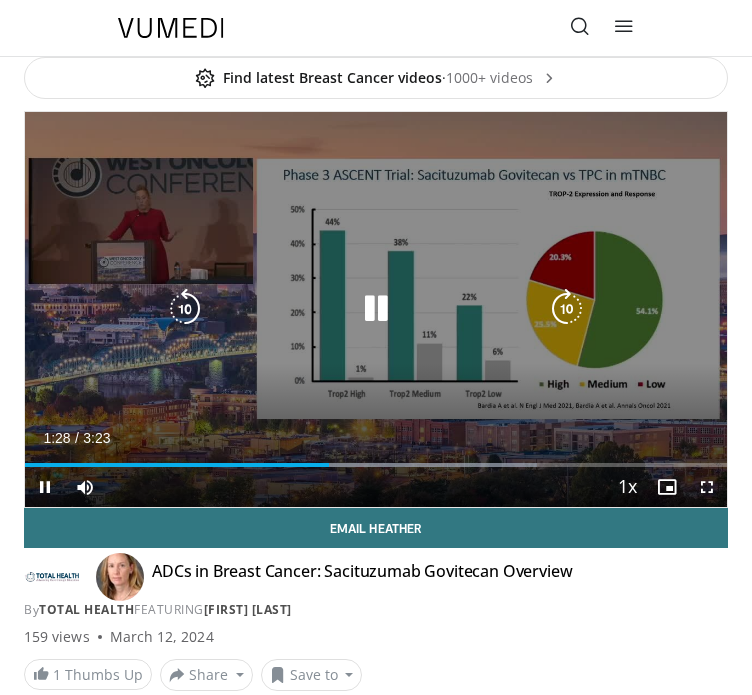 click at bounding box center (376, 309) 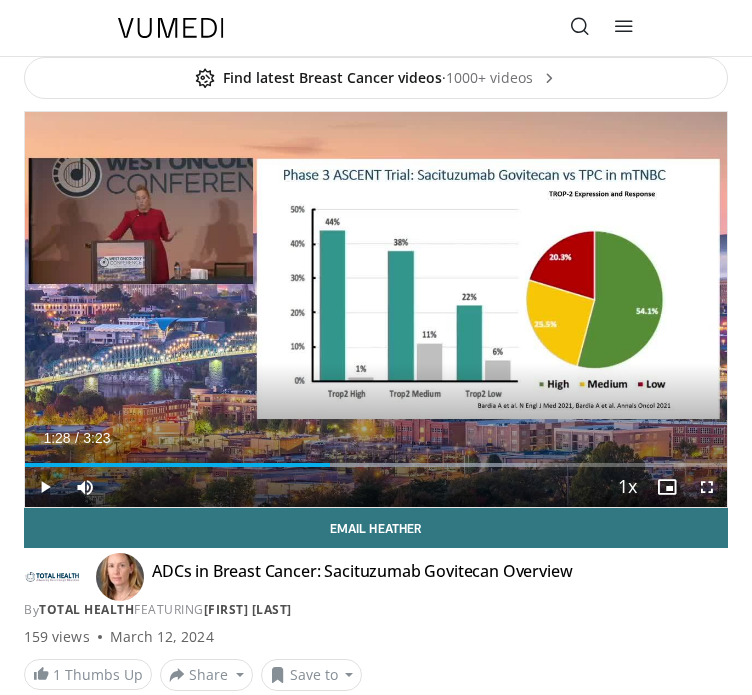 click on "10 seconds
Tap to unmute" at bounding box center (376, 309) 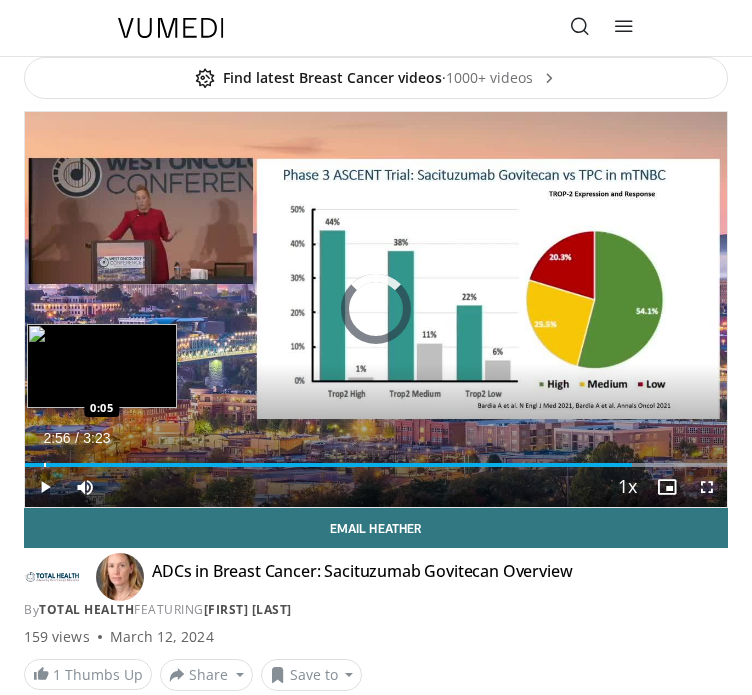 click at bounding box center (45, 465) 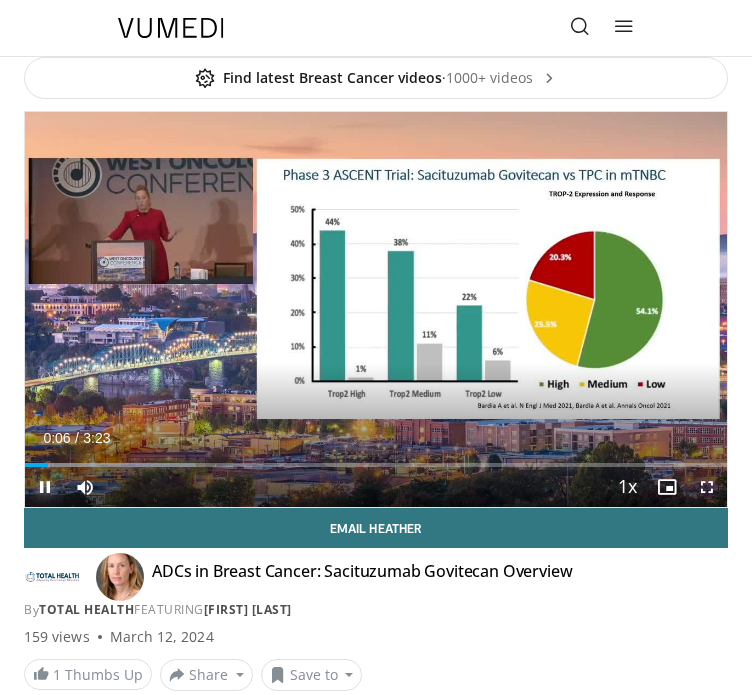 click at bounding box center (45, 487) 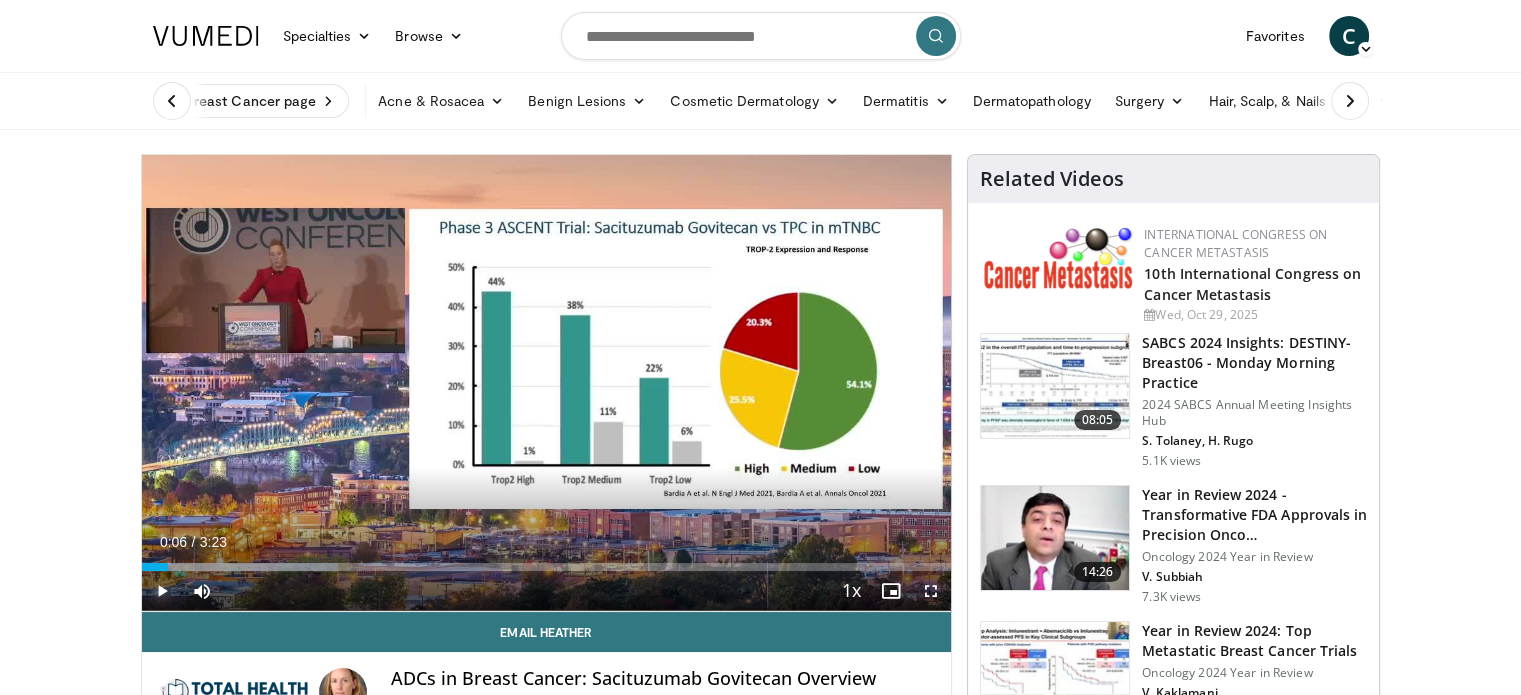 click at bounding box center [162, 591] 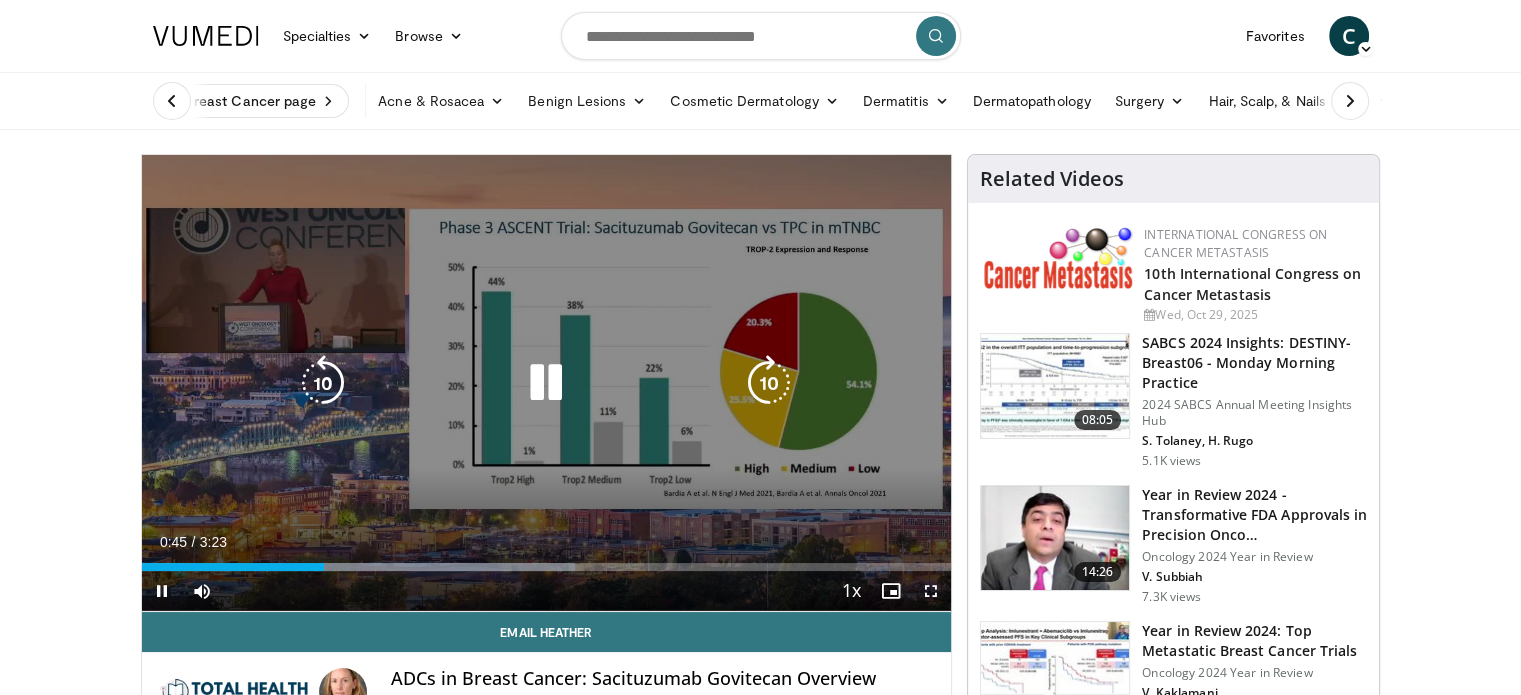 click at bounding box center [546, 383] 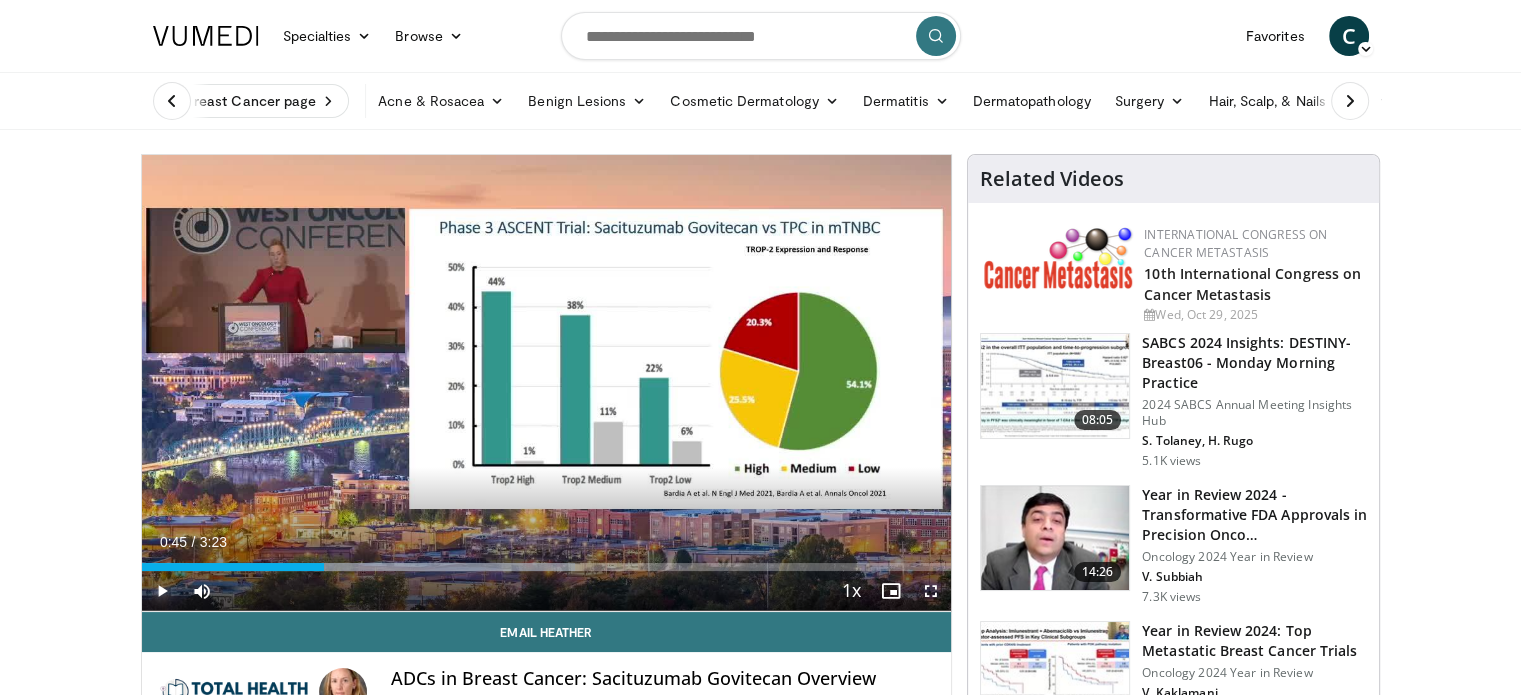 click at bounding box center [162, 591] 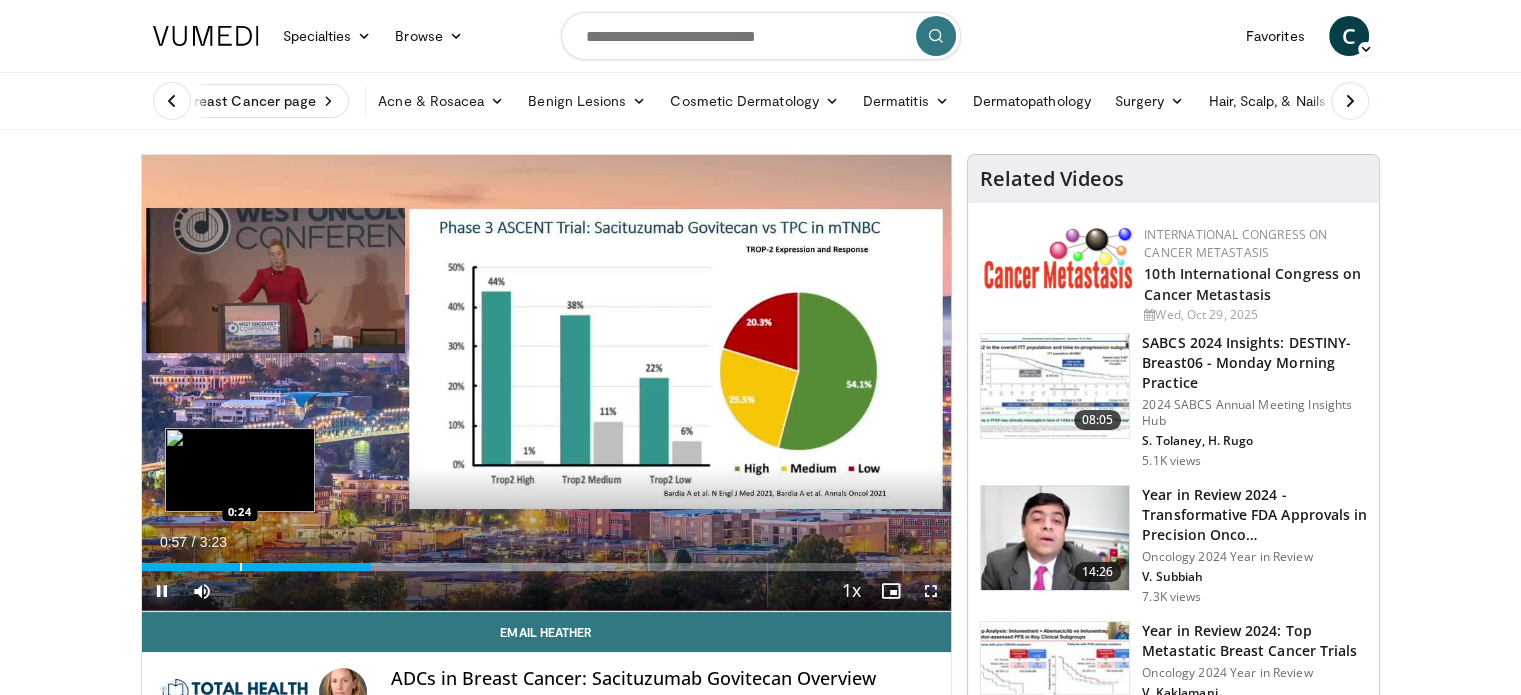 click at bounding box center (241, 567) 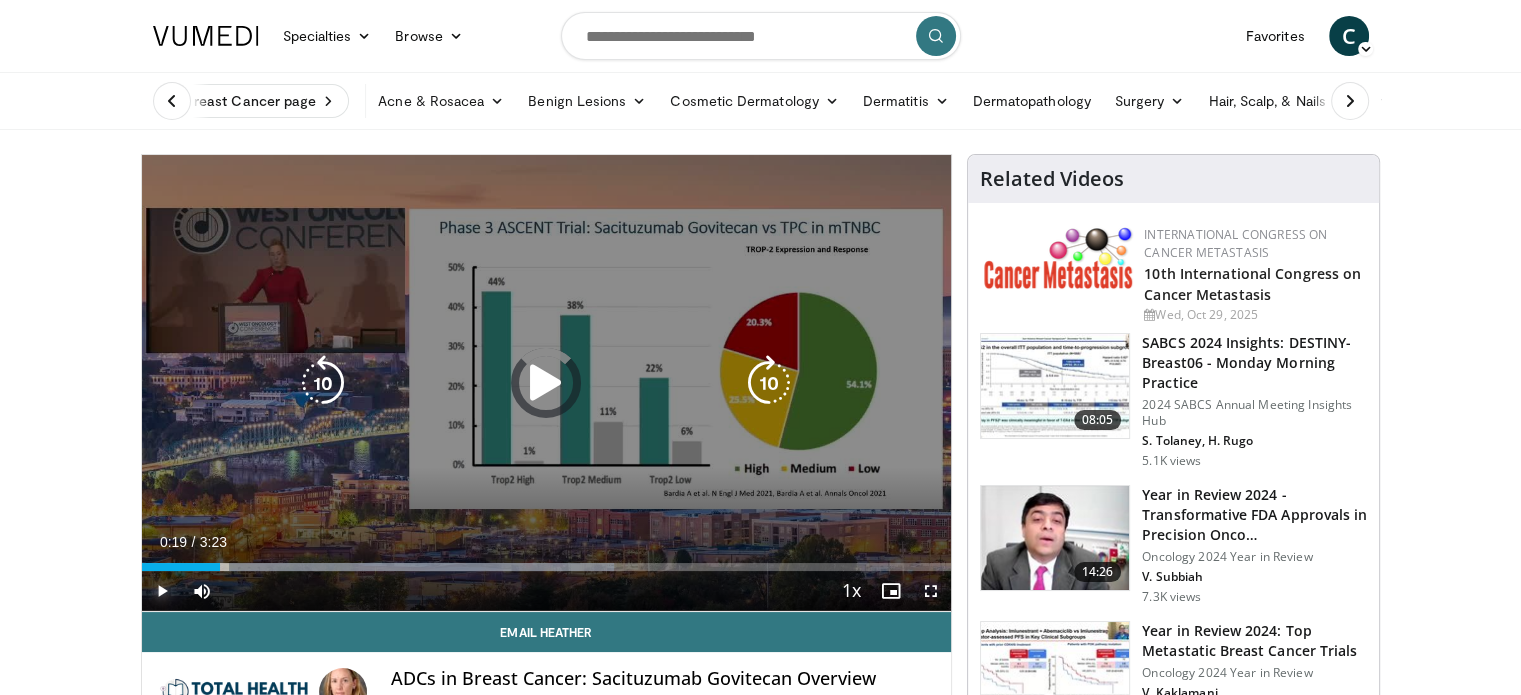 click on "0:27" at bounding box center [181, 567] 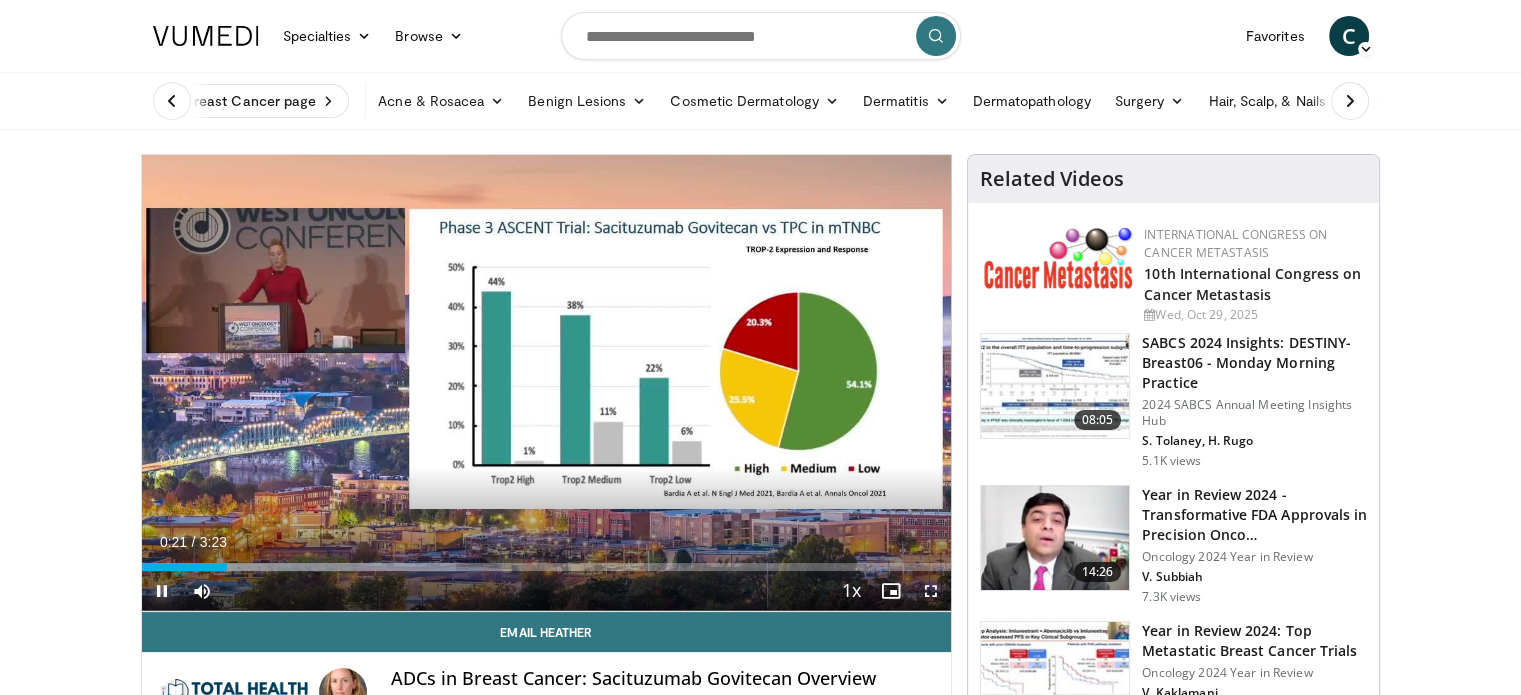 click at bounding box center (162, 591) 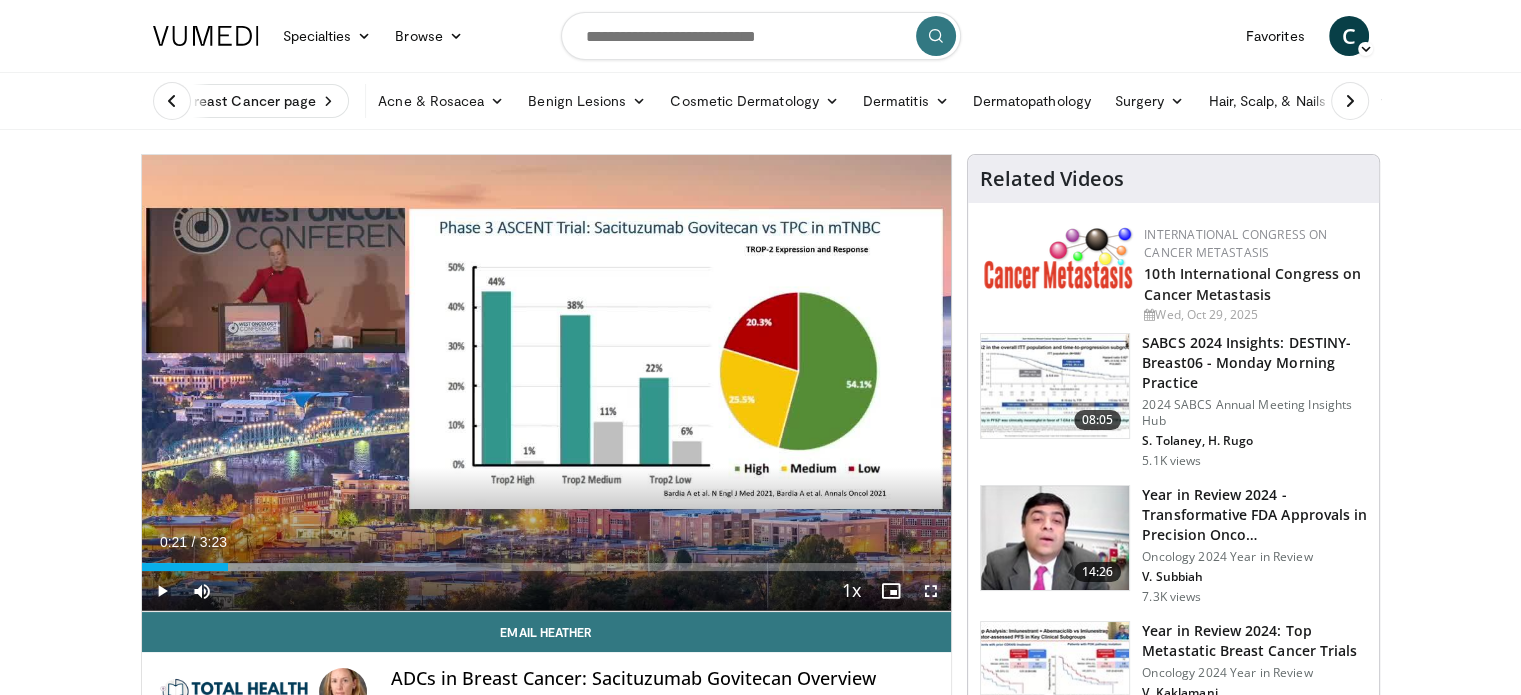 click at bounding box center [931, 591] 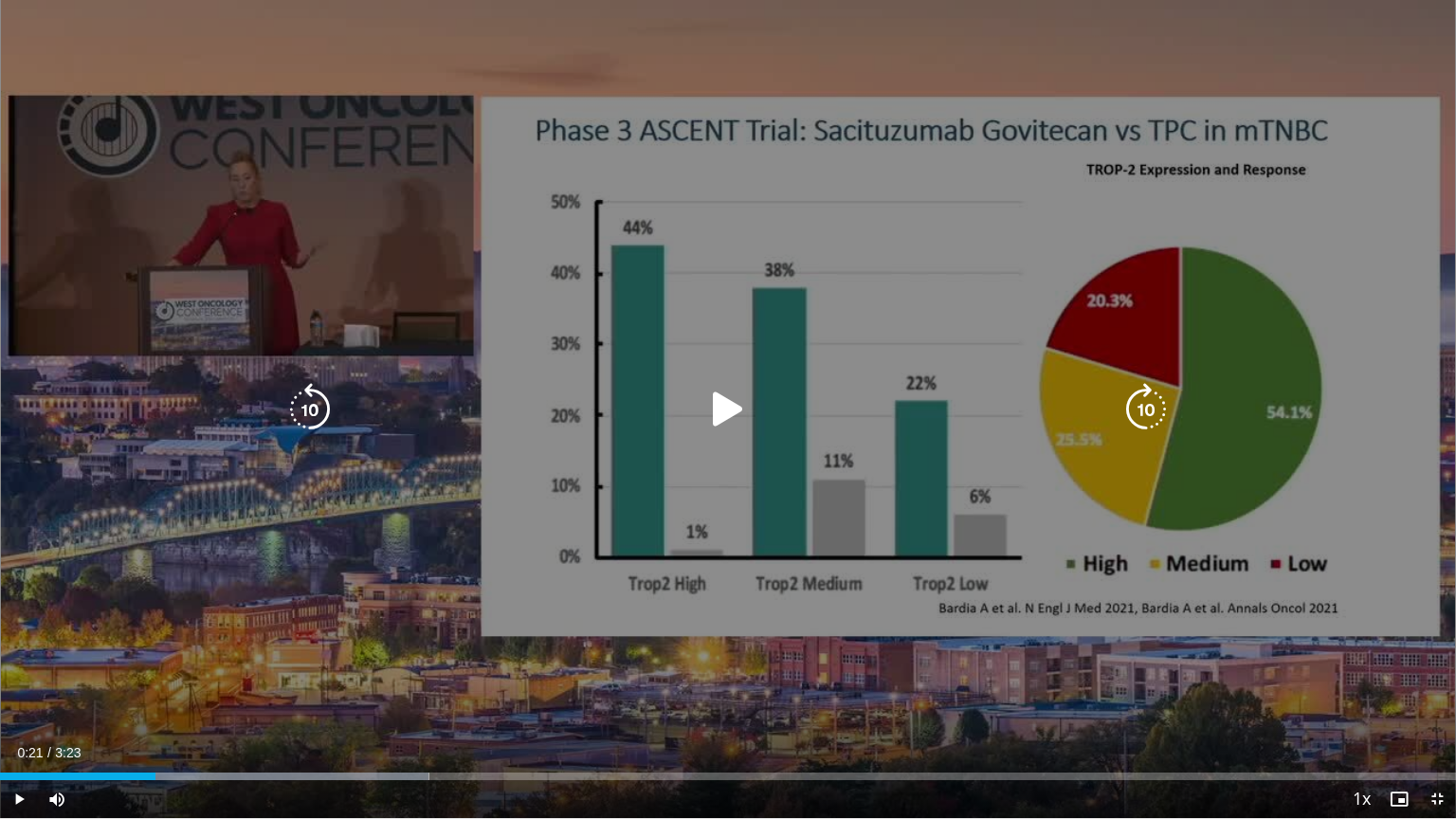 click on "10 seconds
Tap to unmute" at bounding box center [728, 409] 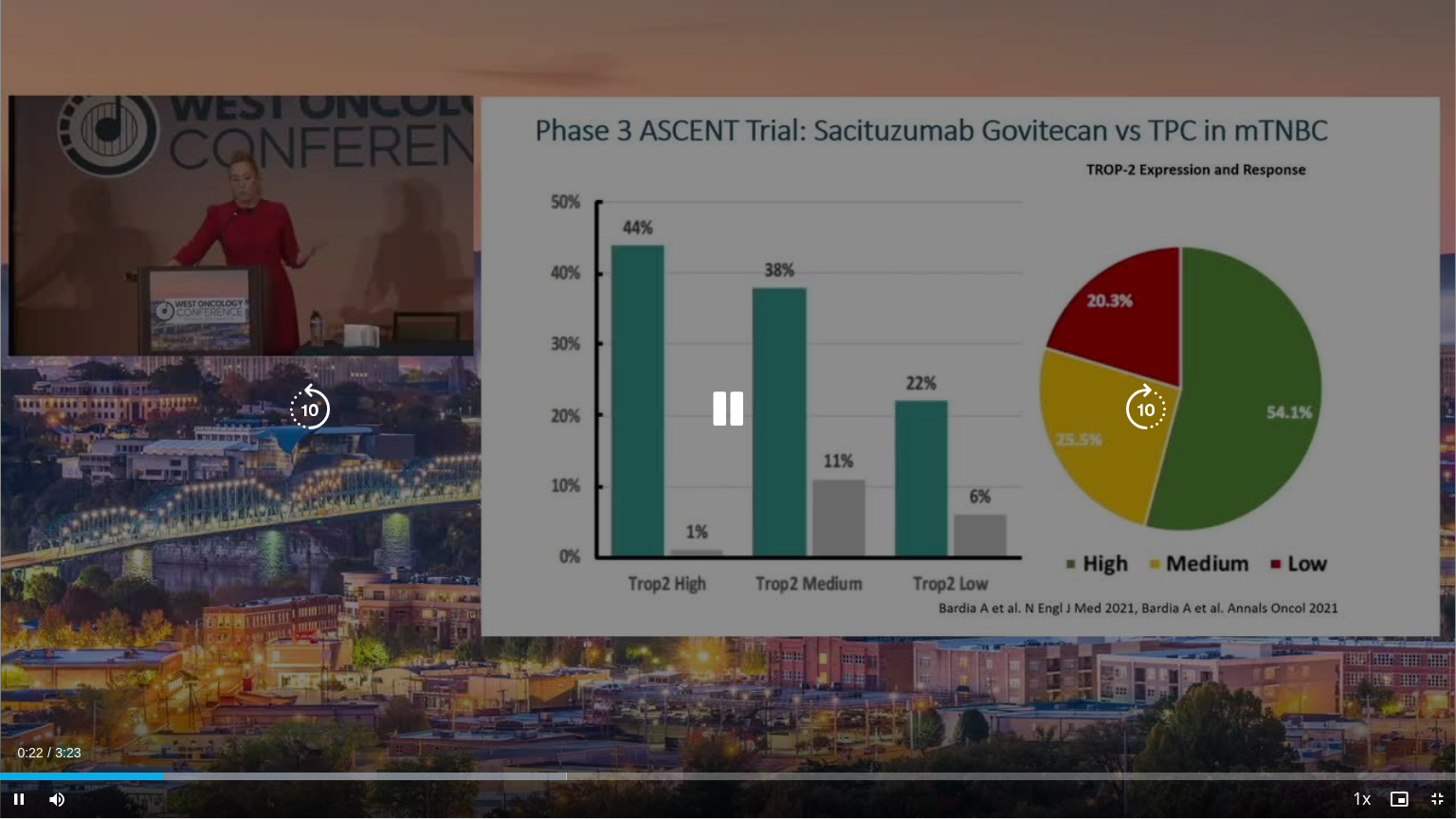 click on "10 seconds
Tap to unmute" at bounding box center [728, 409] 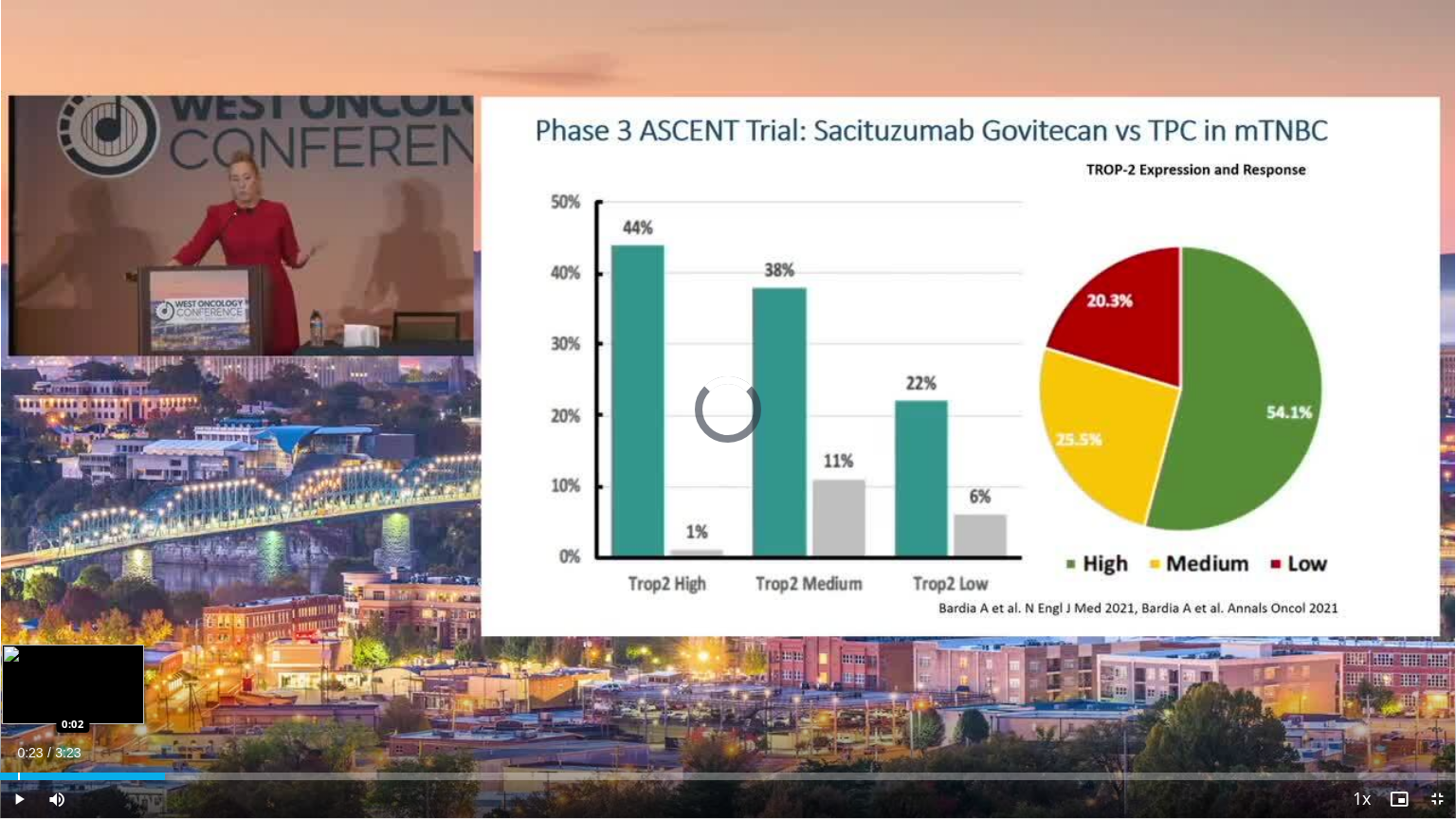click at bounding box center [19, 776] 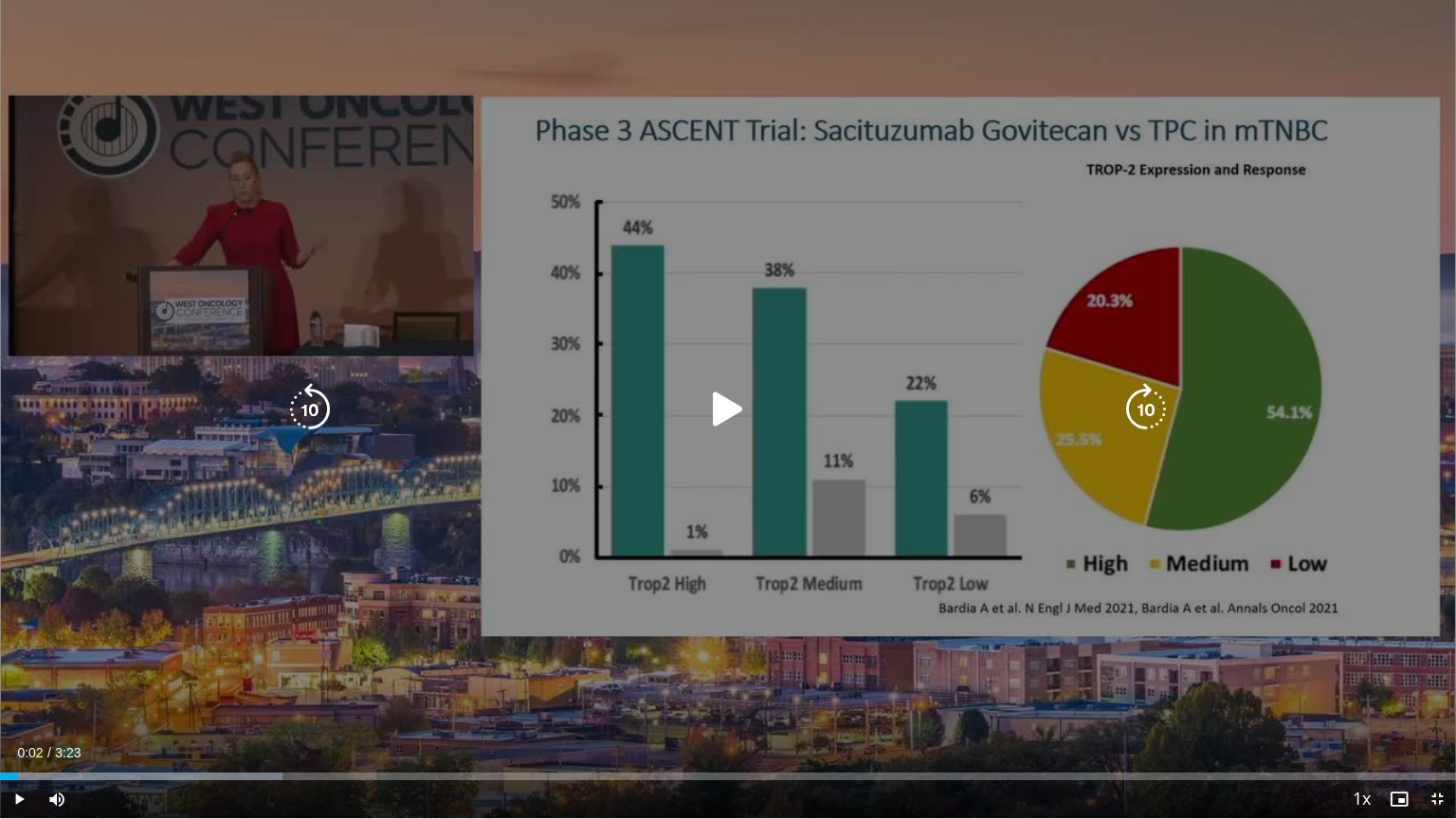 click at bounding box center (728, 410) 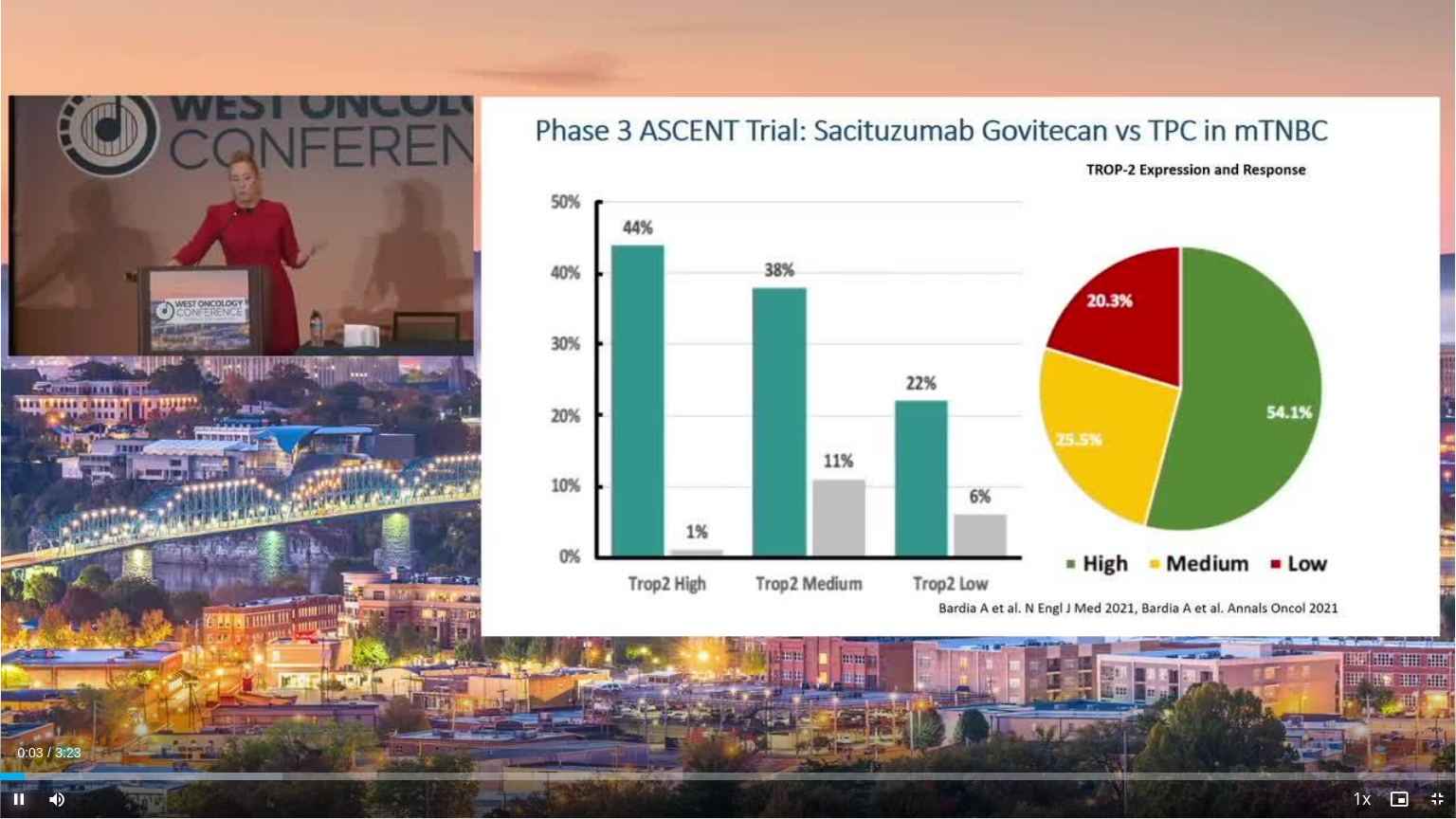 click at bounding box center [19, 799] 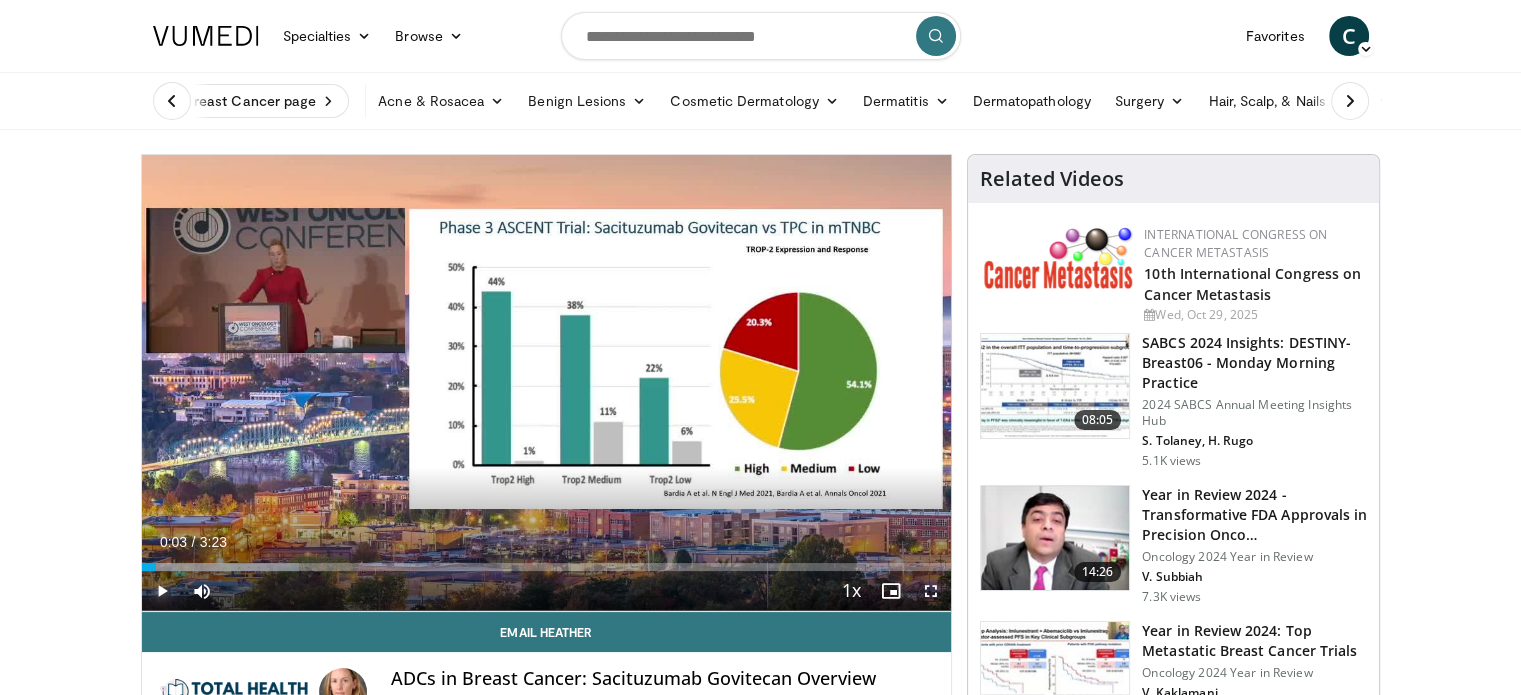 click at bounding box center (162, 591) 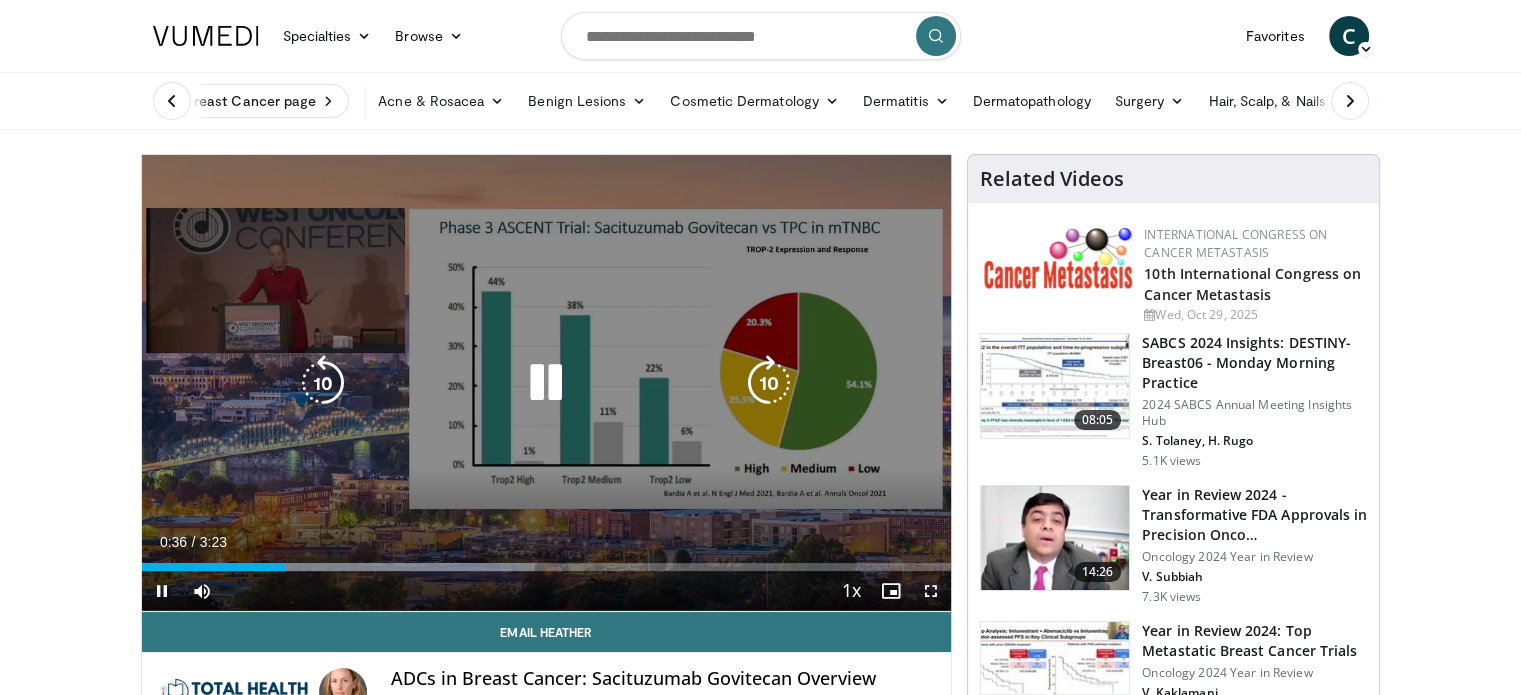 click on "10 seconds
Tap to unmute" at bounding box center (547, 383) 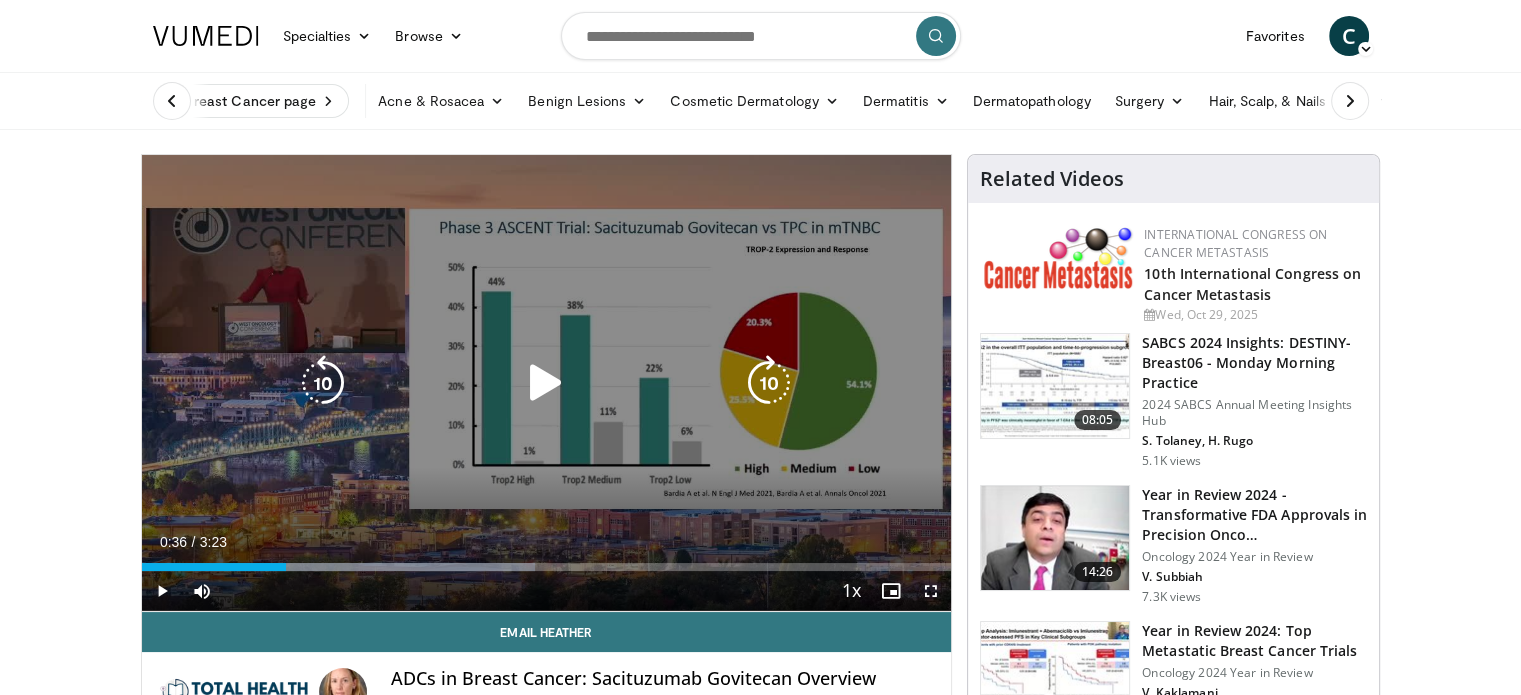 click on "10 seconds
Tap to unmute" at bounding box center (547, 383) 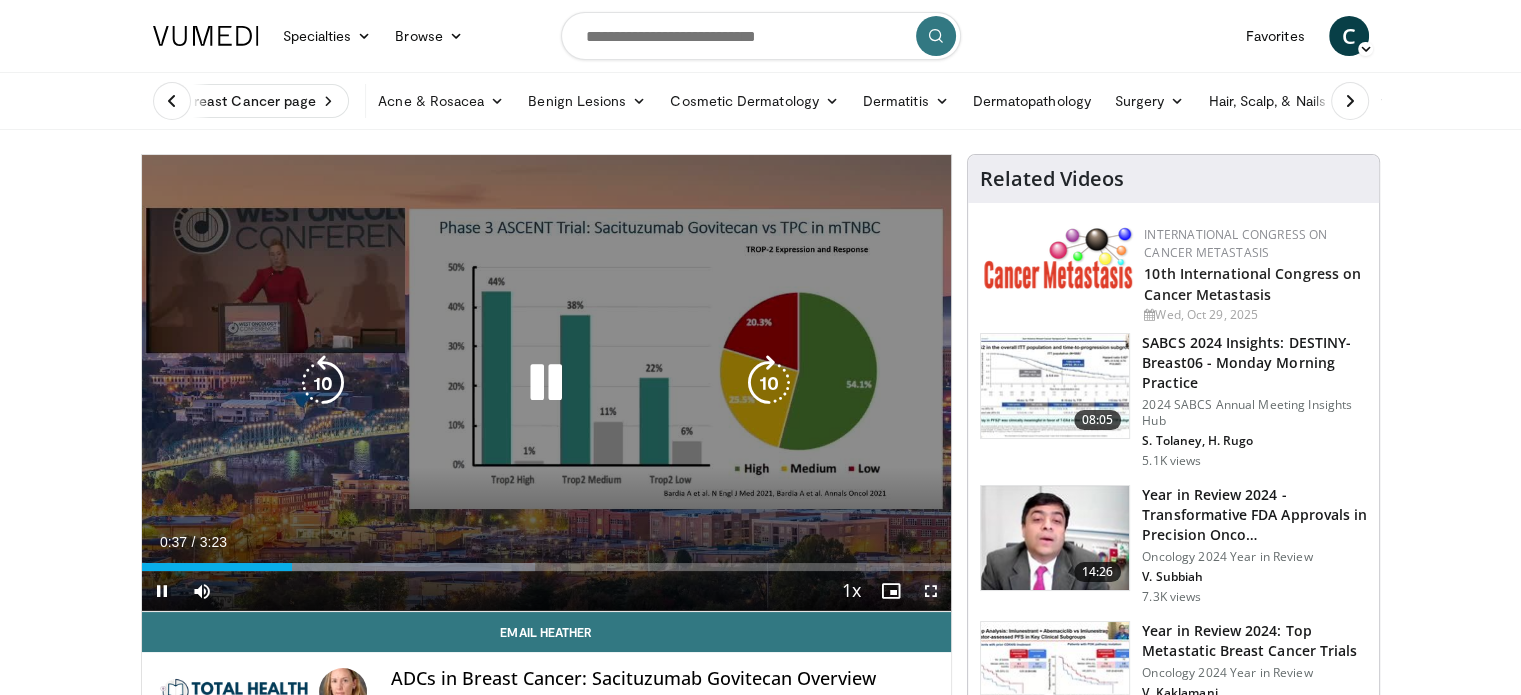 drag, startPoint x: 919, startPoint y: 583, endPoint x: 919, endPoint y: 704, distance: 121 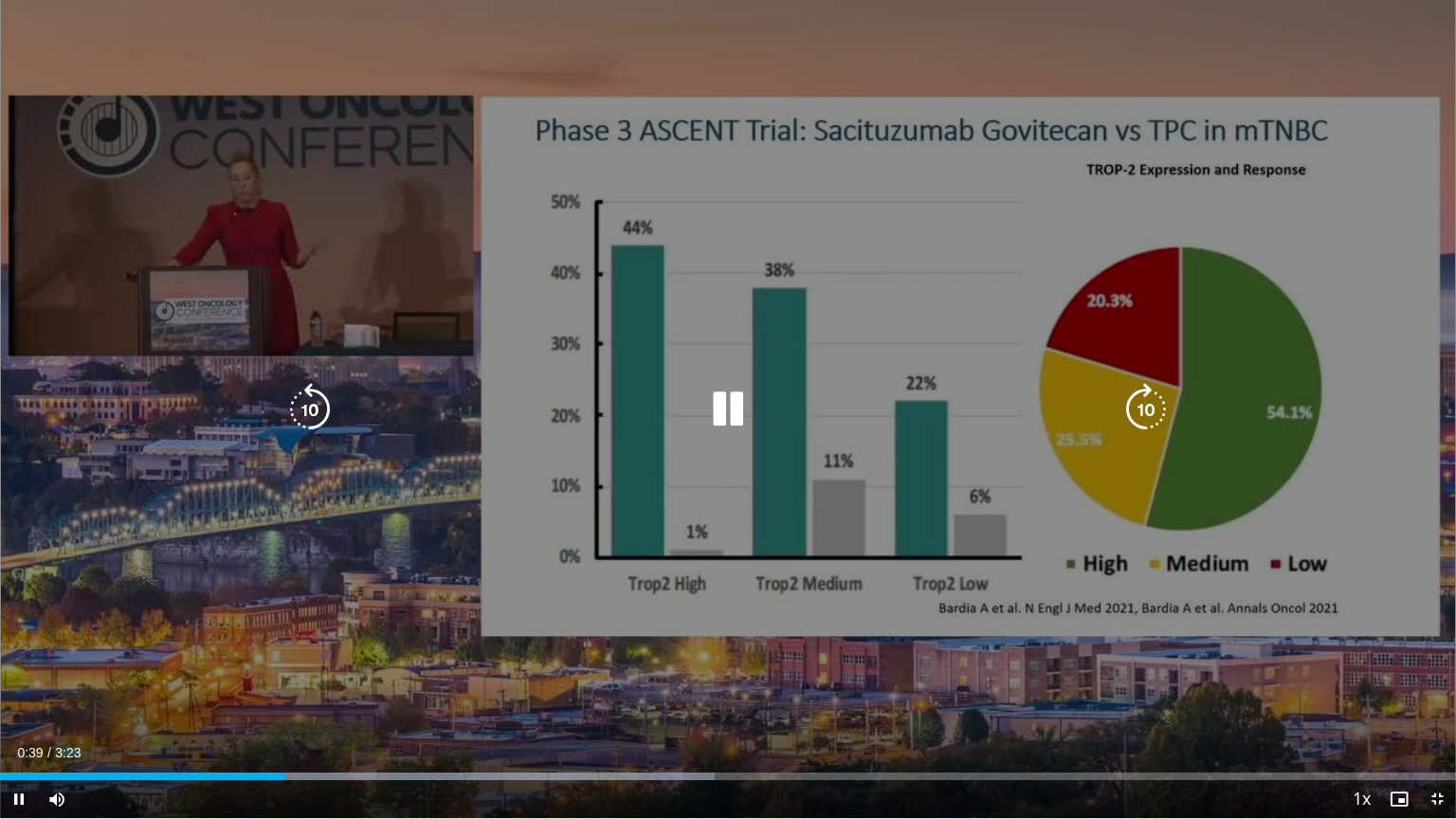 click on "10 seconds
Tap to unmute" at bounding box center [728, 409] 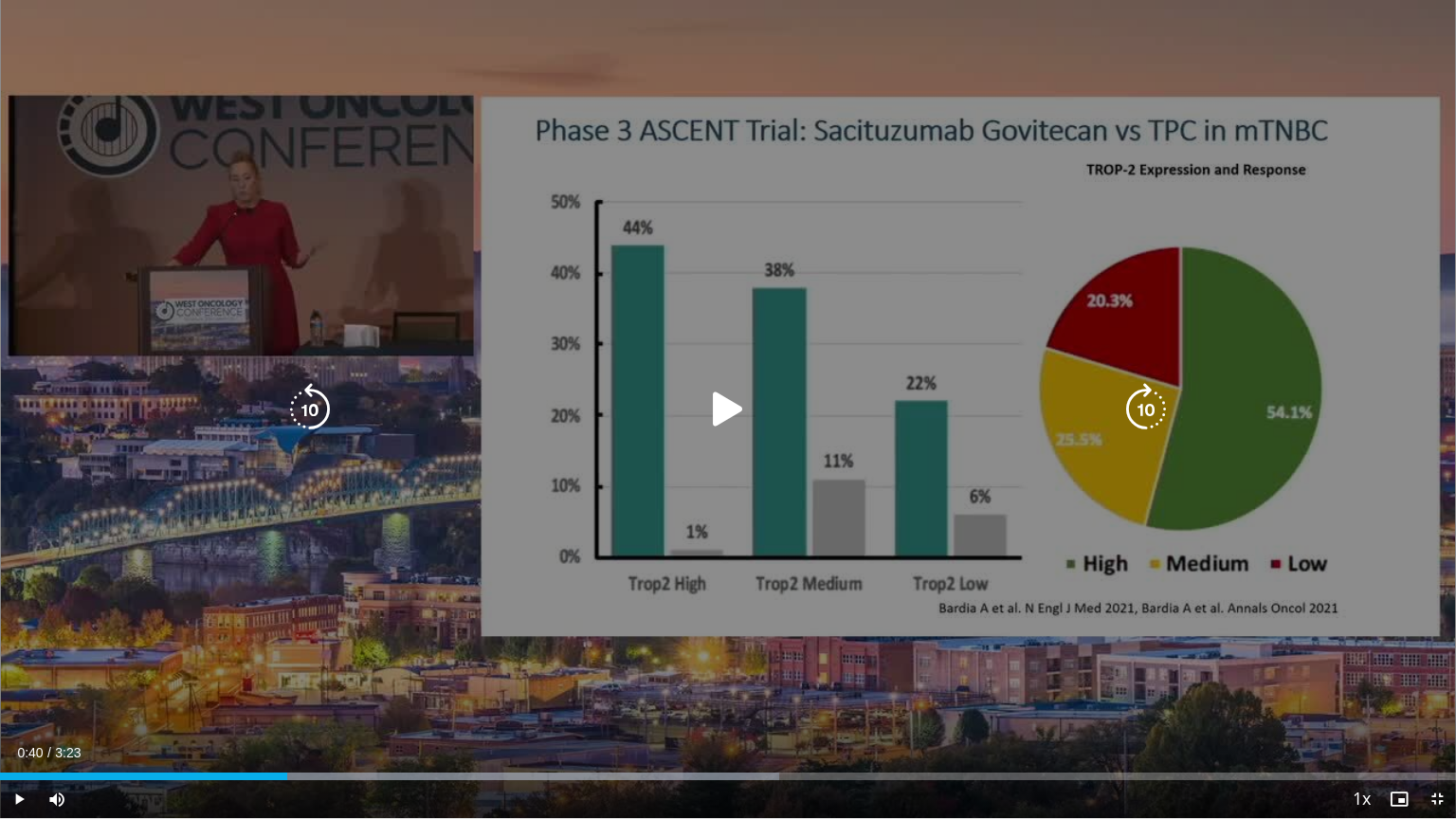 click on "10 seconds
Tap to unmute" at bounding box center (728, 409) 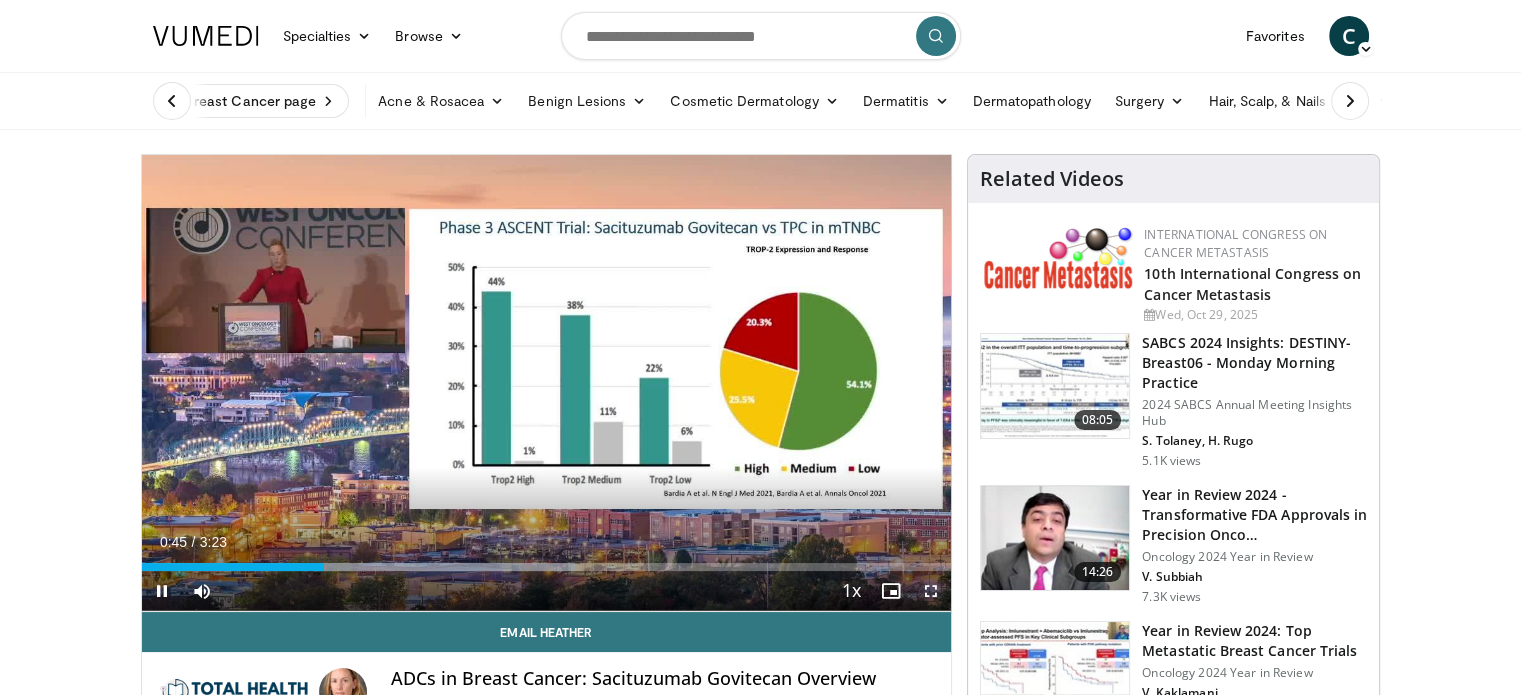 click at bounding box center [931, 591] 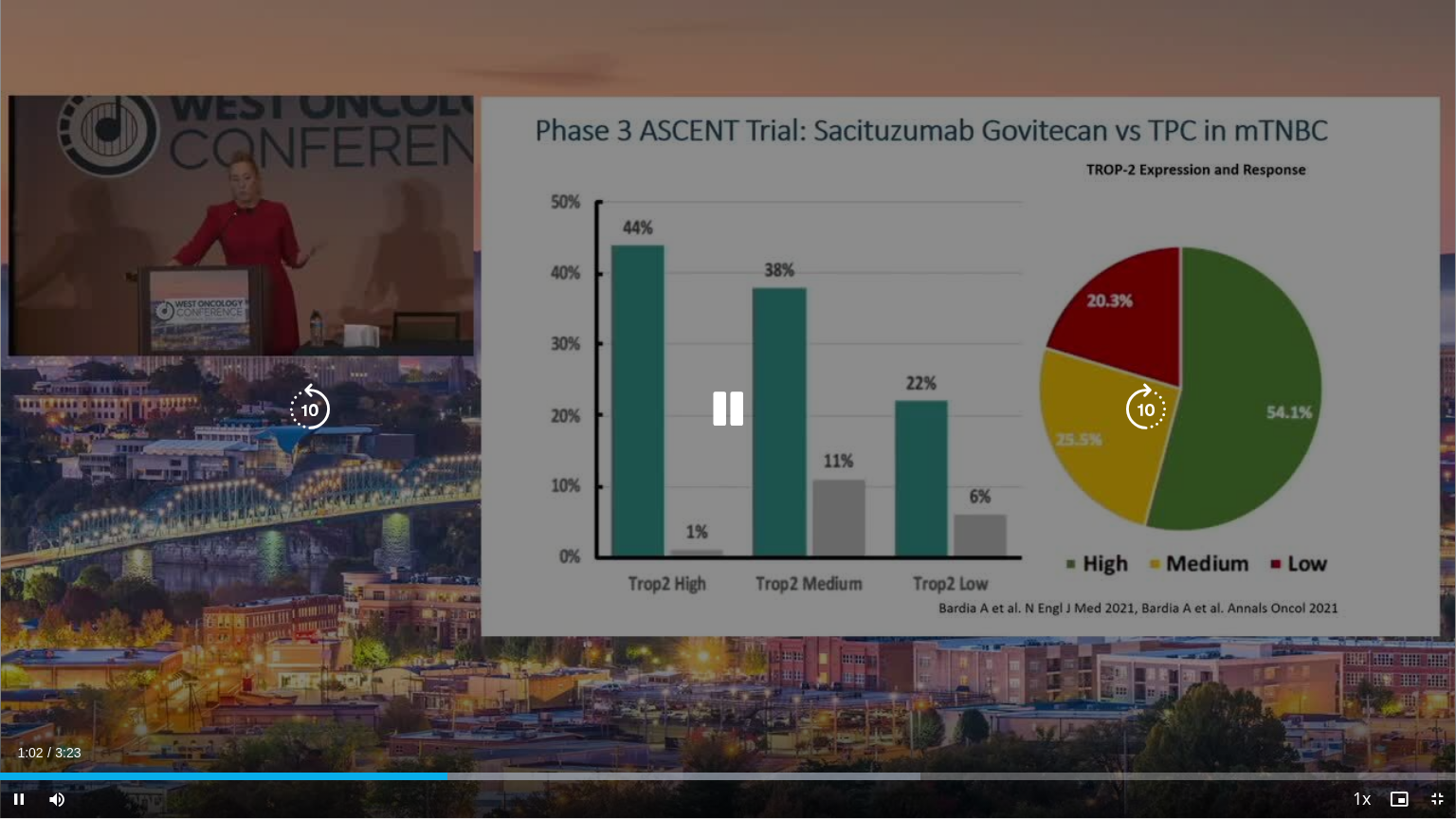 click at bounding box center (728, 410) 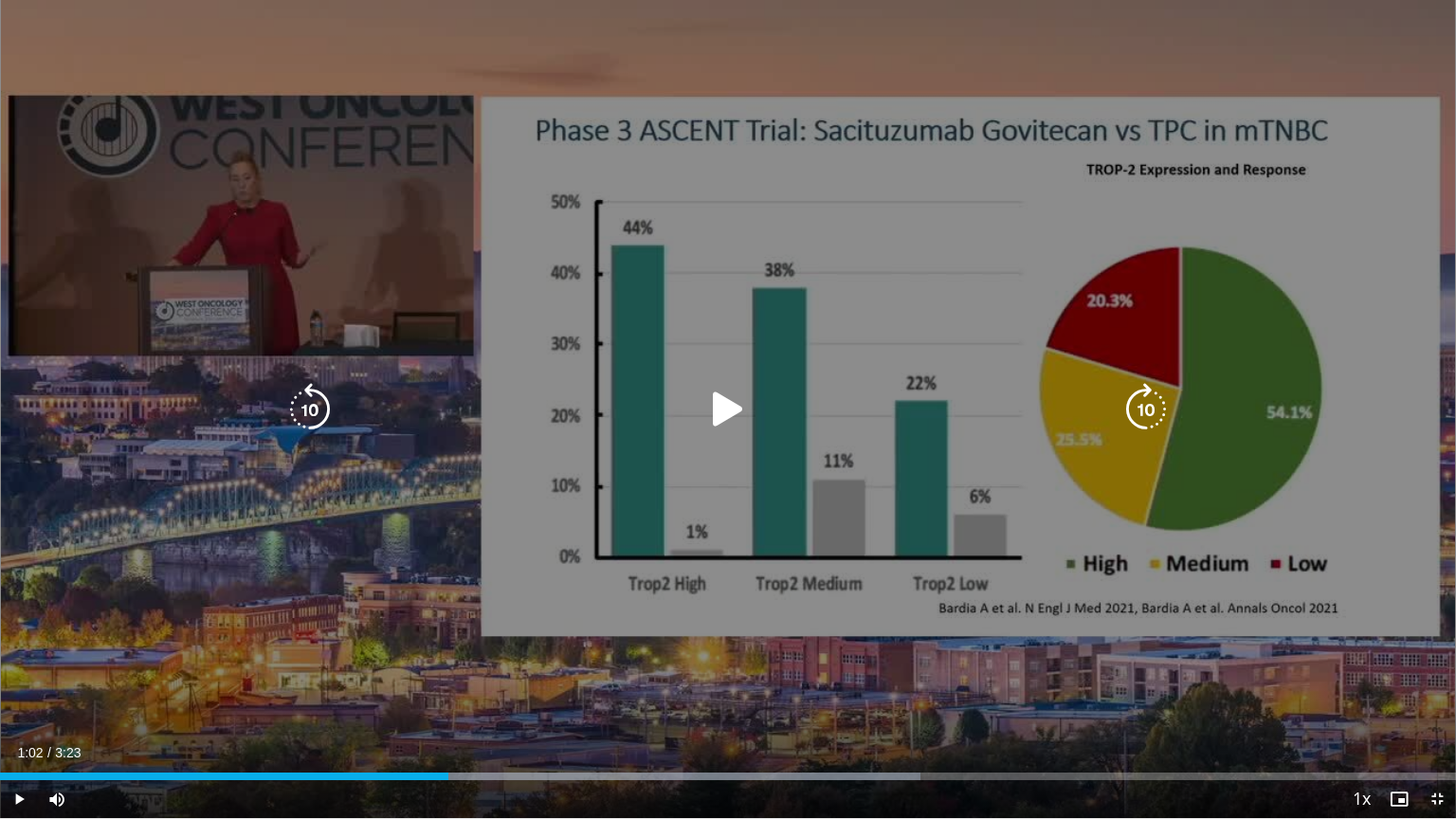 click on "10 seconds
Tap to unmute" at bounding box center (728, 409) 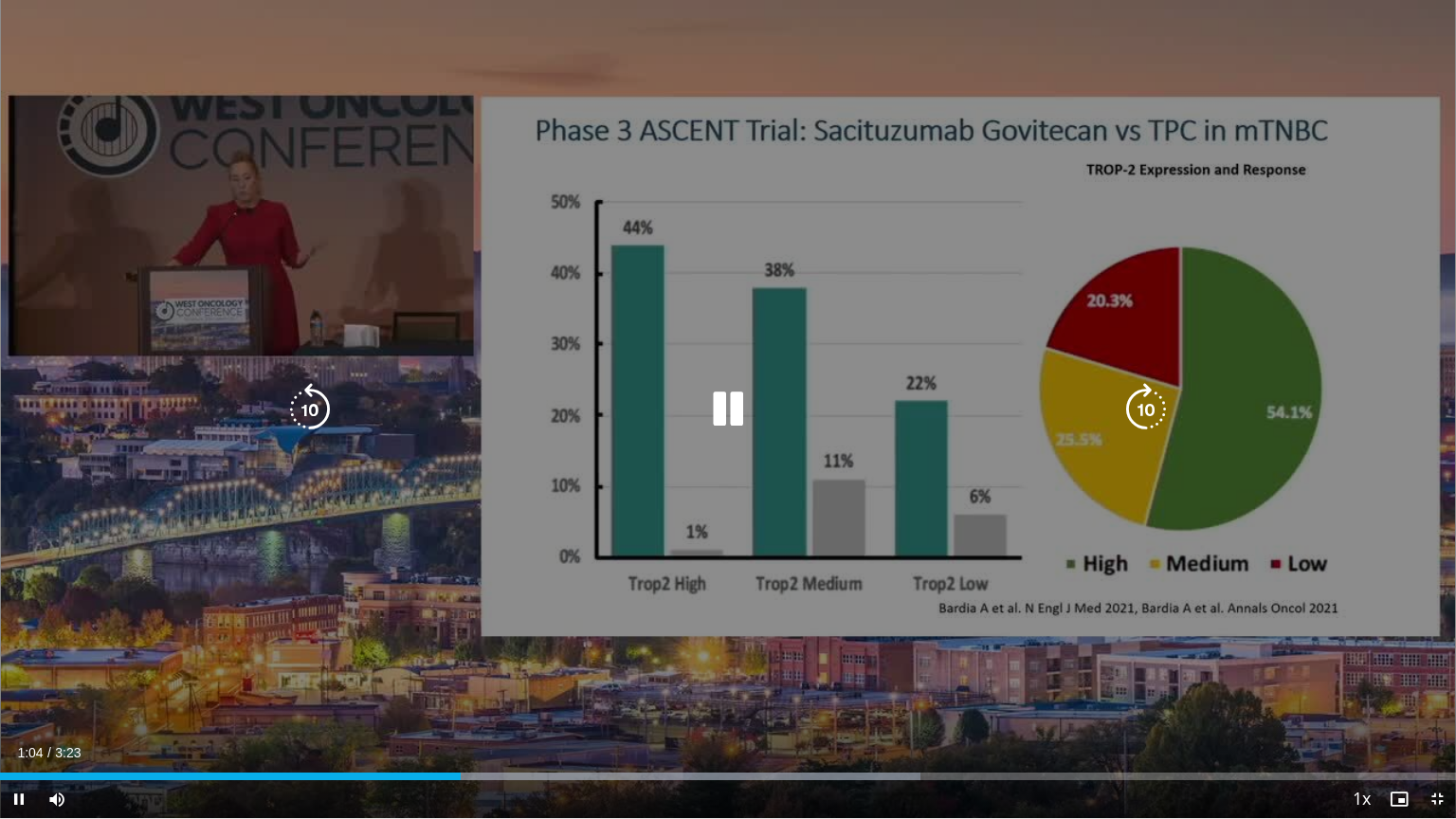 click on "10 seconds
Tap to unmute" at bounding box center (728, 409) 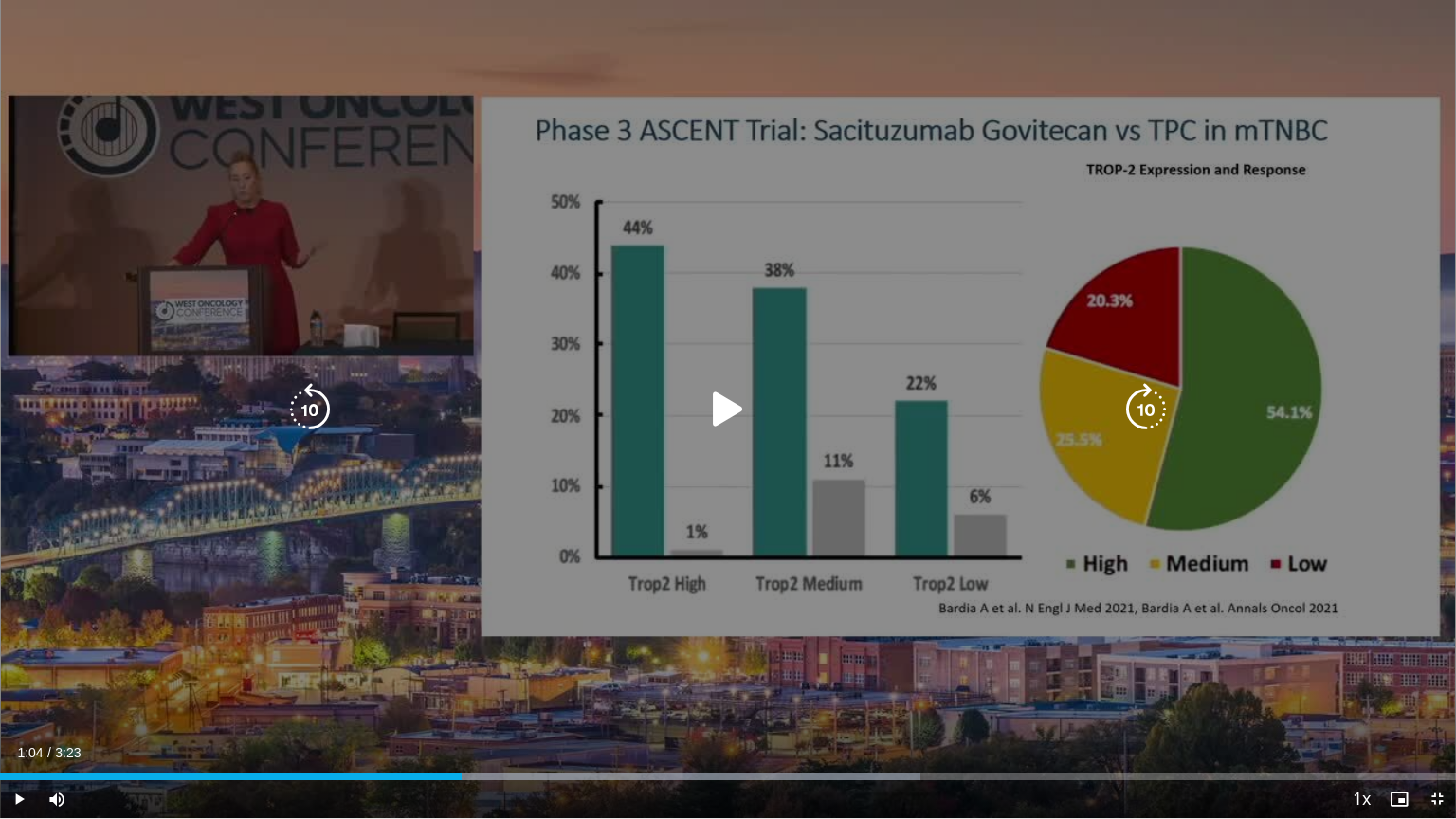 click on "10 seconds
Tap to unmute" at bounding box center (728, 409) 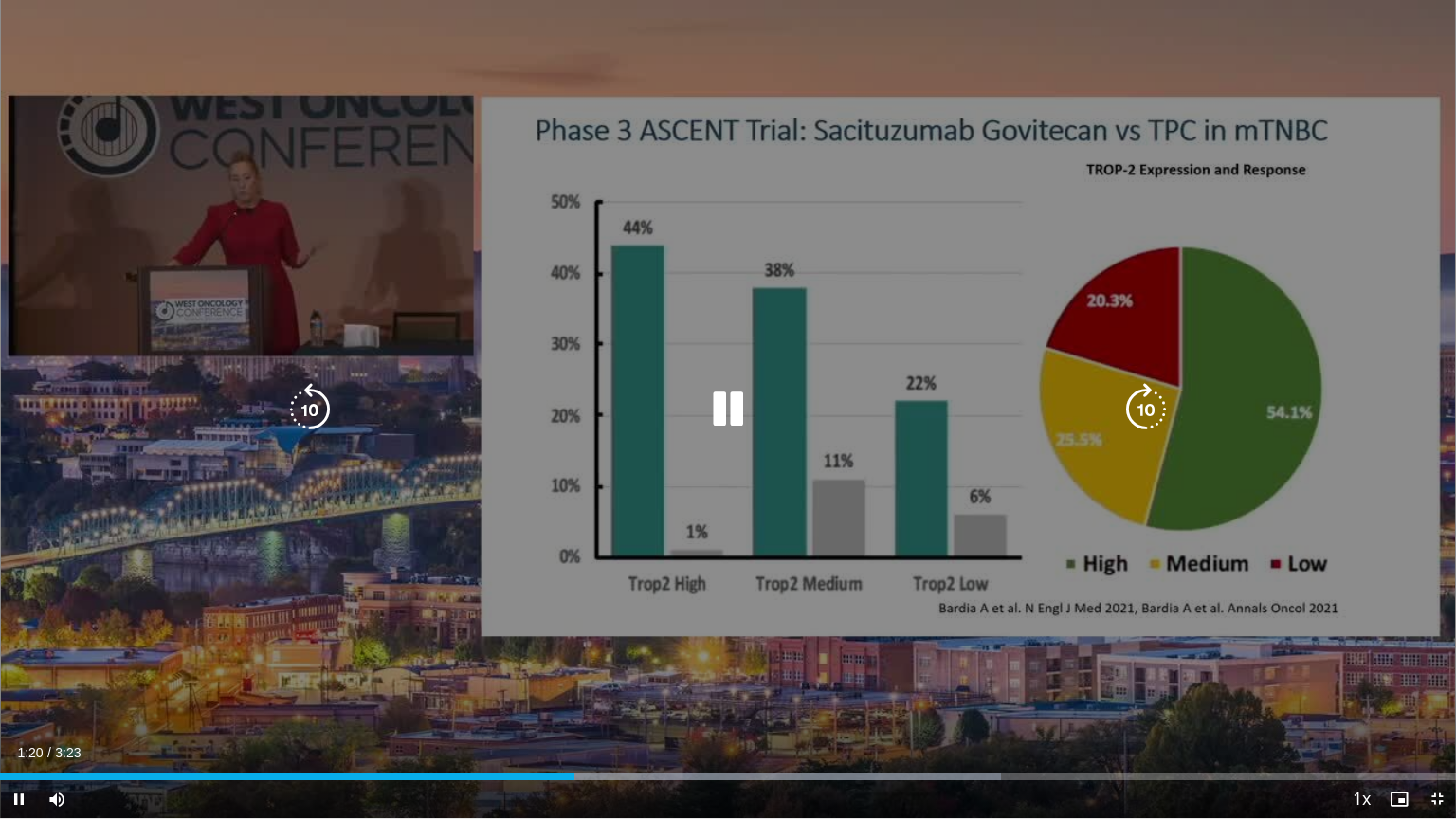 click at bounding box center (728, 410) 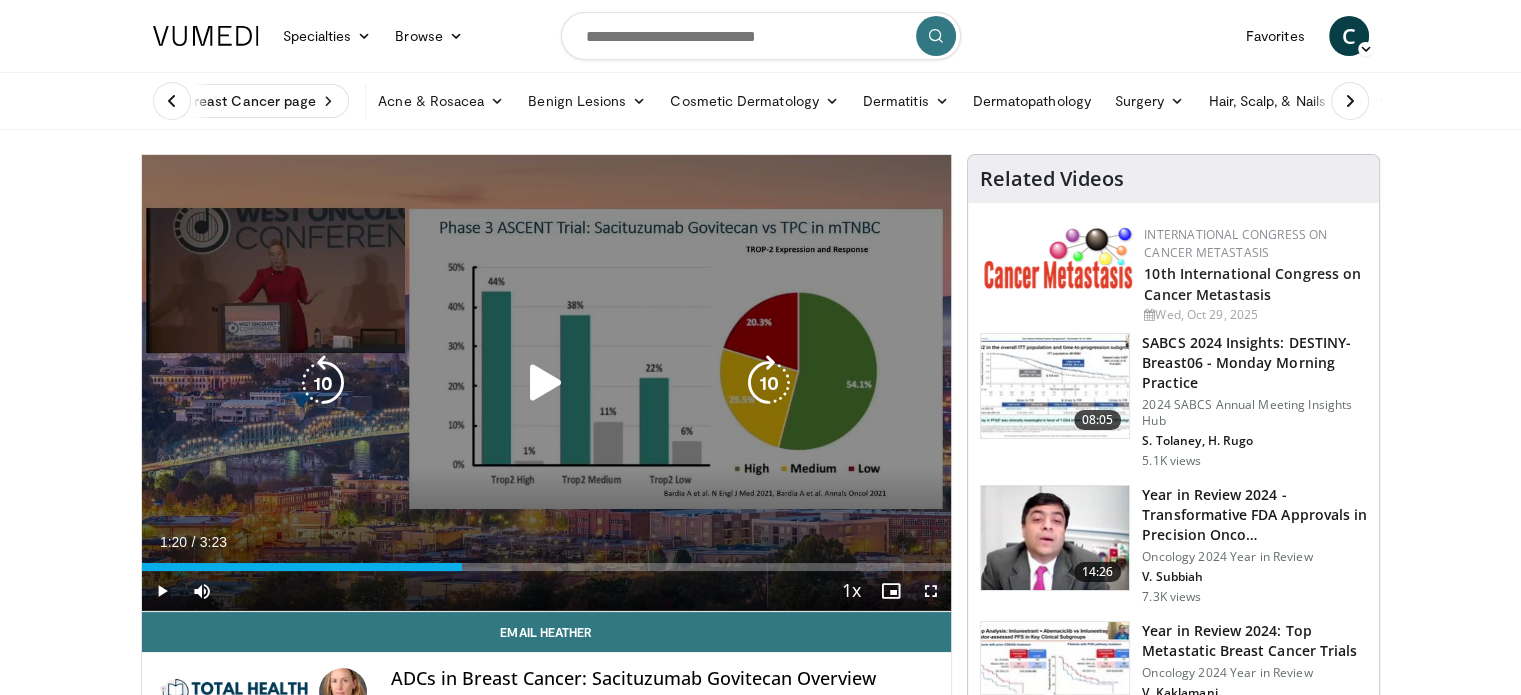 click on "10 seconds
Tap to unmute" at bounding box center [547, 383] 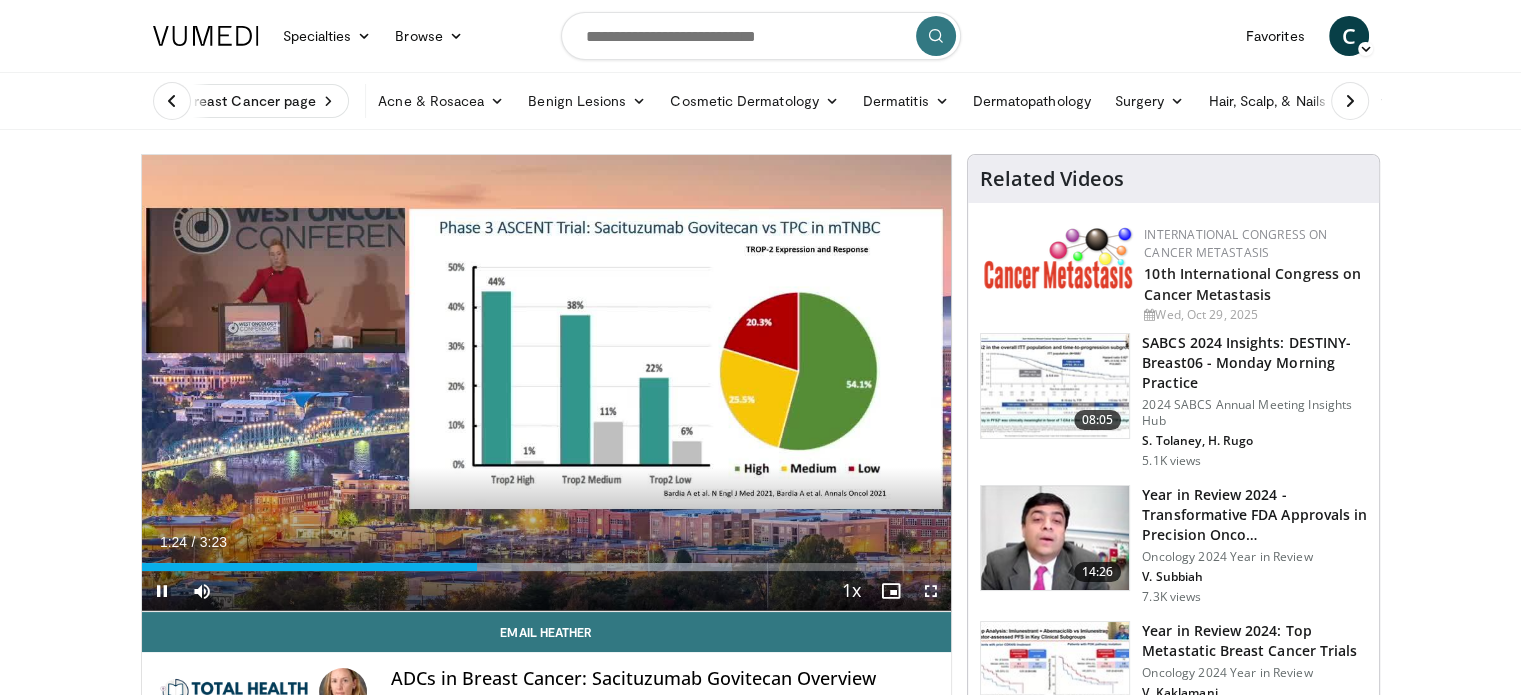 click at bounding box center [931, 591] 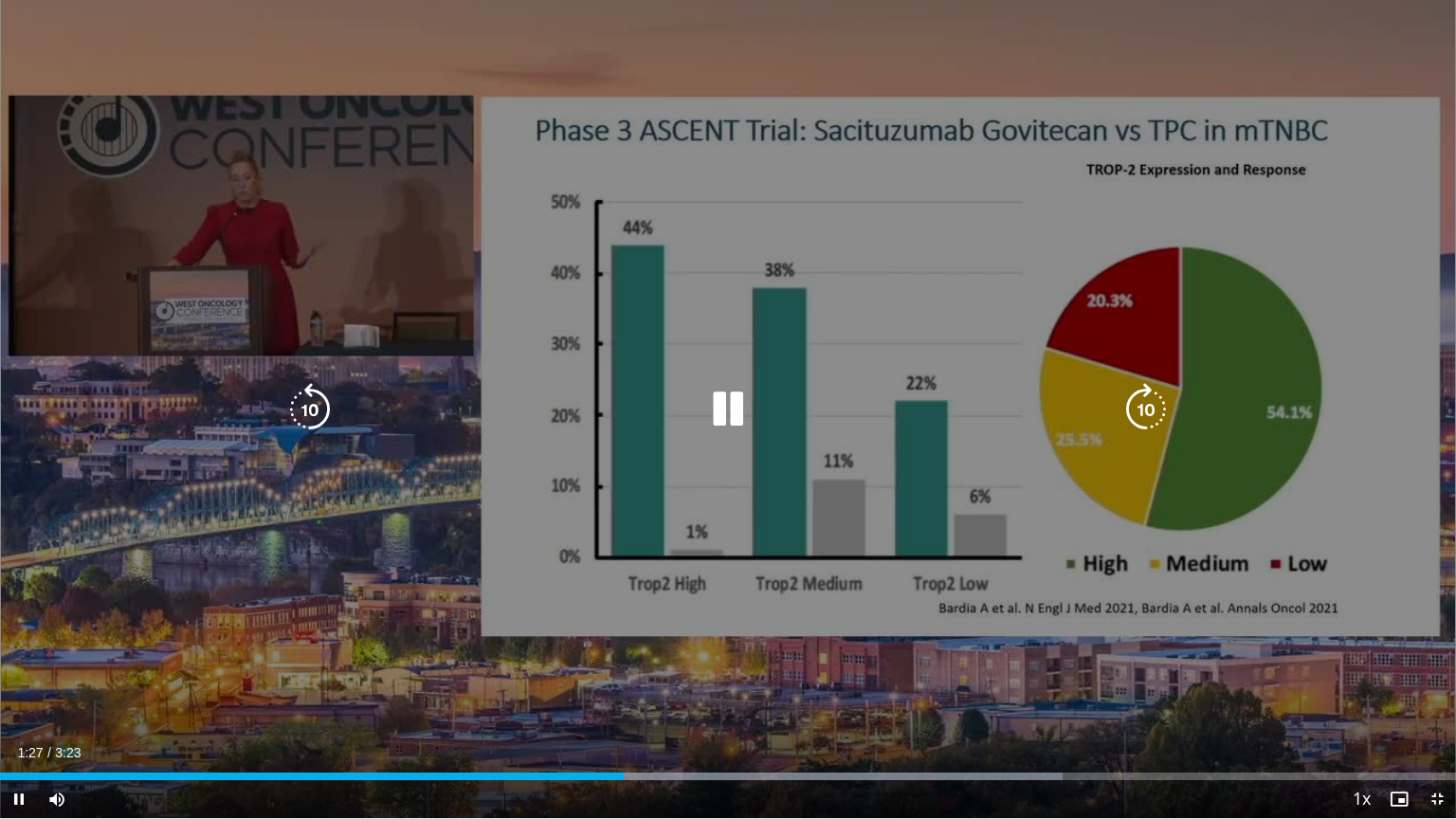 click on "10 seconds
Tap to unmute" at bounding box center (728, 409) 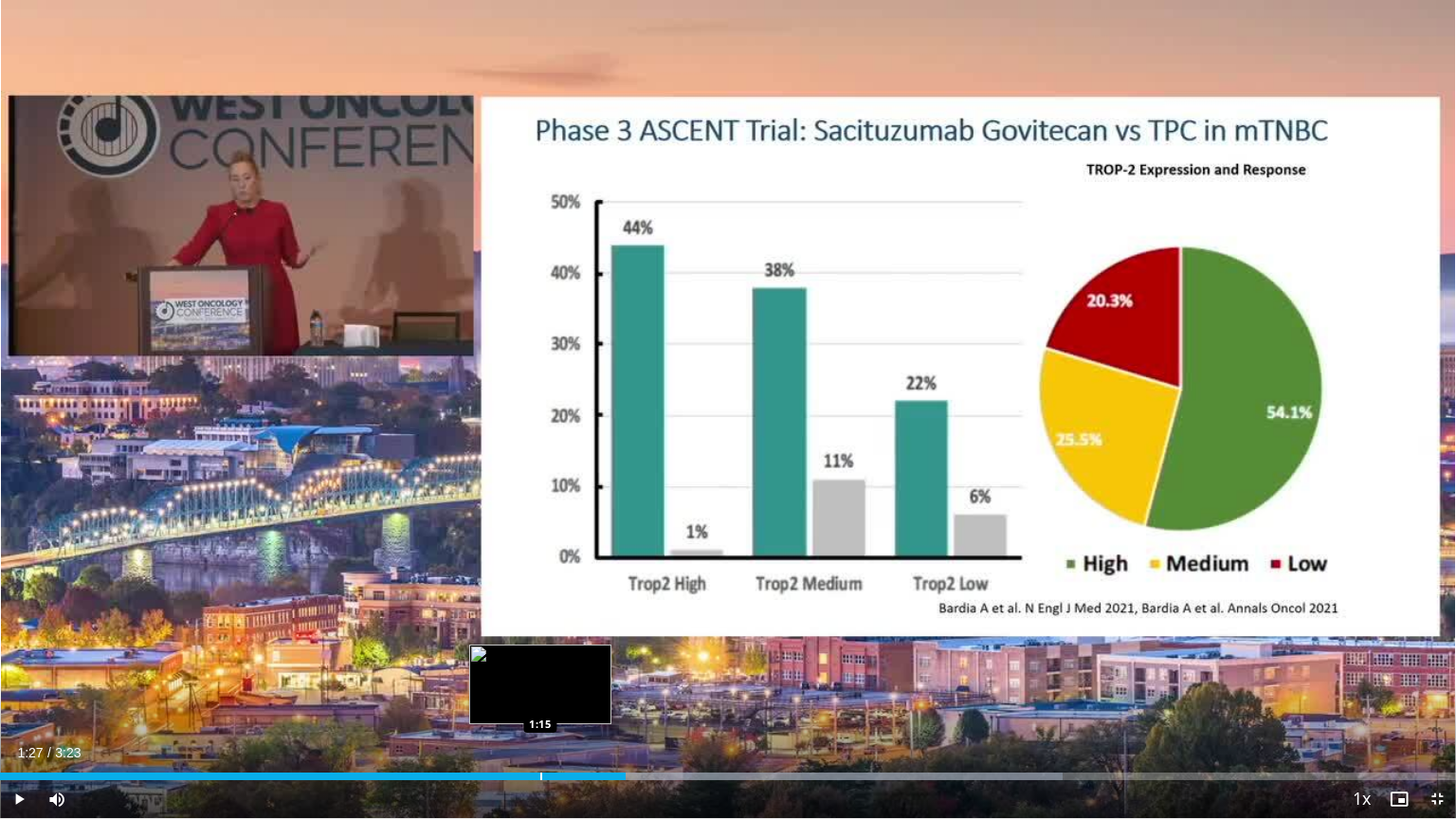 click at bounding box center (541, 776) 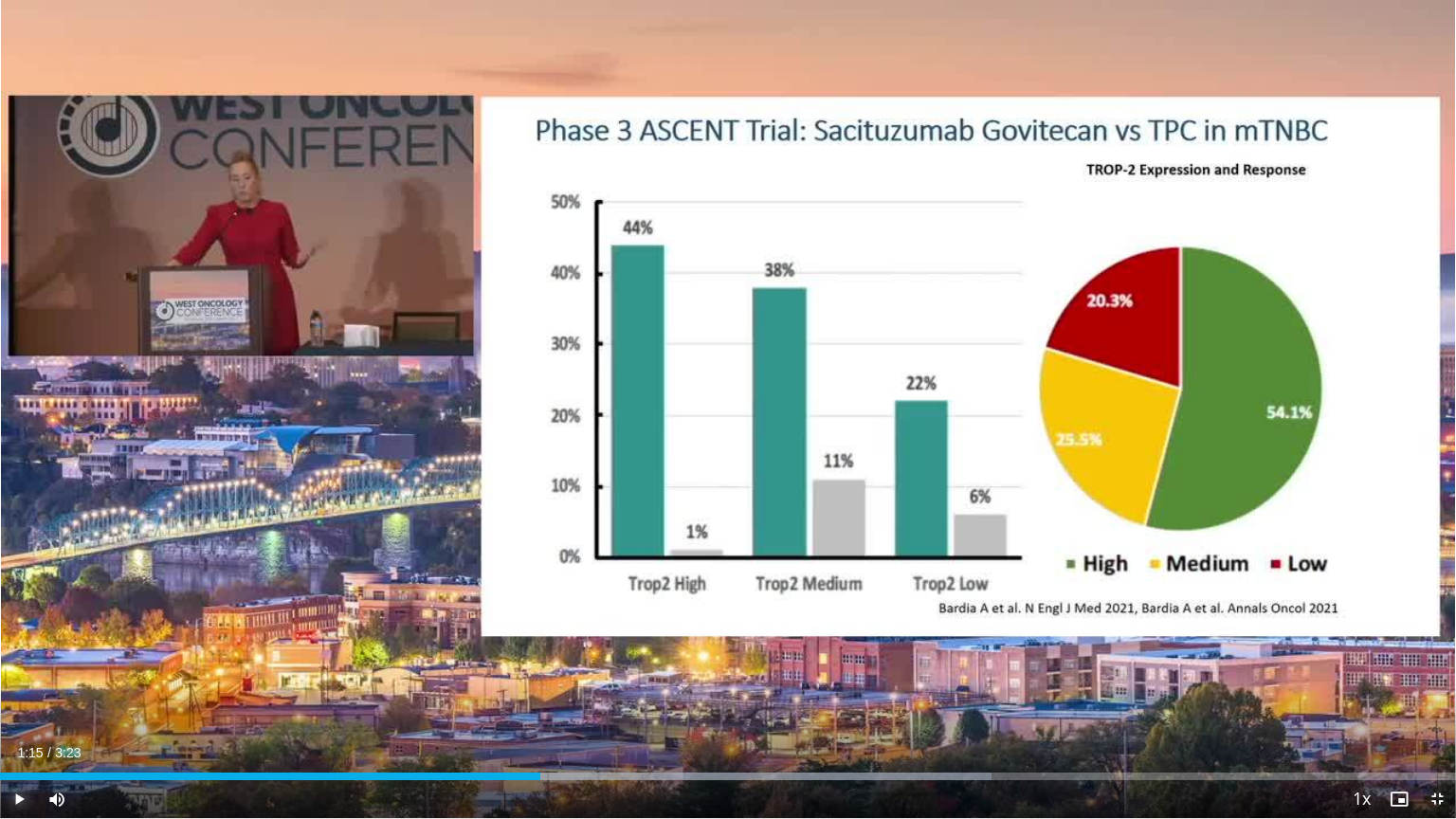 click at bounding box center (19, 799) 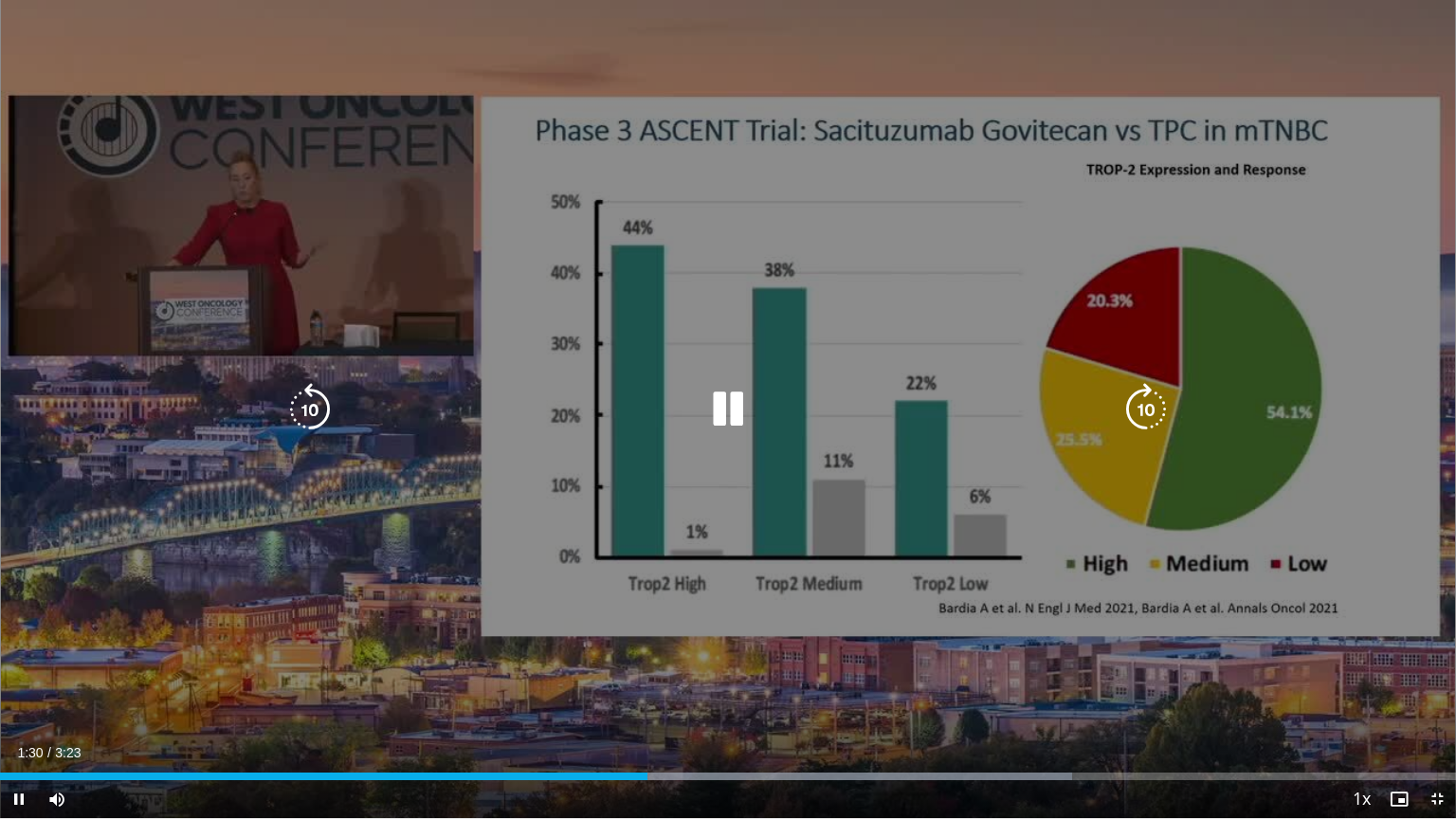 click at bounding box center (728, 410) 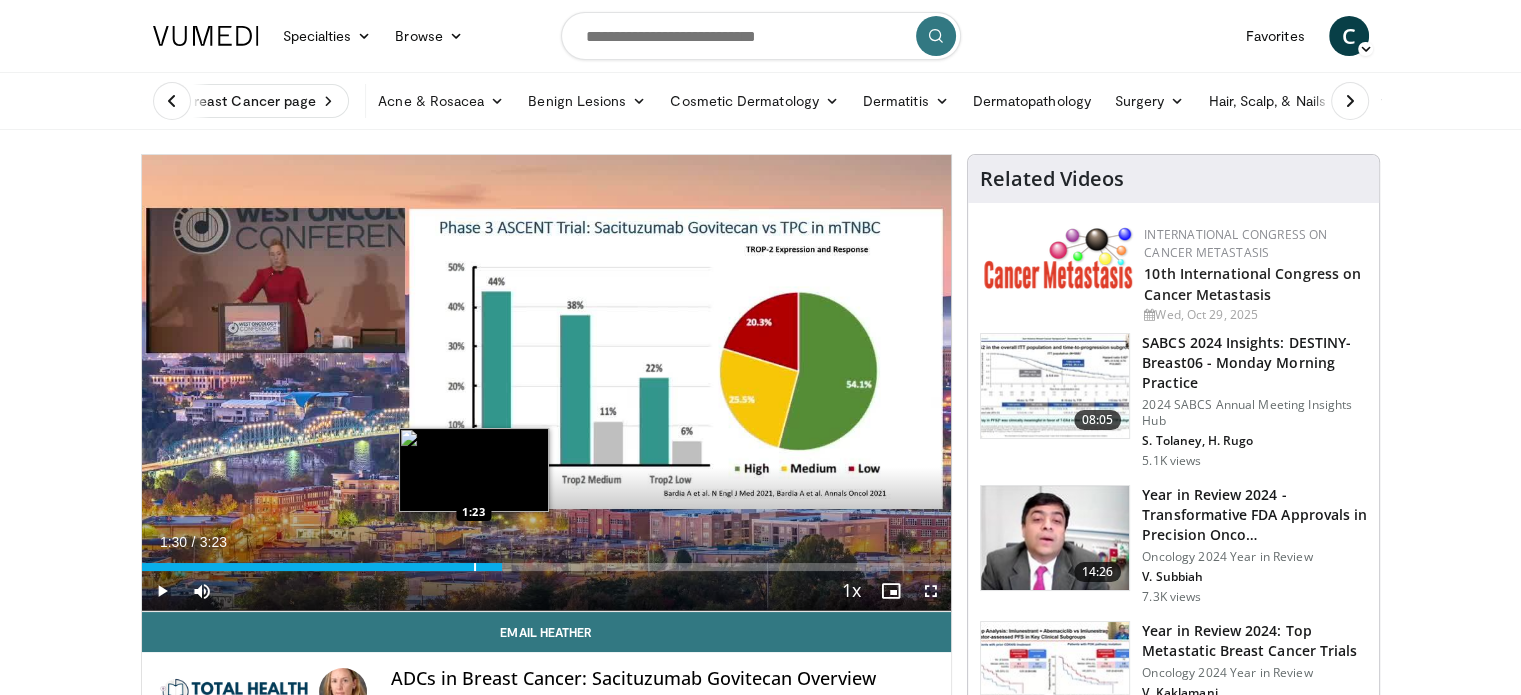 click at bounding box center (475, 567) 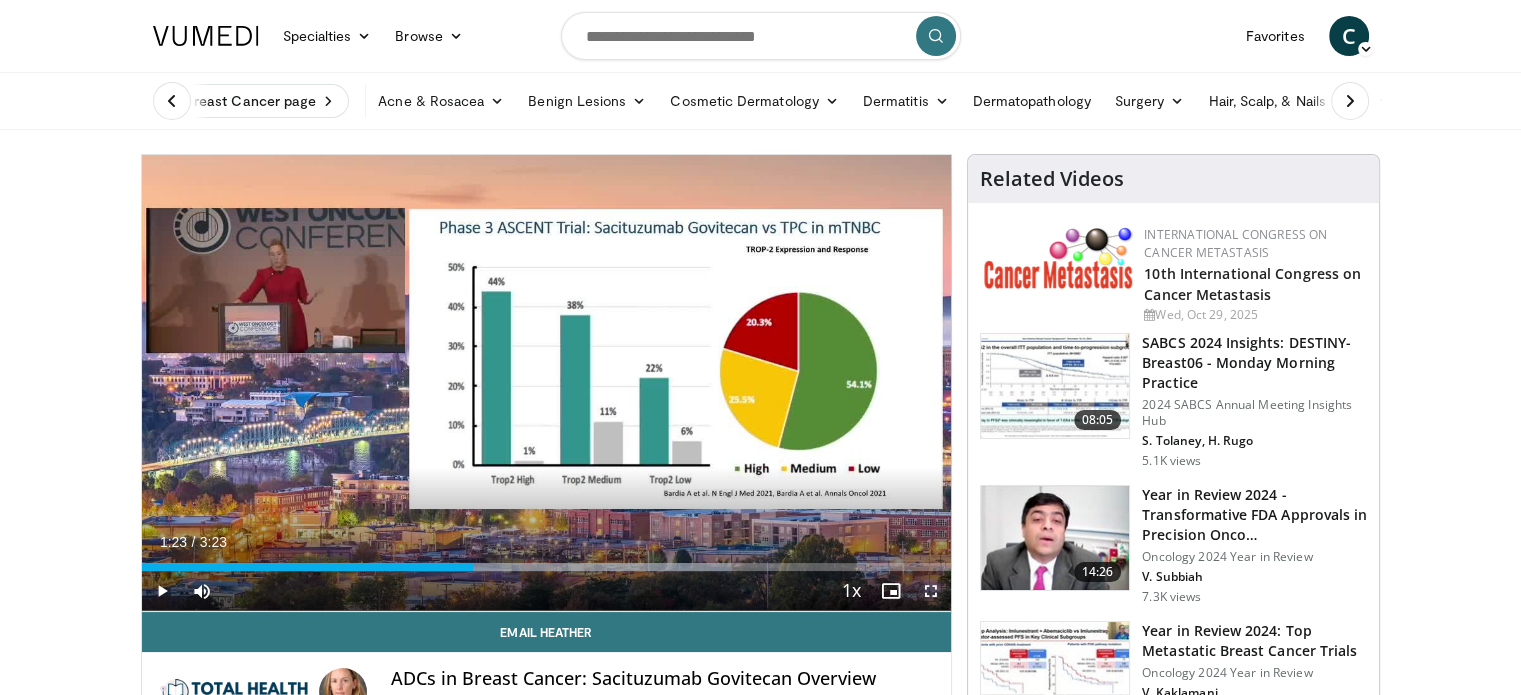 click at bounding box center (931, 591) 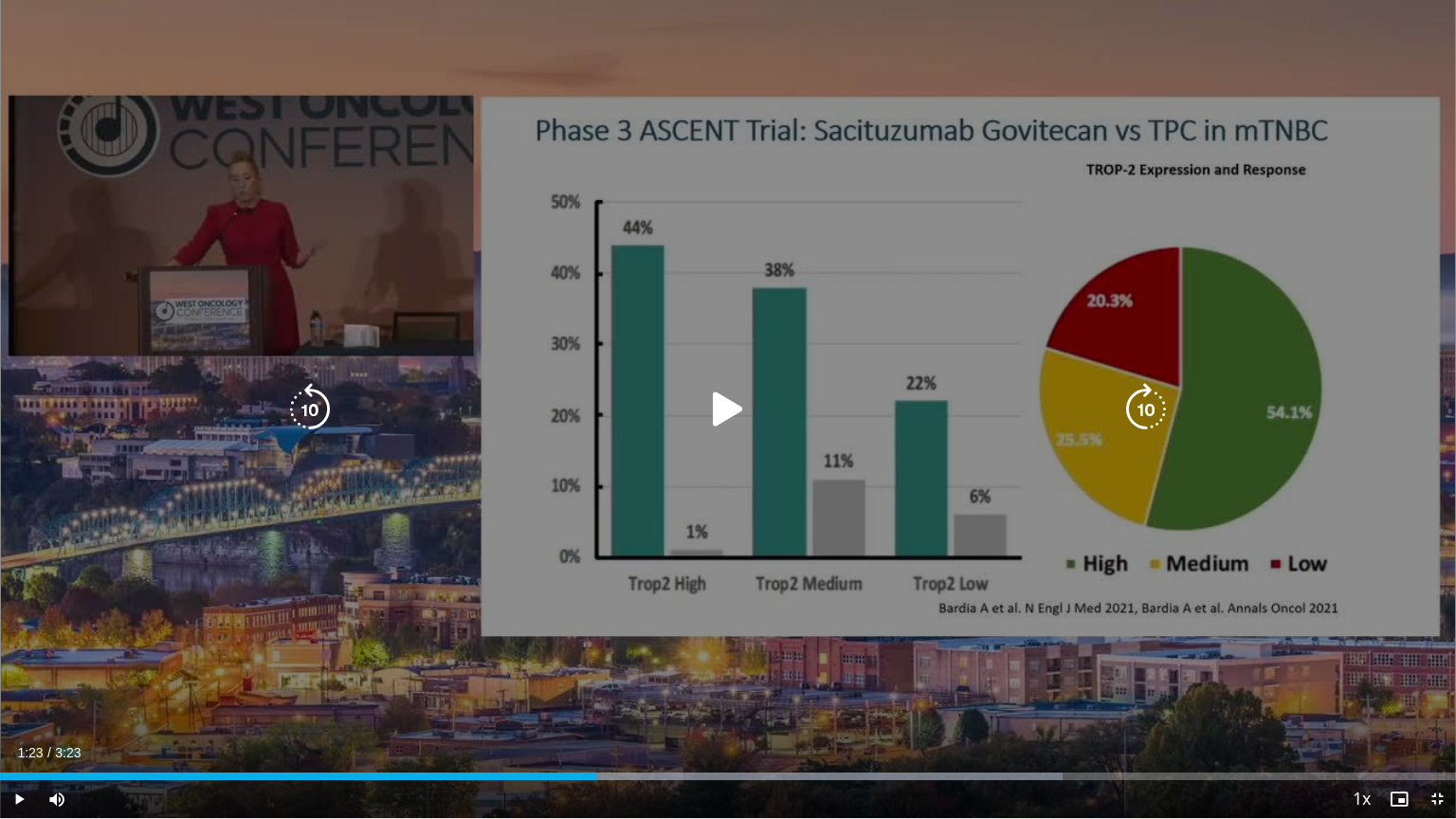click at bounding box center [728, 410] 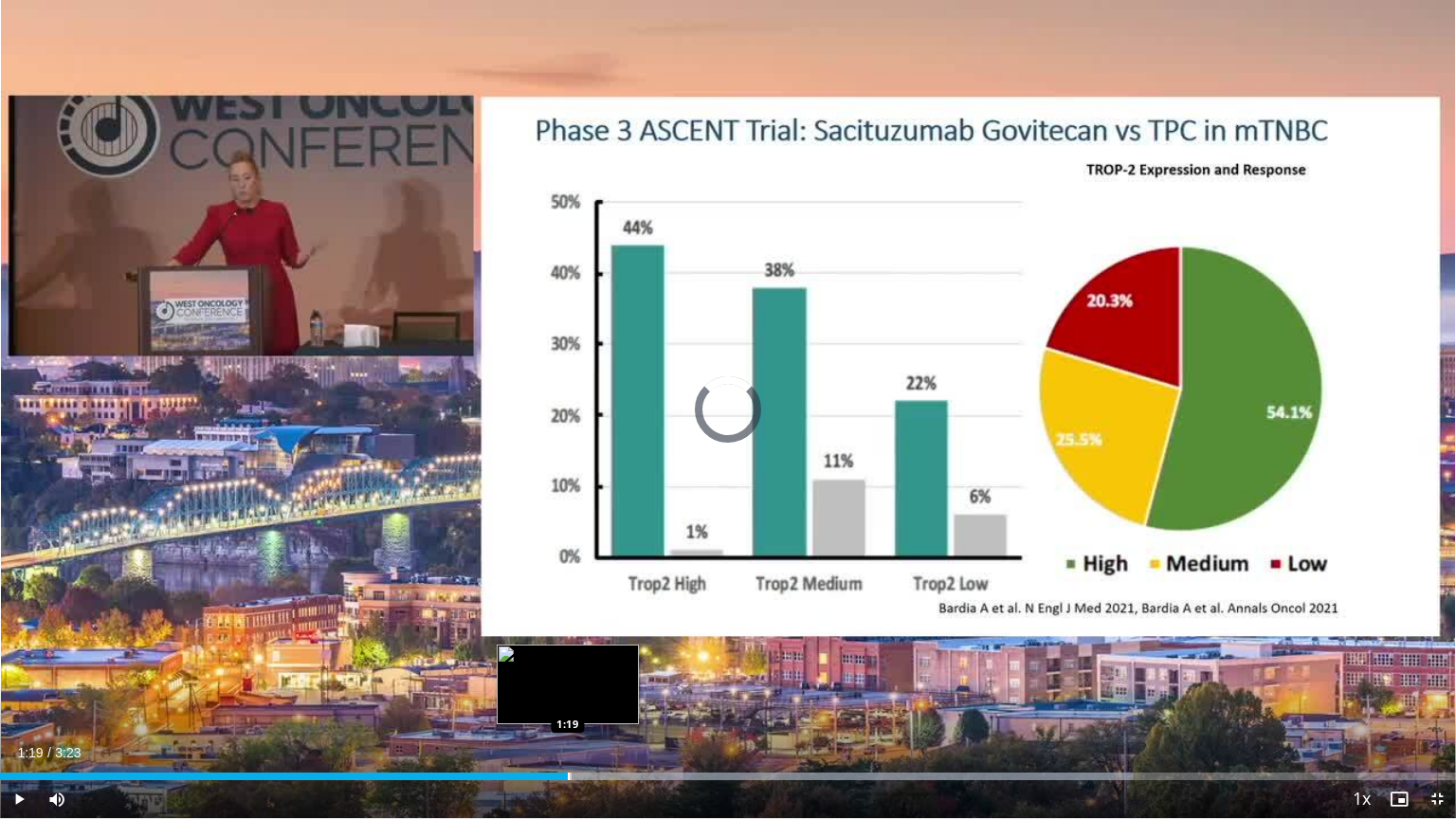 click at bounding box center (569, 776) 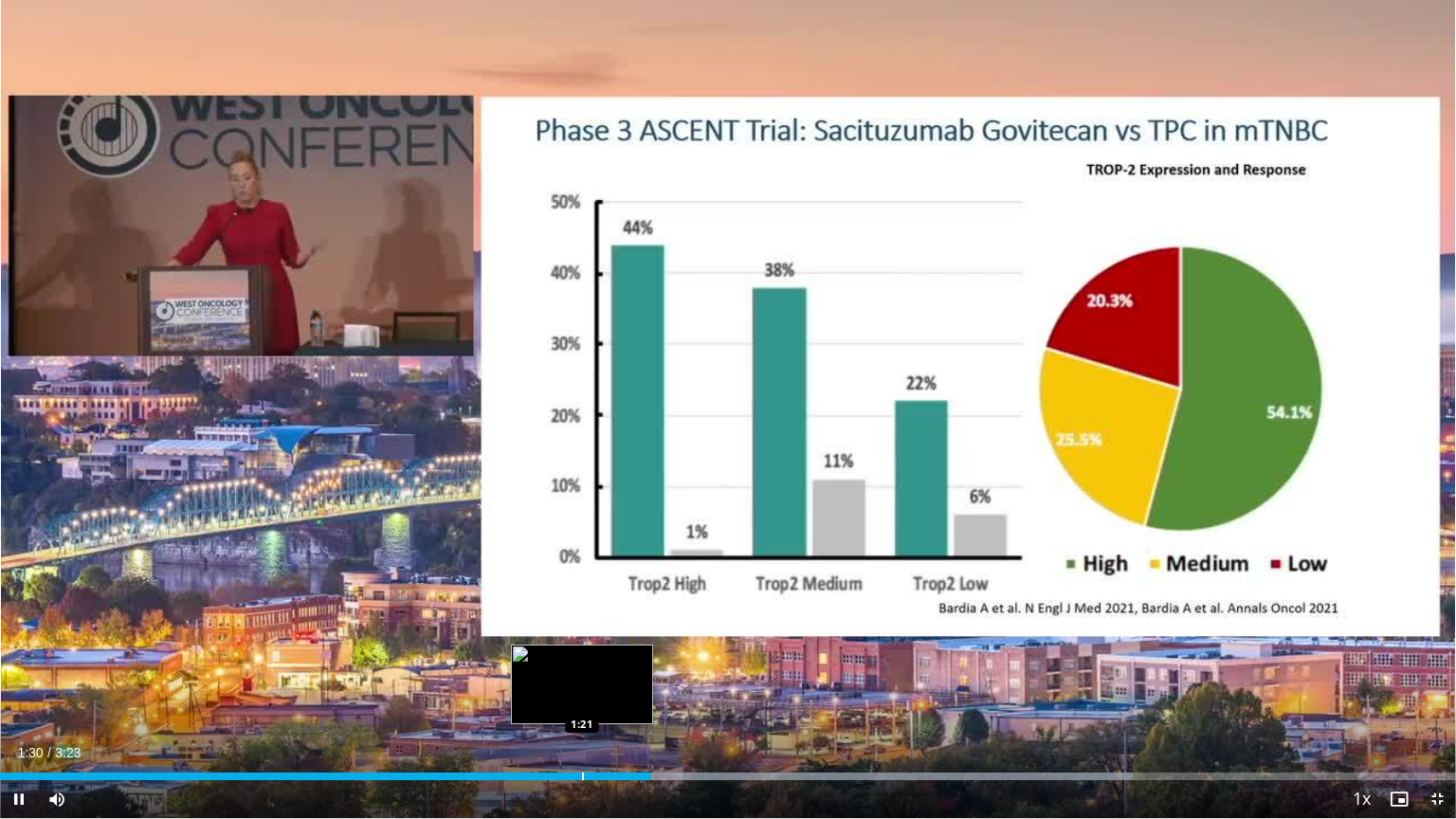 click at bounding box center (583, 776) 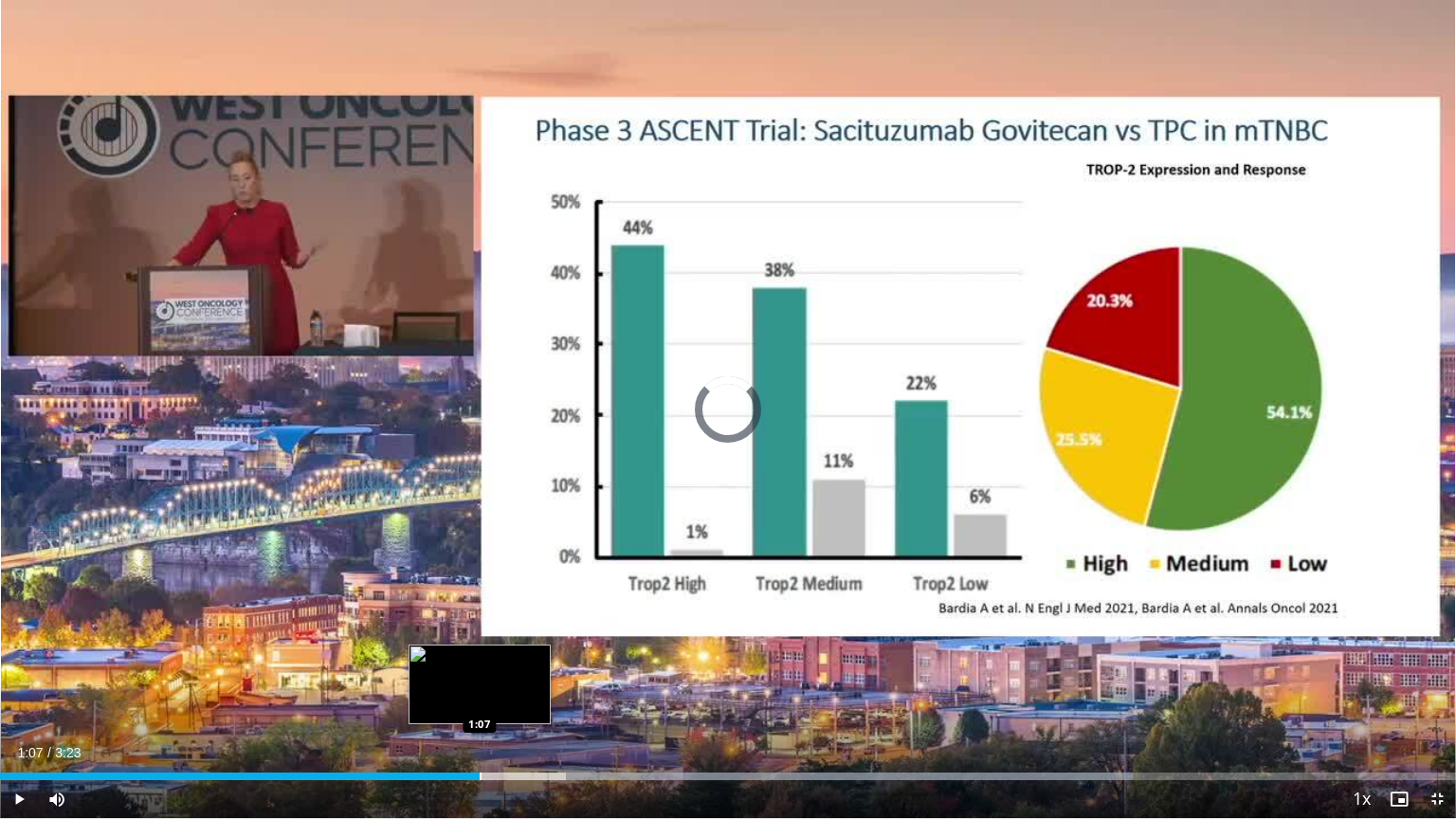 click at bounding box center (481, 776) 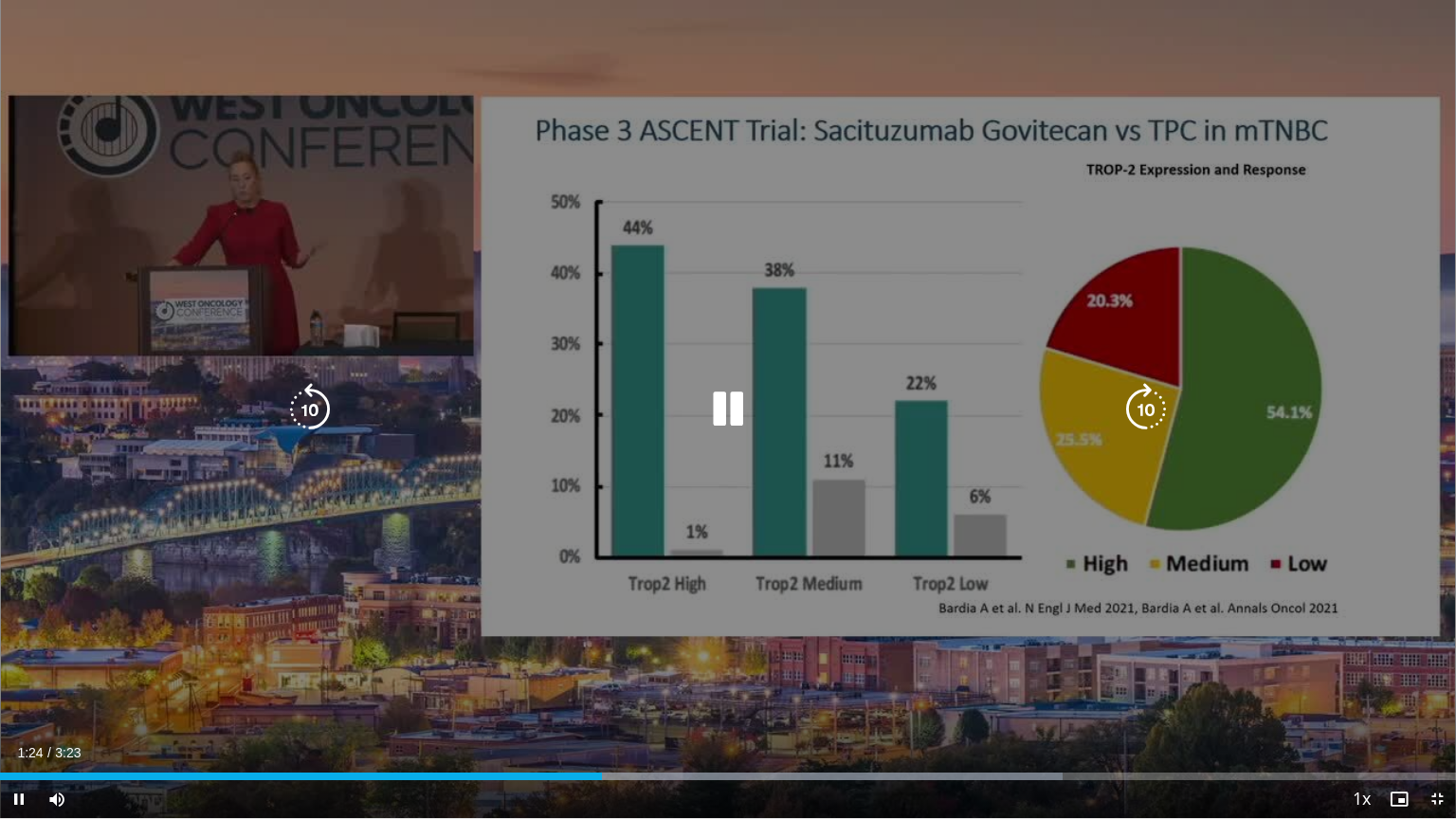 click at bounding box center (728, 410) 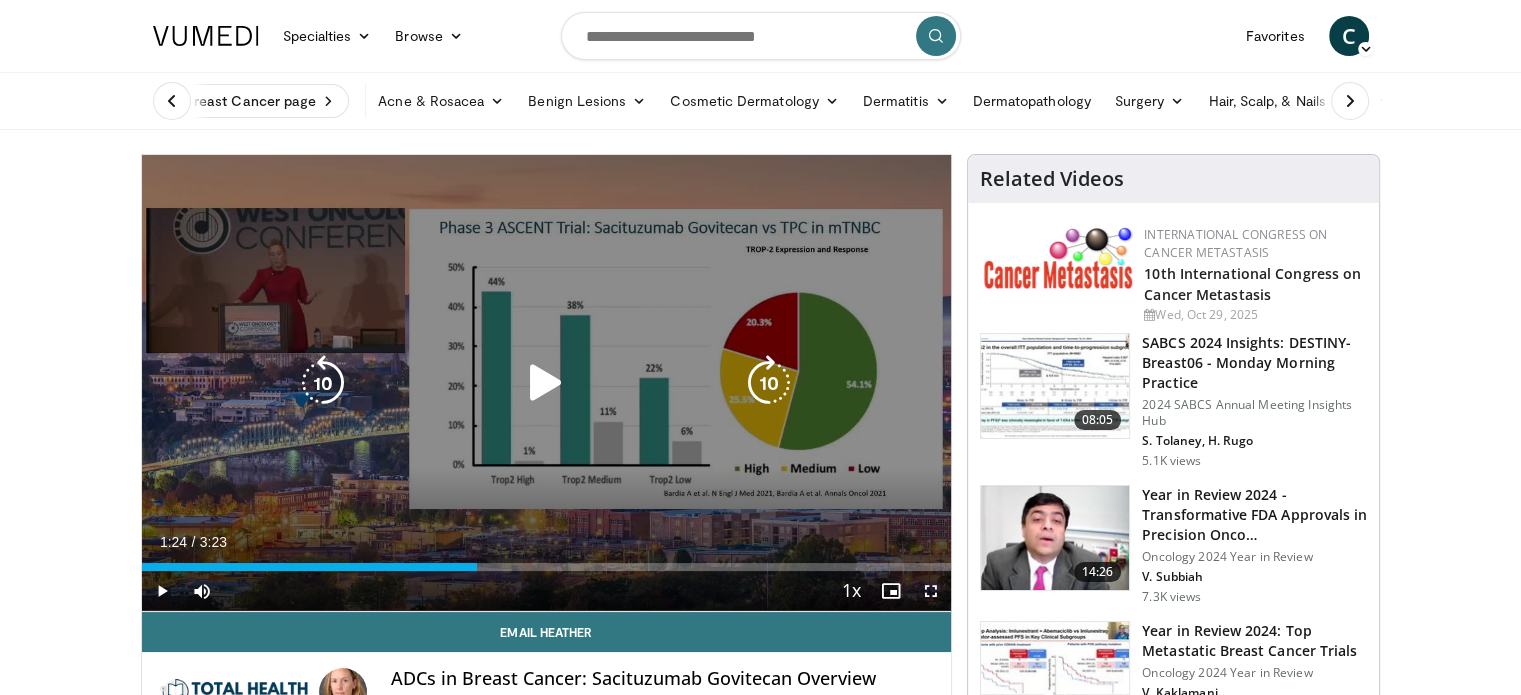click on "10 seconds
Tap to unmute" at bounding box center (547, 383) 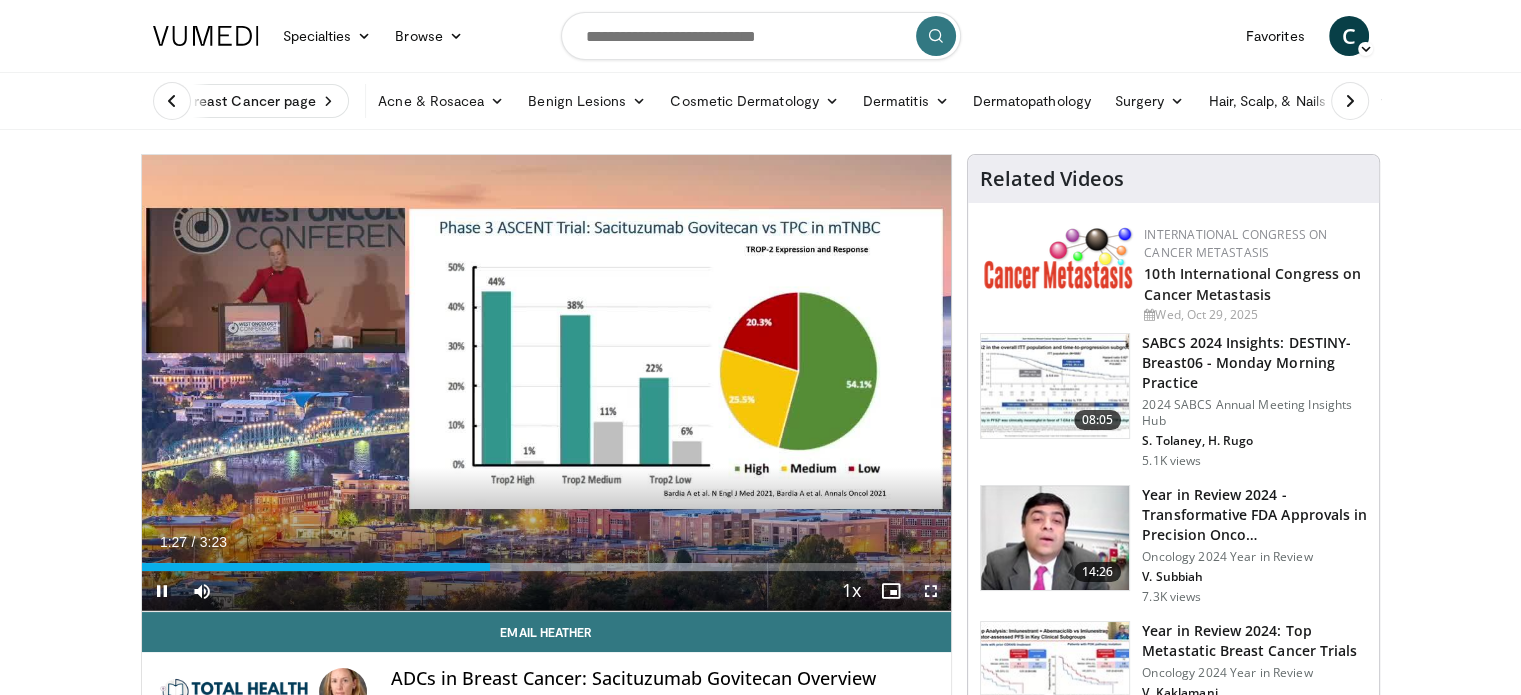 click at bounding box center (931, 591) 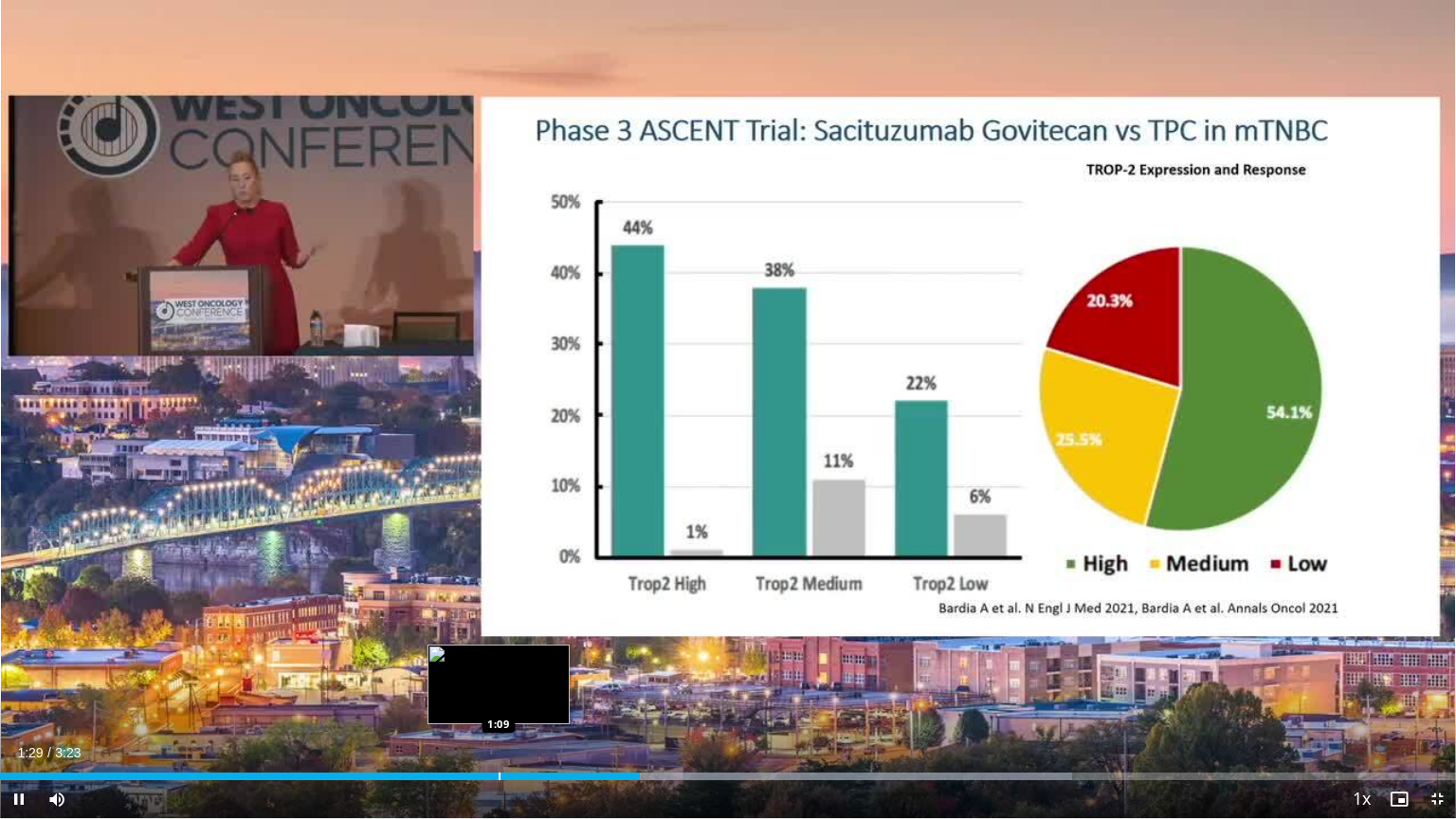click at bounding box center (500, 776) 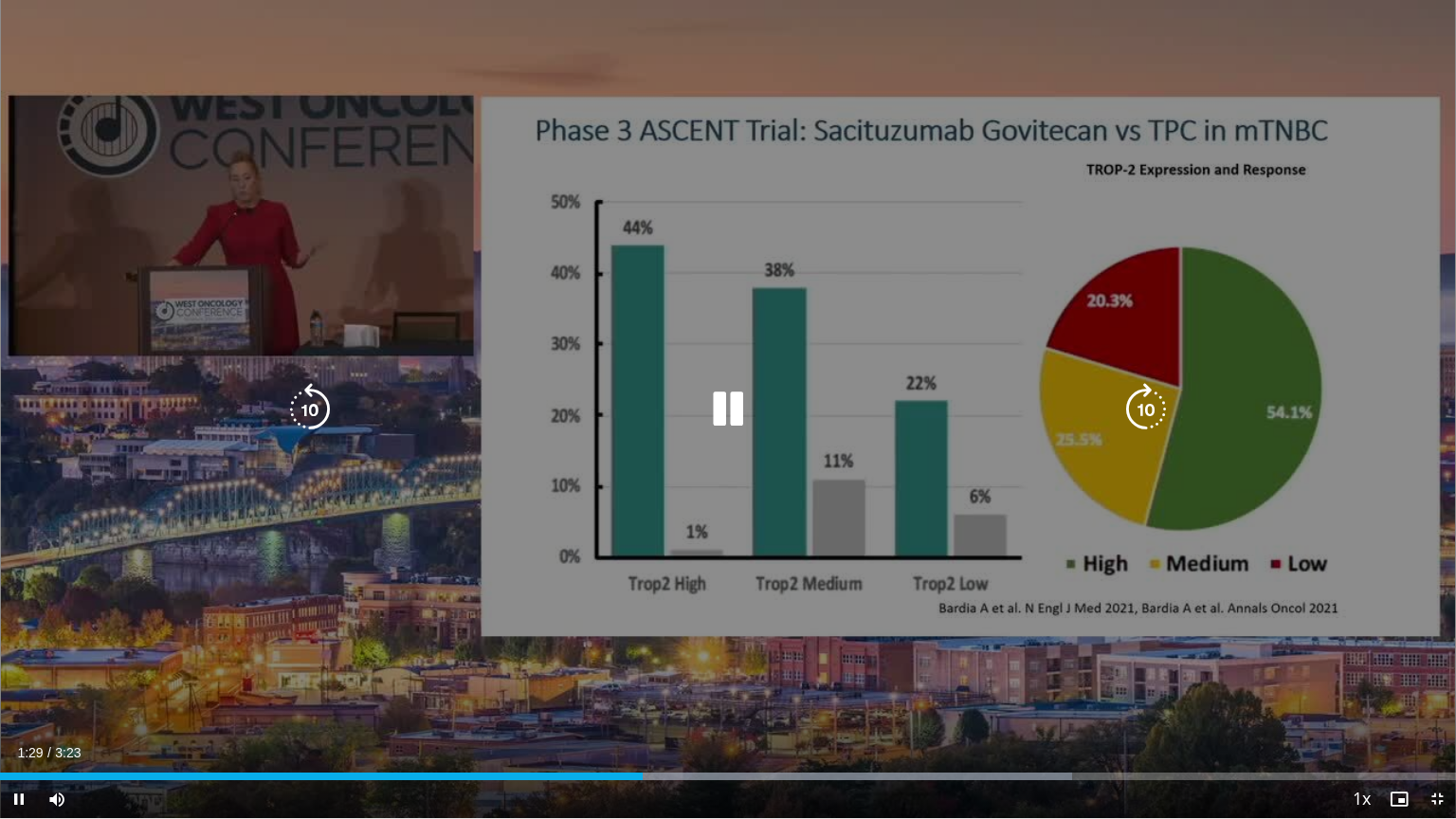 click at bounding box center (728, 410) 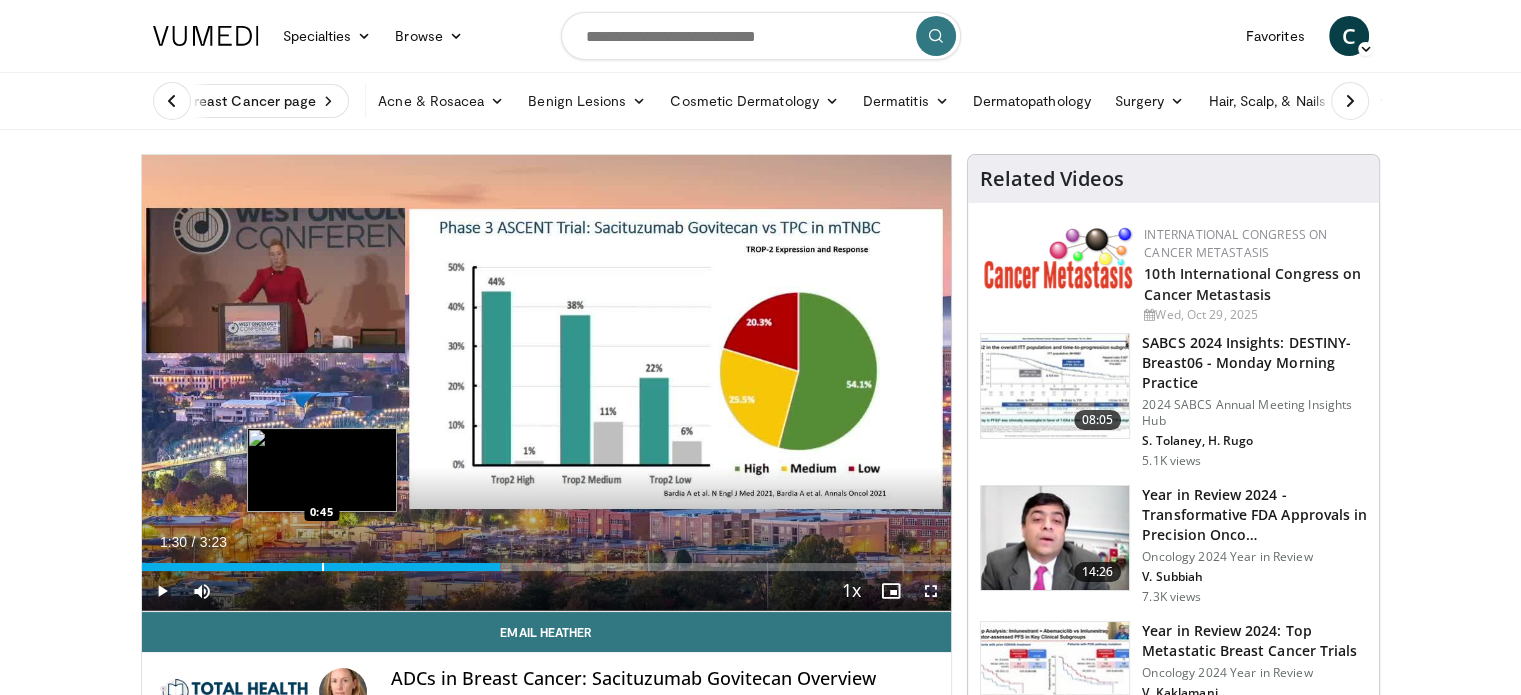 click on "1:30" at bounding box center (321, 567) 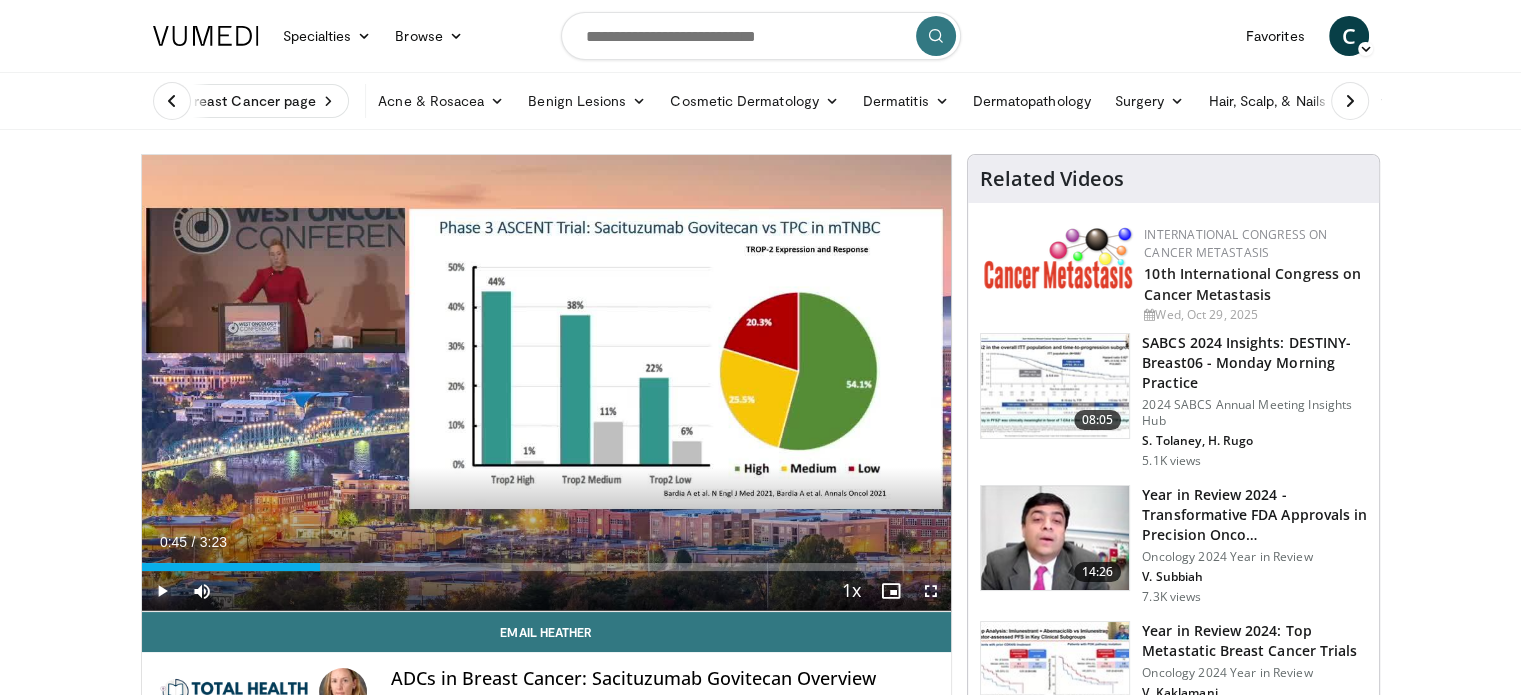 click at bounding box center [162, 591] 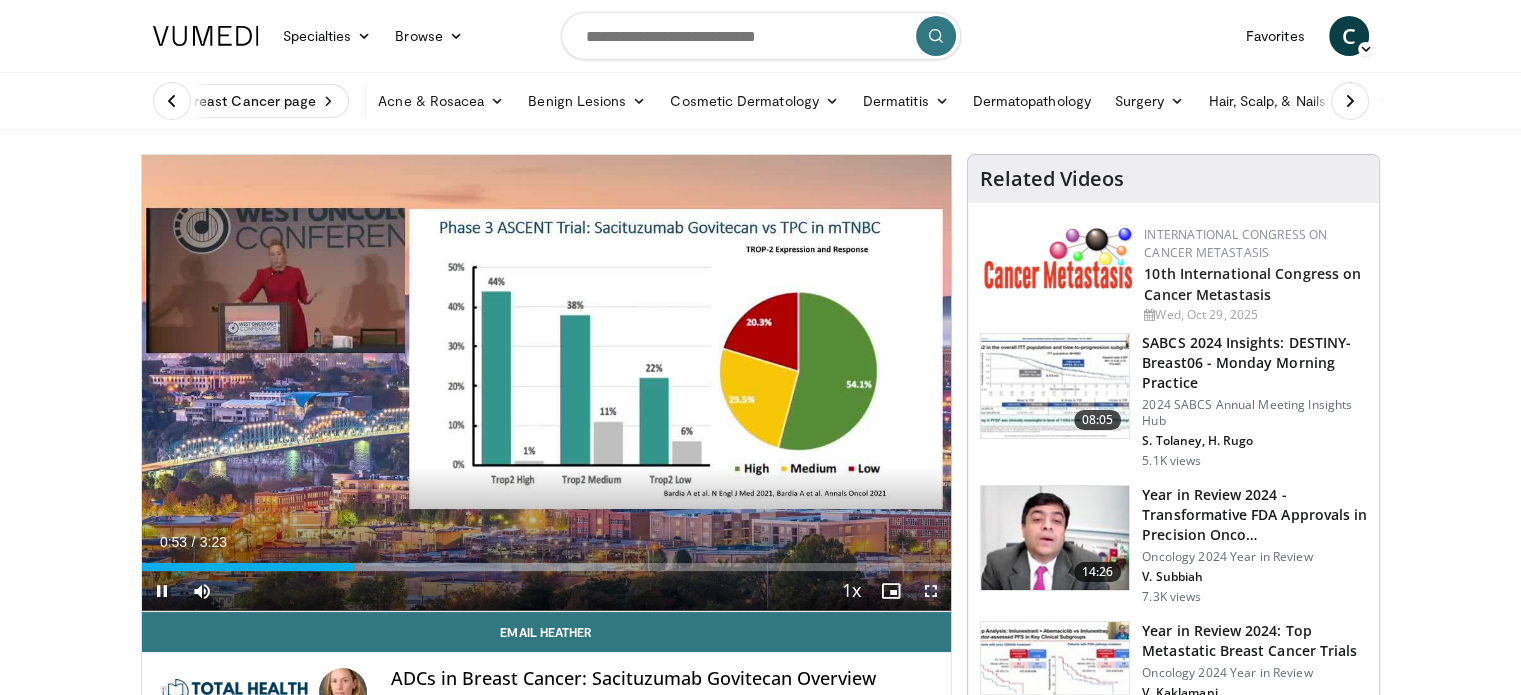 click at bounding box center [931, 591] 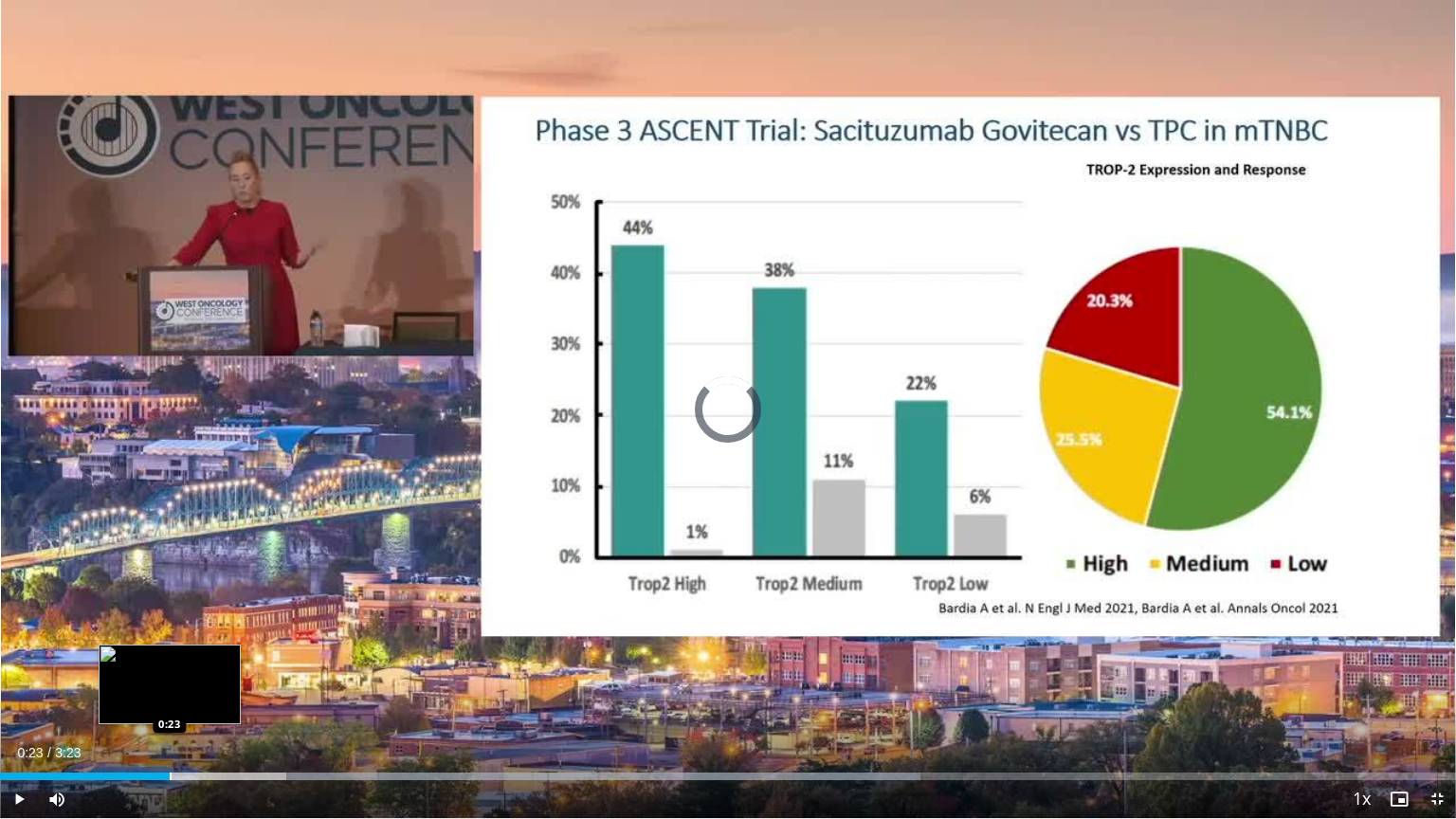 click at bounding box center [171, 776] 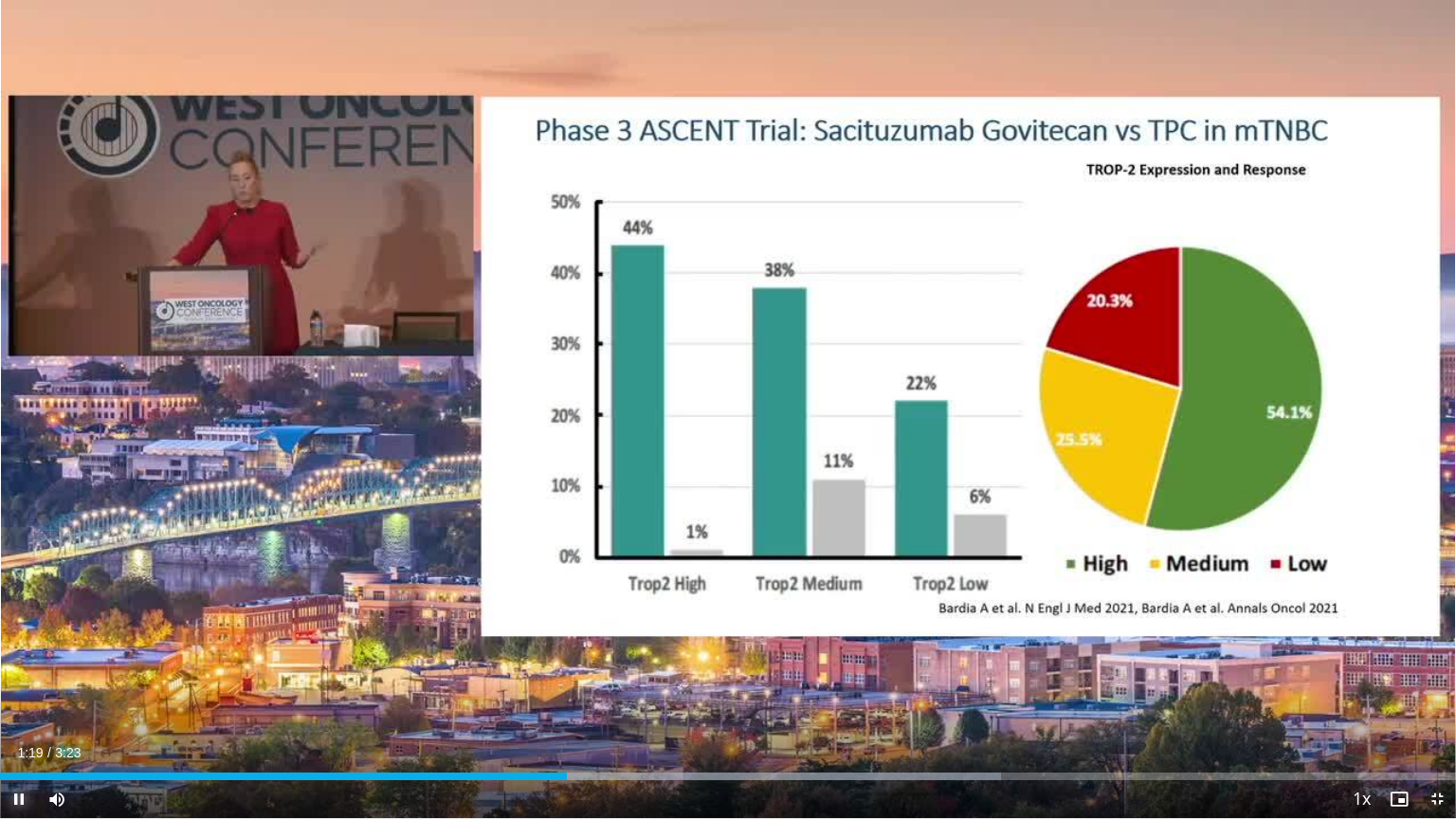 click at bounding box center (19, 799) 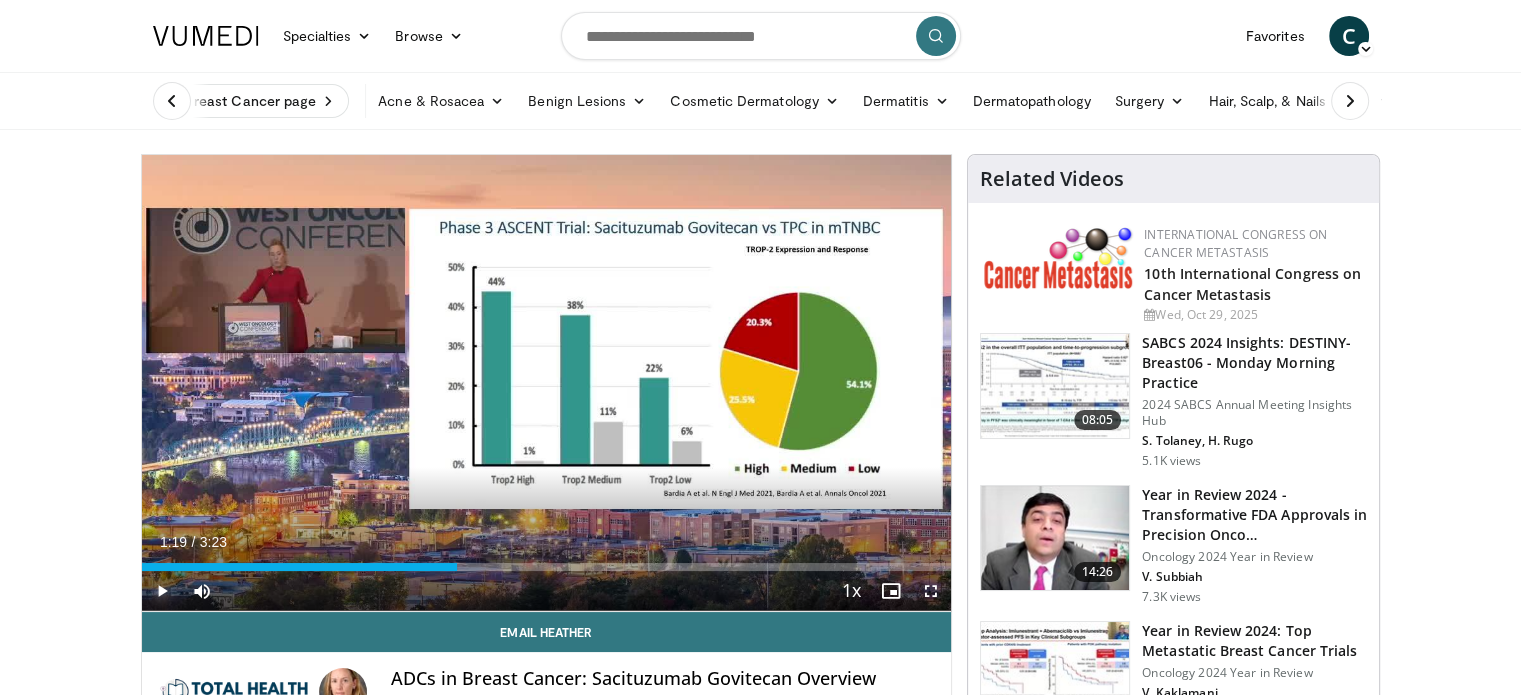 click at bounding box center (162, 591) 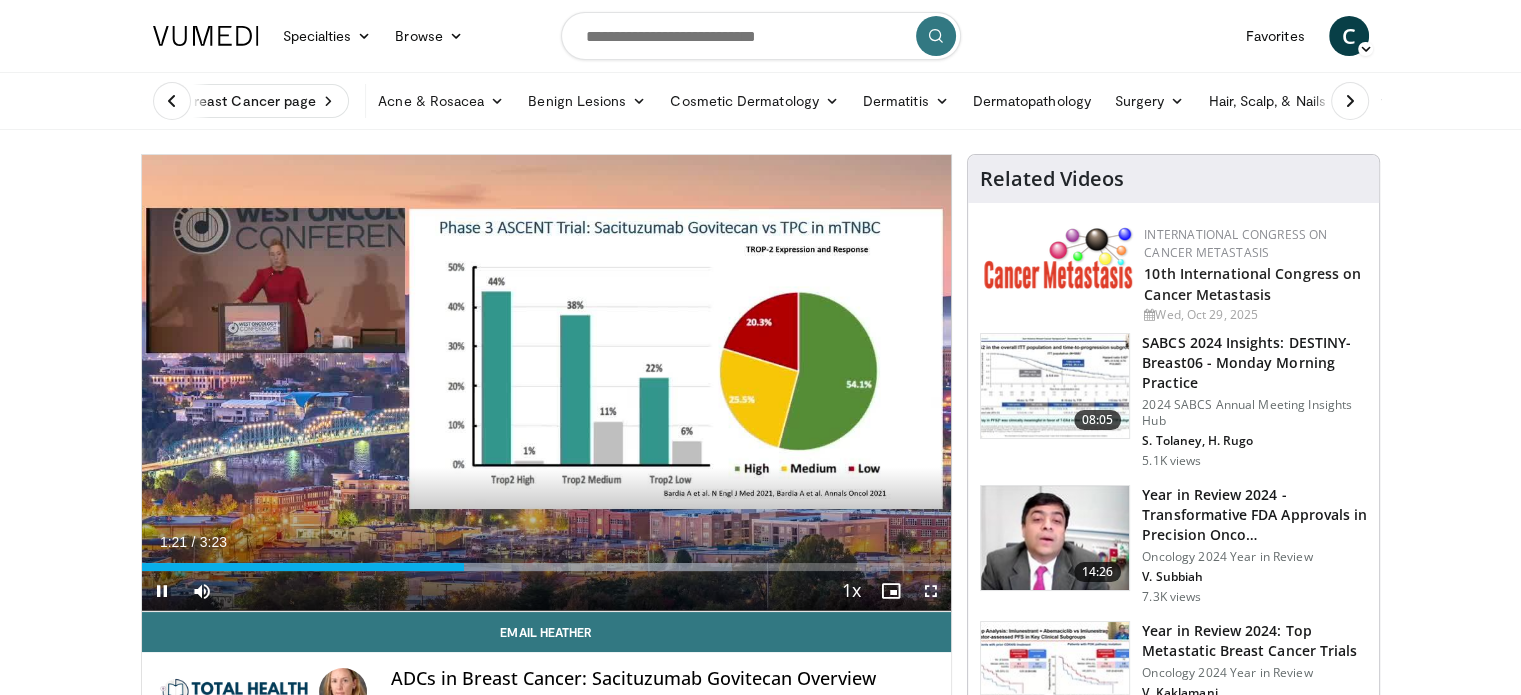 click at bounding box center [931, 591] 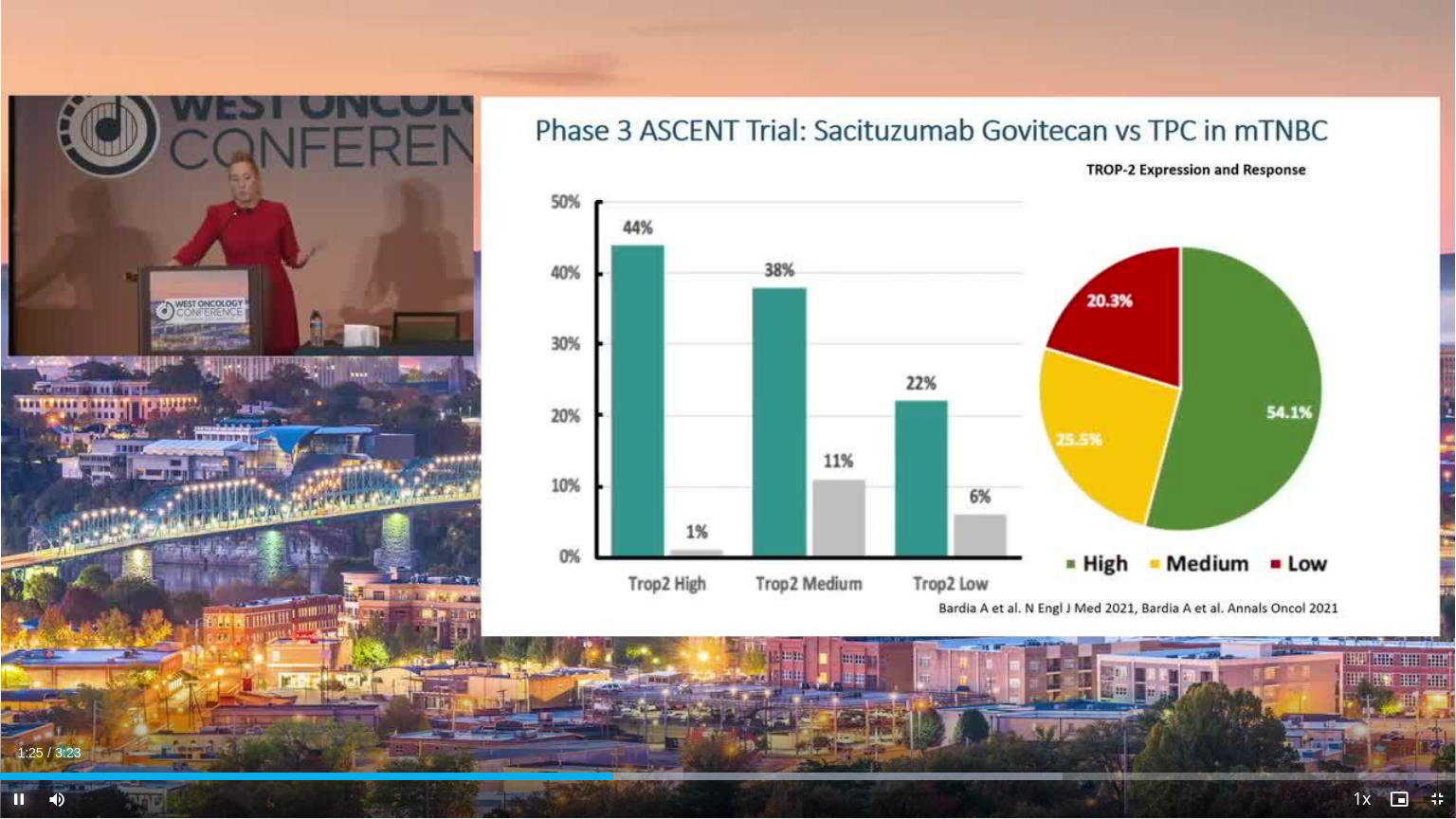 click at bounding box center [19, 799] 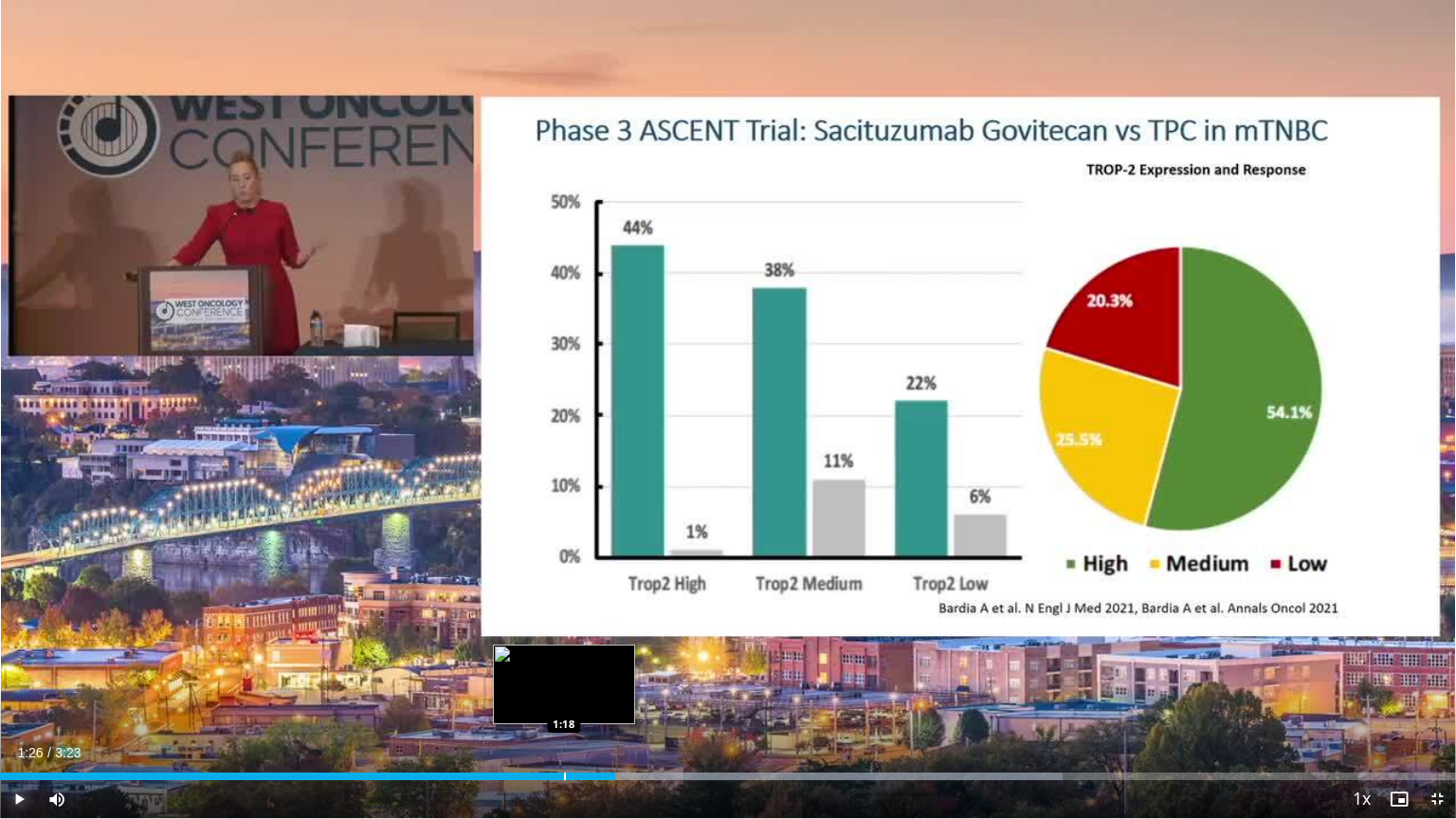 click at bounding box center (565, 776) 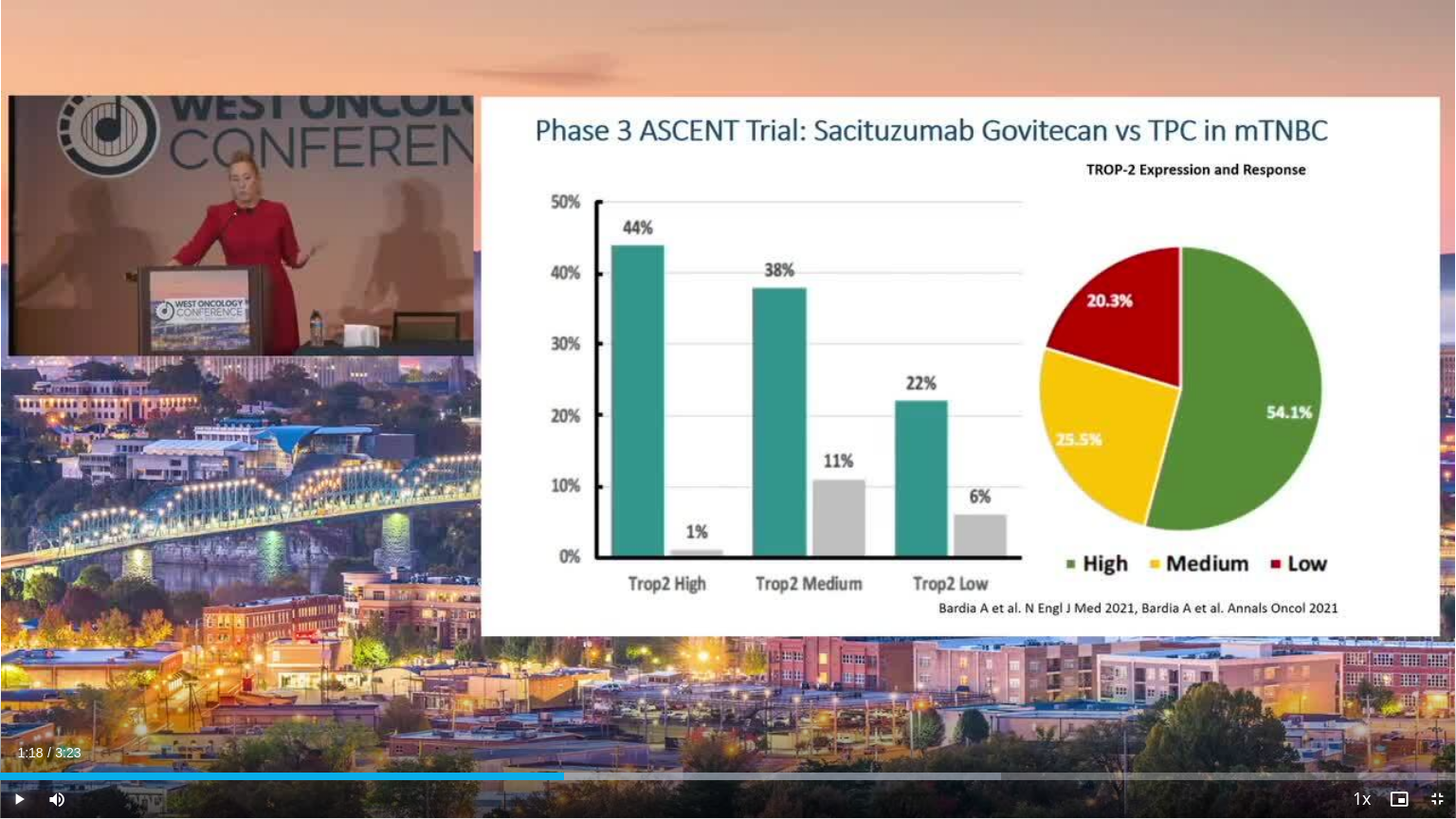 click at bounding box center [19, 799] 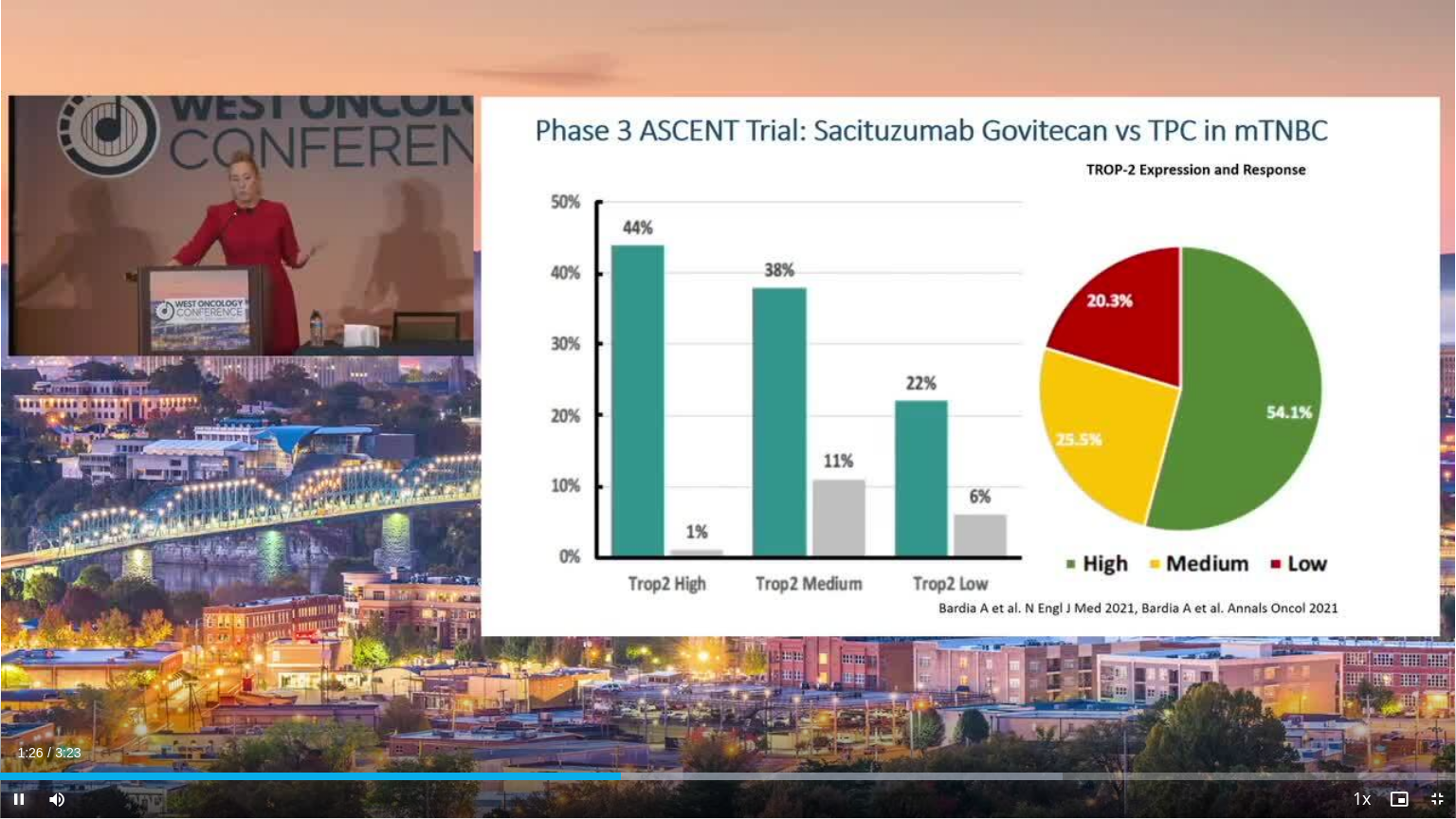 click at bounding box center [19, 799] 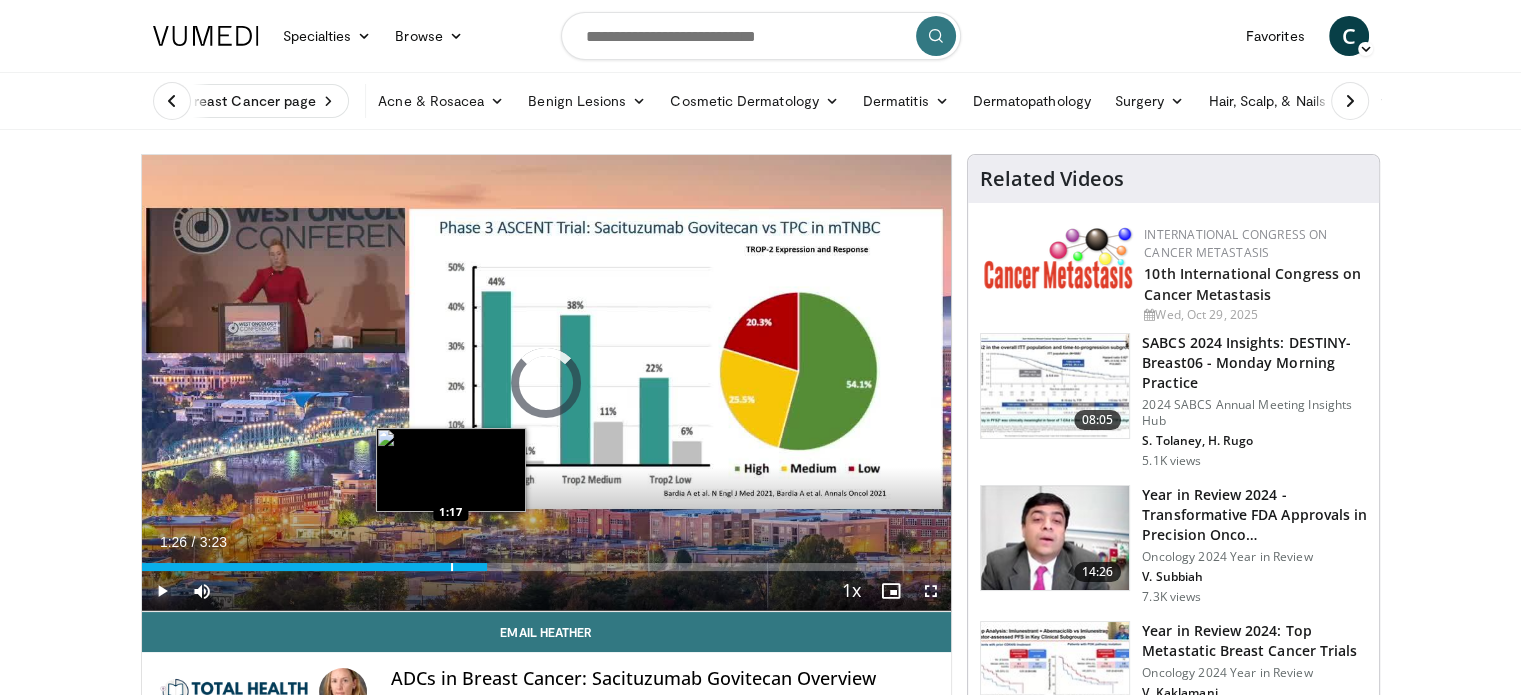 click at bounding box center [452, 567] 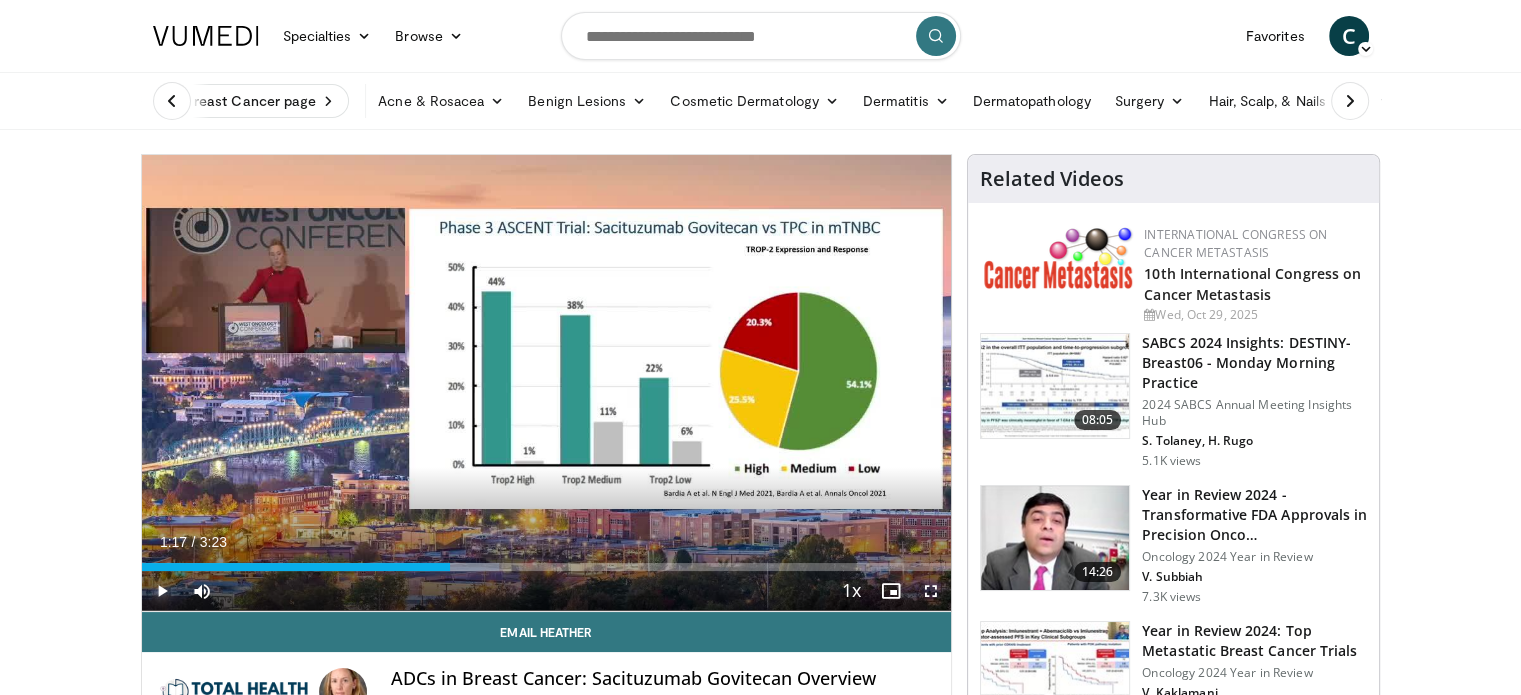 click at bounding box center (162, 591) 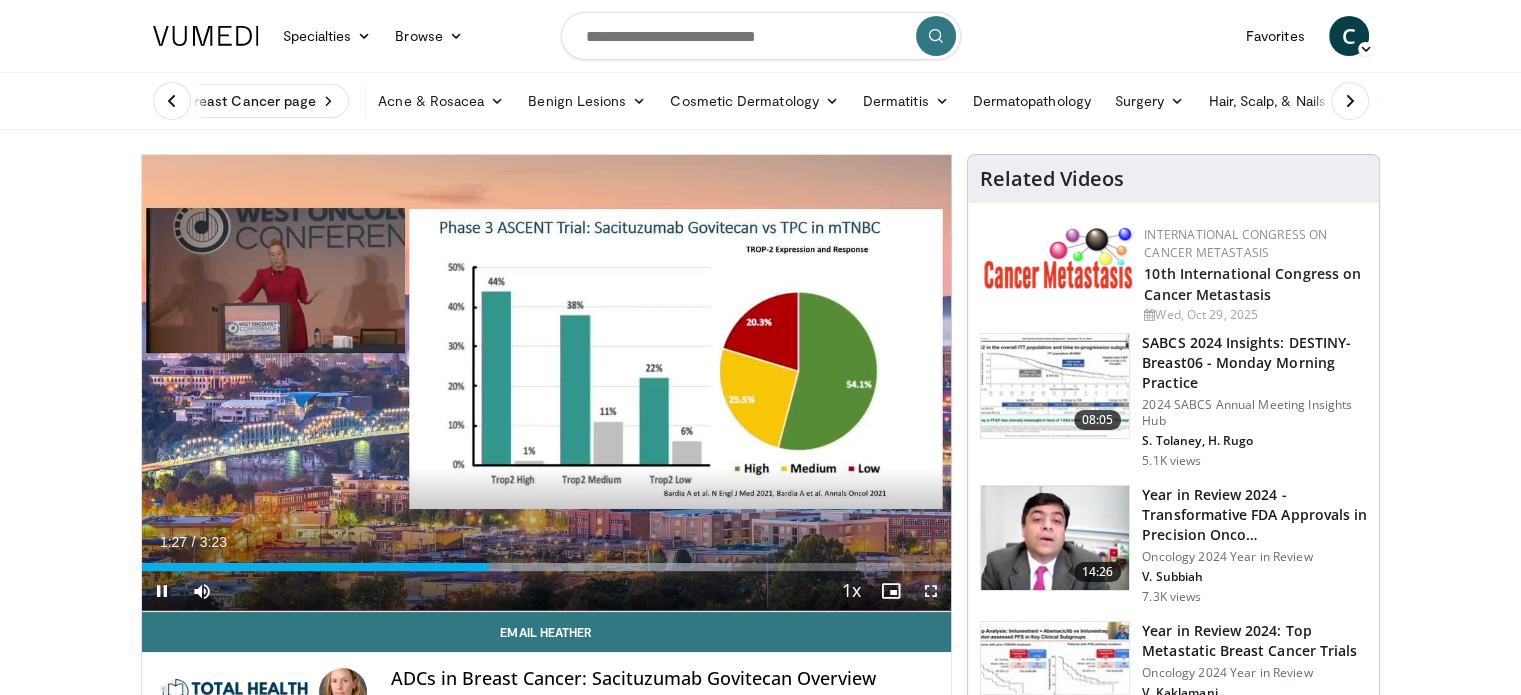 click at bounding box center [931, 591] 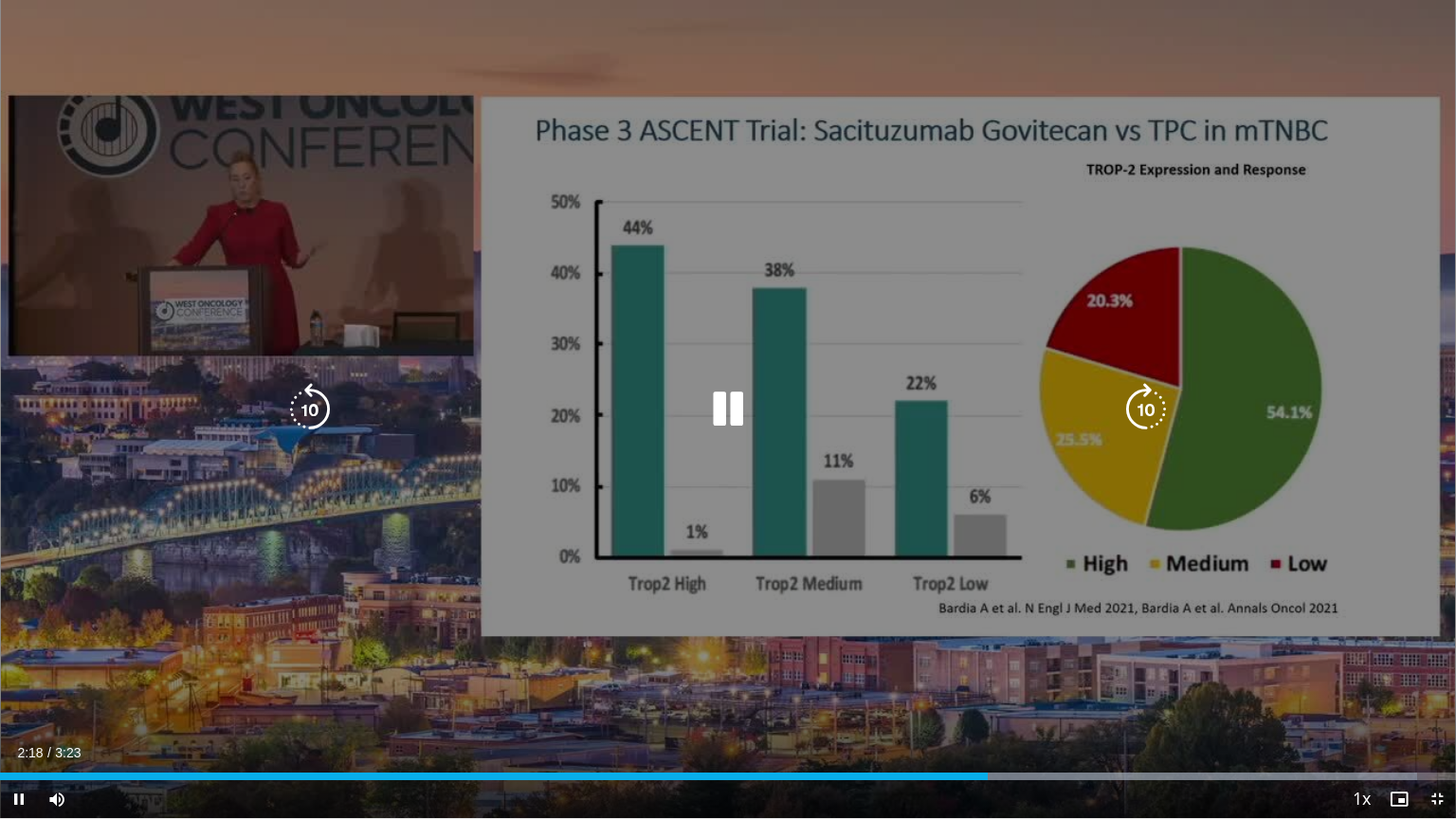 click on "10 seconds
Tap to unmute" at bounding box center [728, 409] 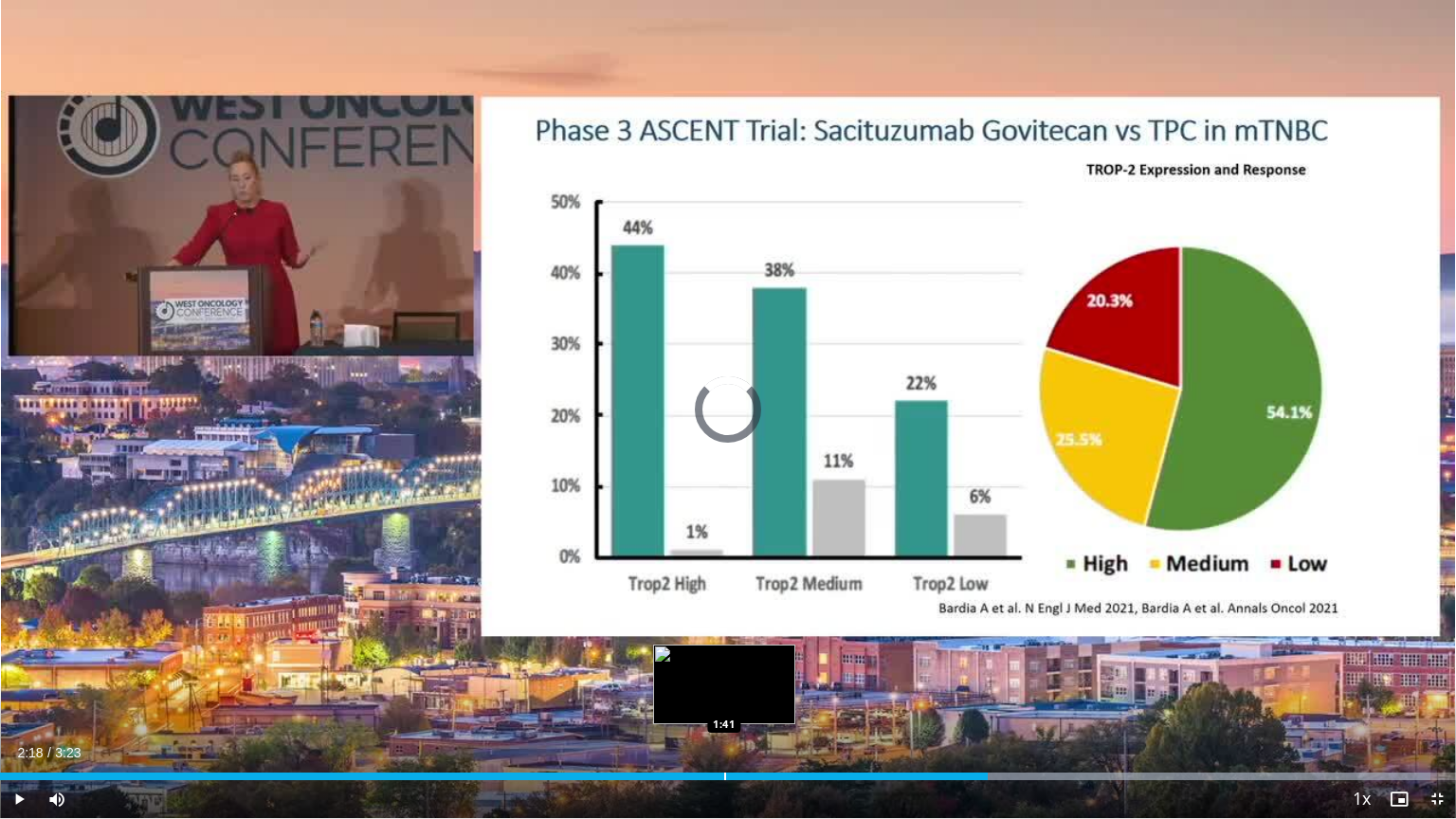 click at bounding box center [725, 776] 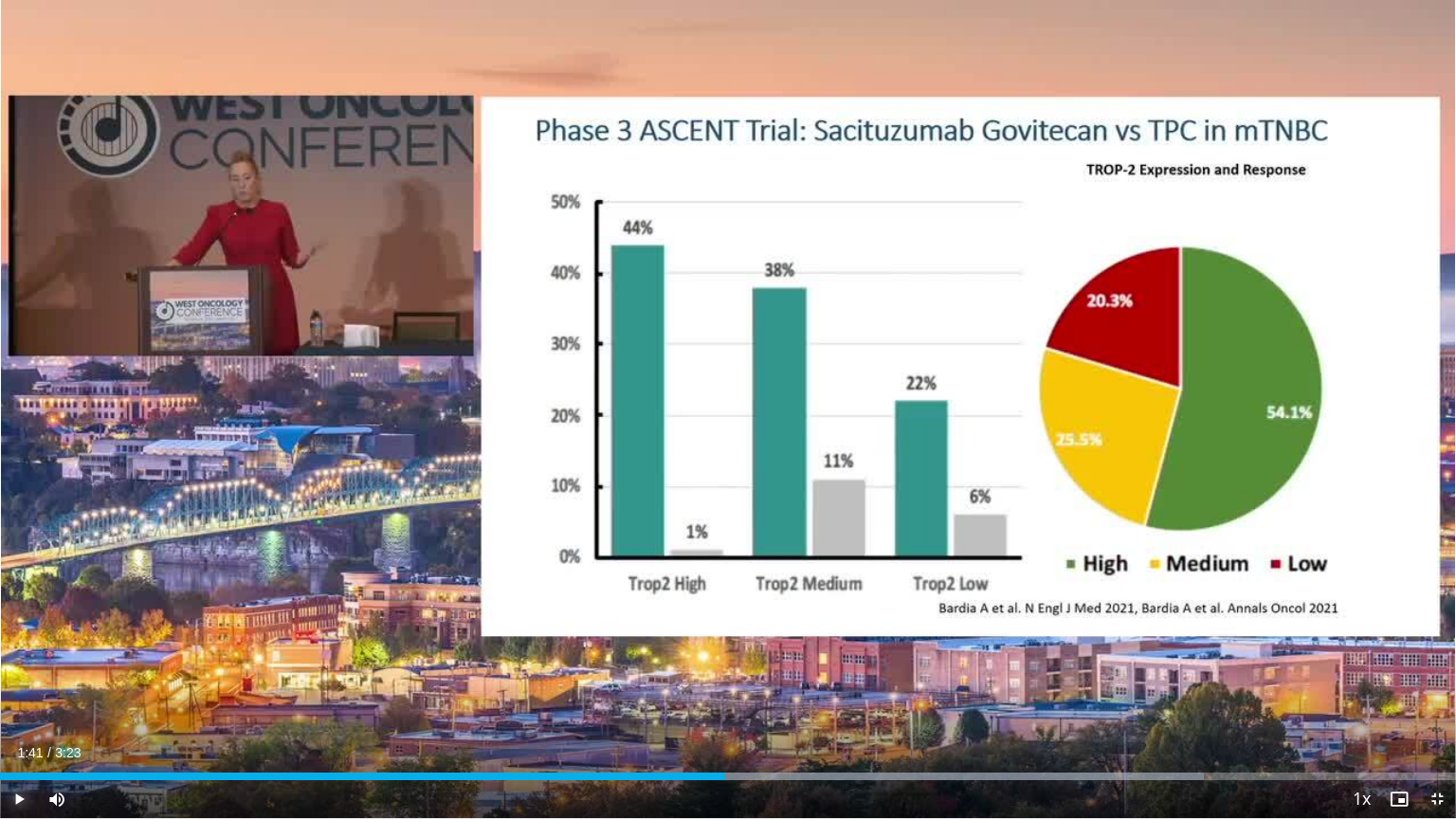 click at bounding box center (19, 799) 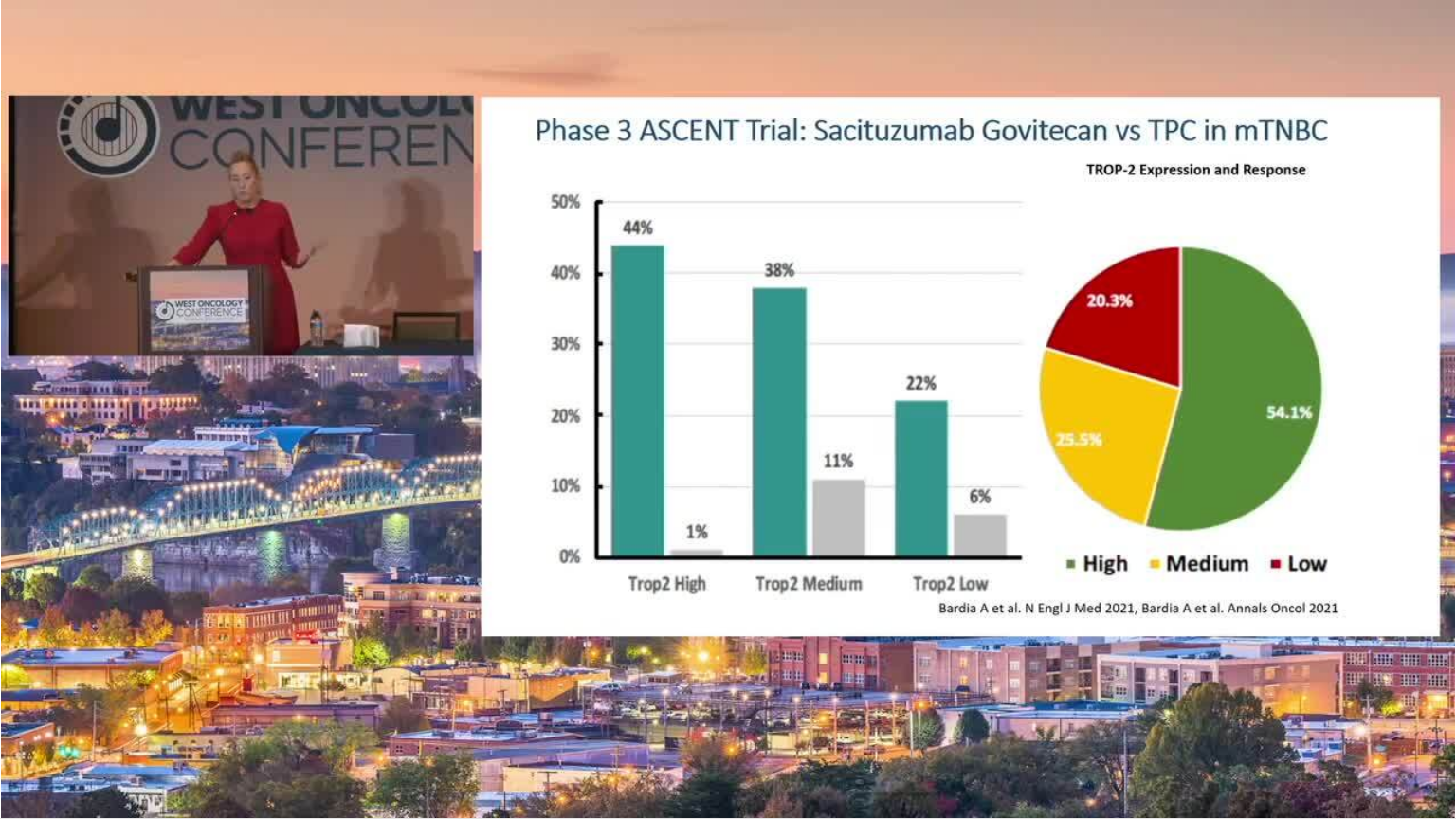 type 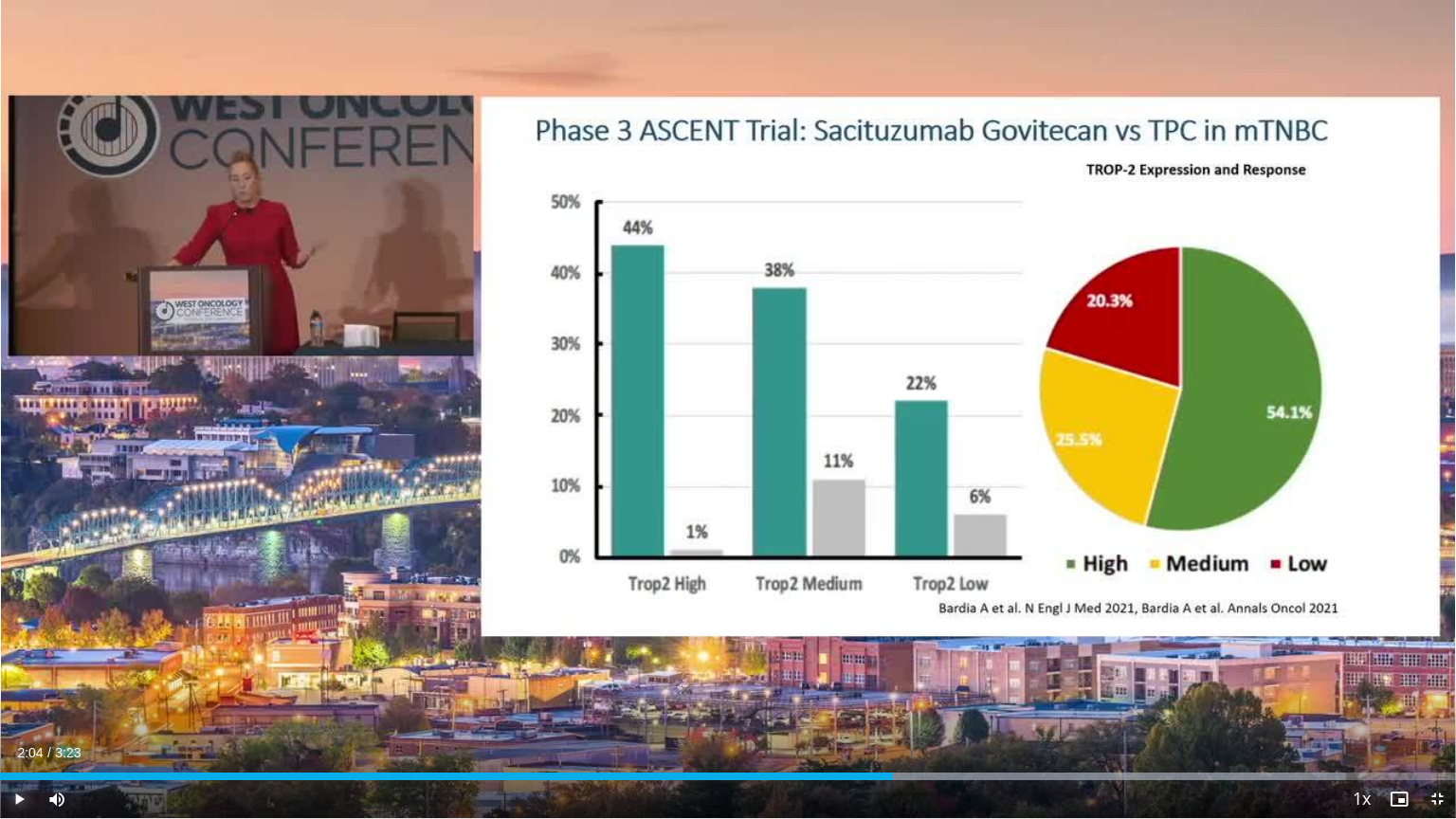 click at bounding box center (19, 799) 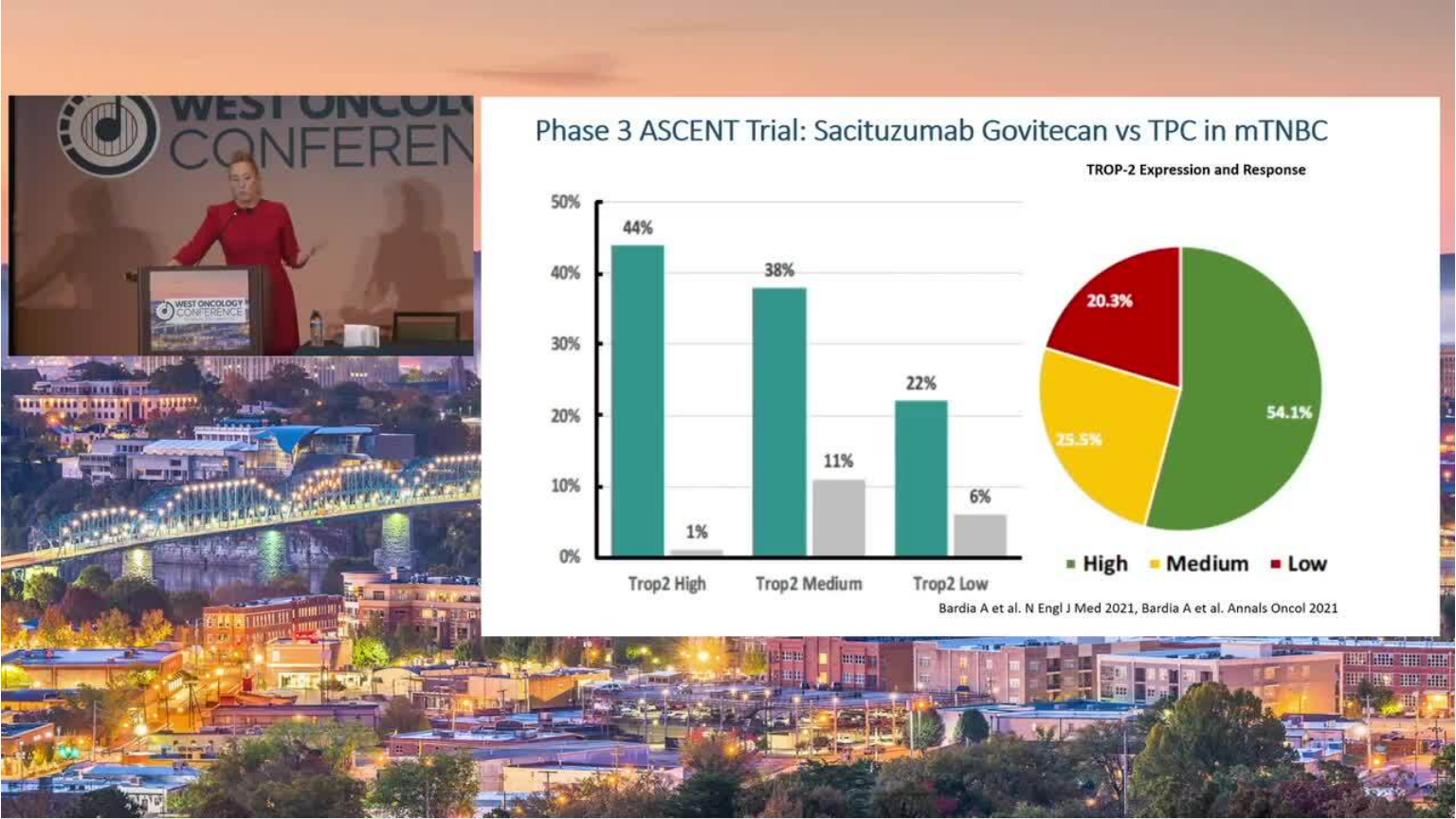click on "10 seconds
Tap to unmute" at bounding box center [728, 409] 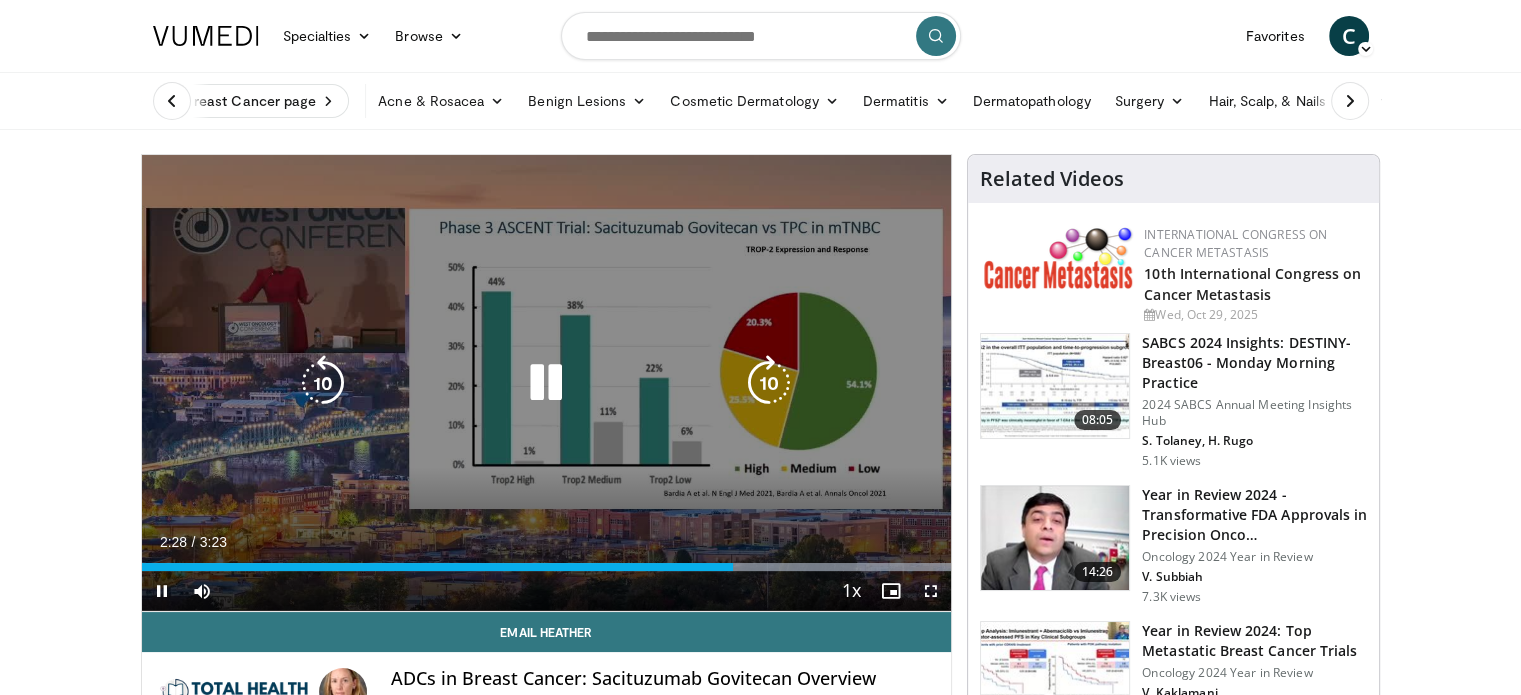 click at bounding box center (546, 383) 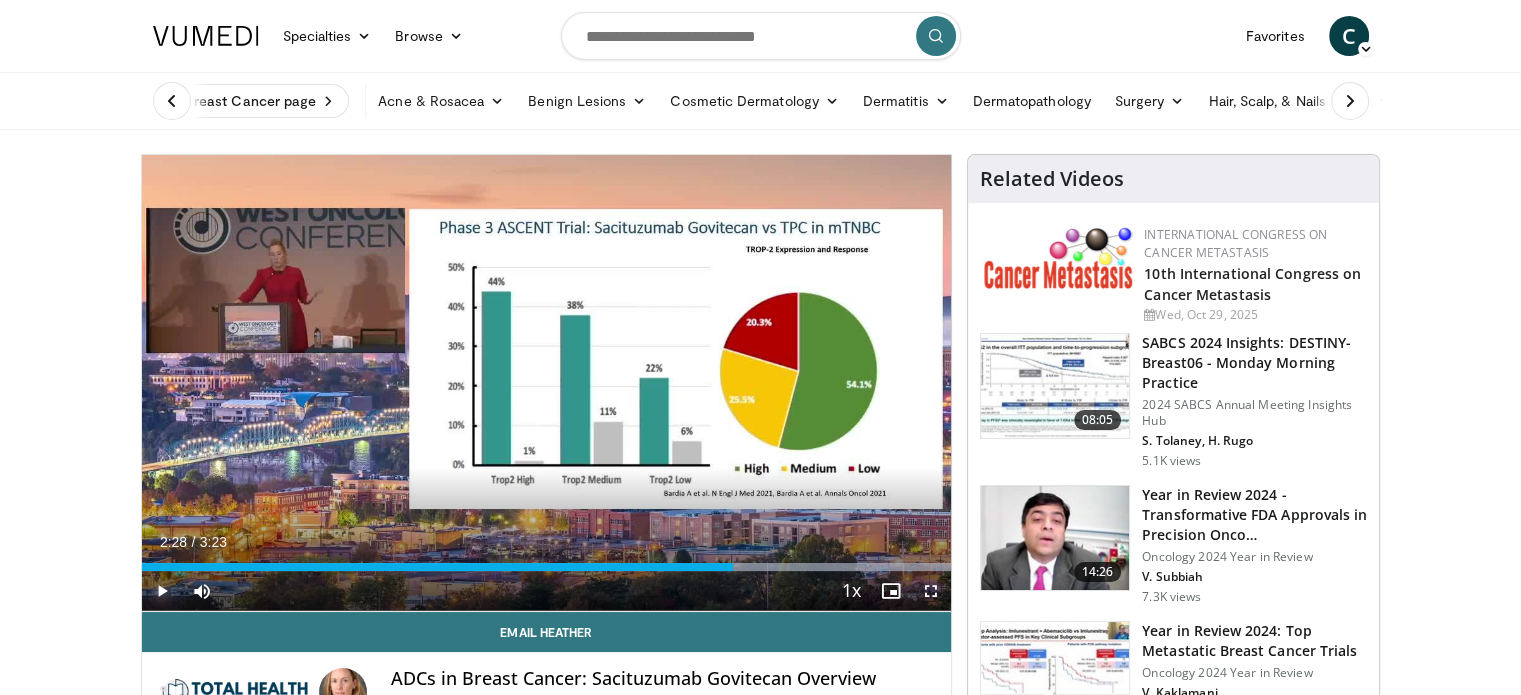 click at bounding box center [162, 591] 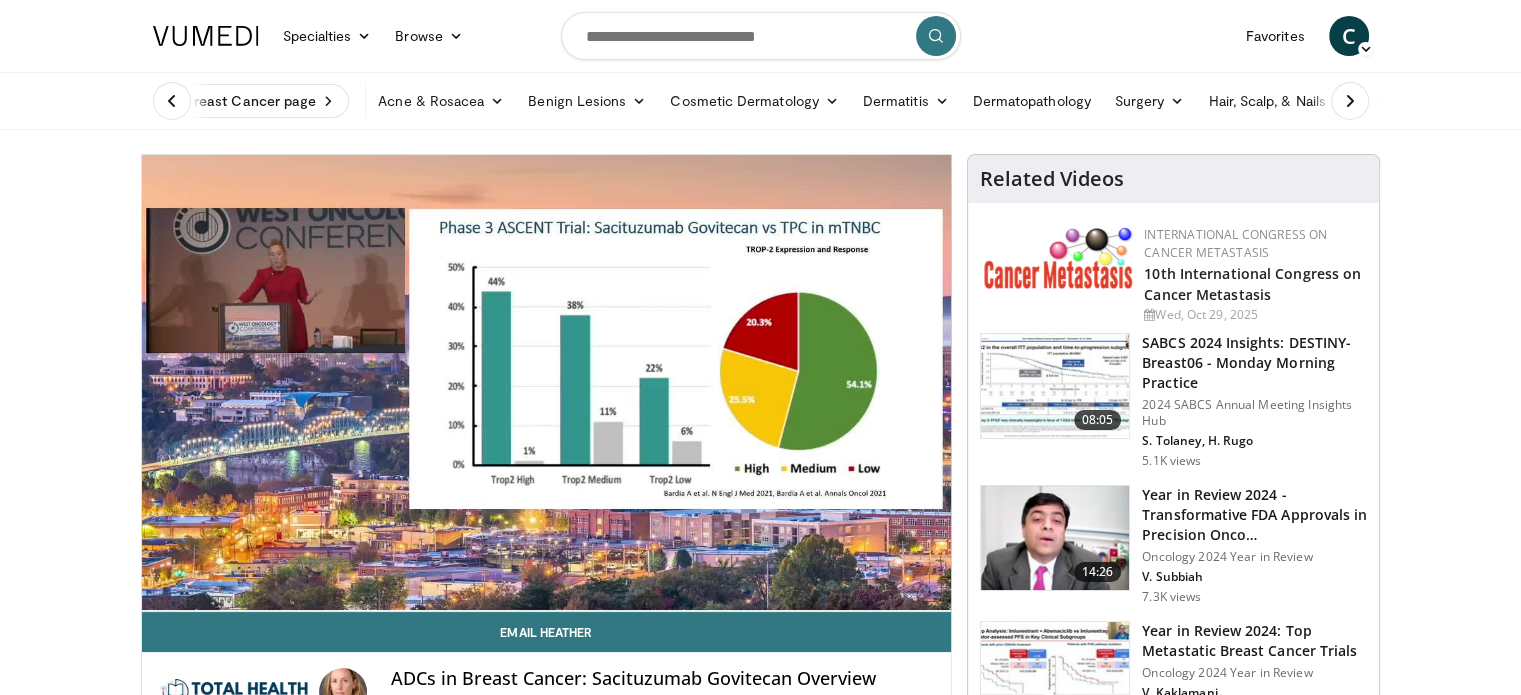 click on "10 seconds
Tap to unmute" at bounding box center [547, 383] 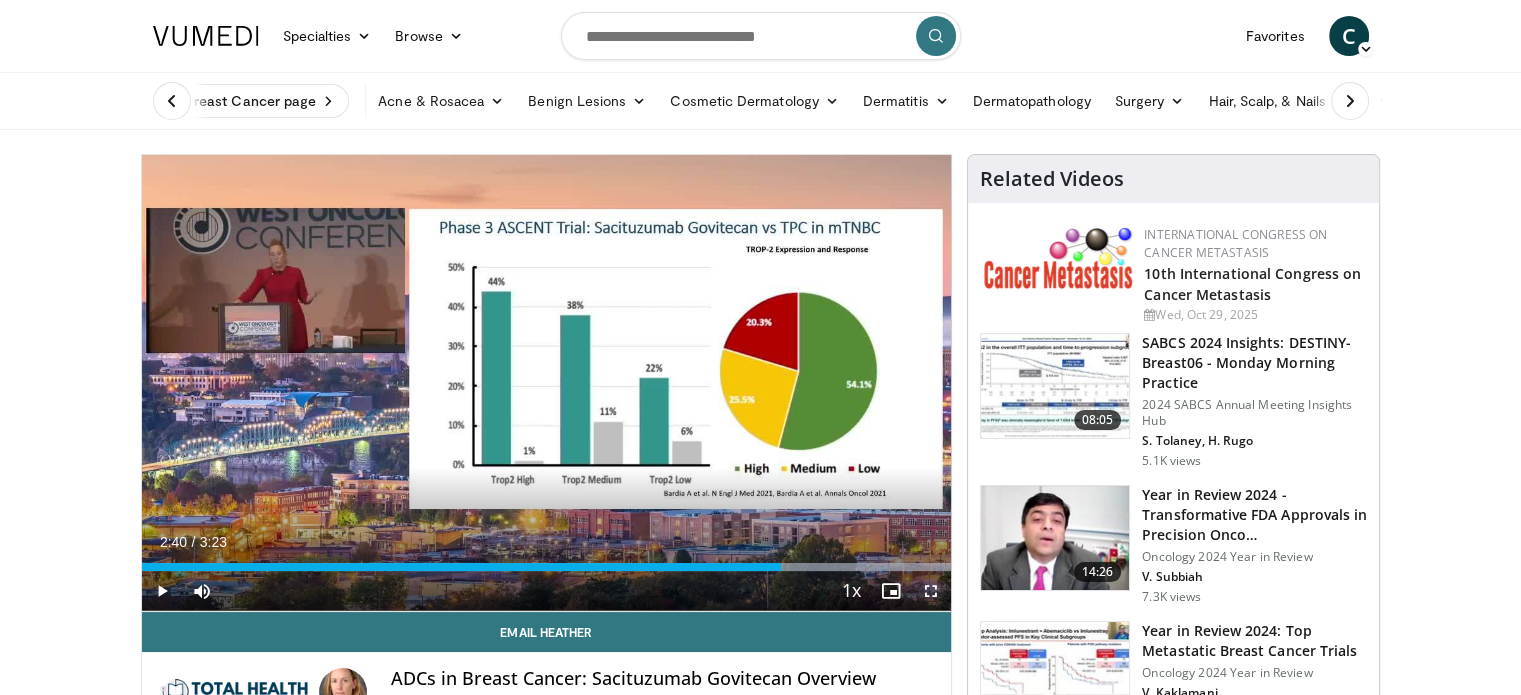 click at bounding box center [931, 591] 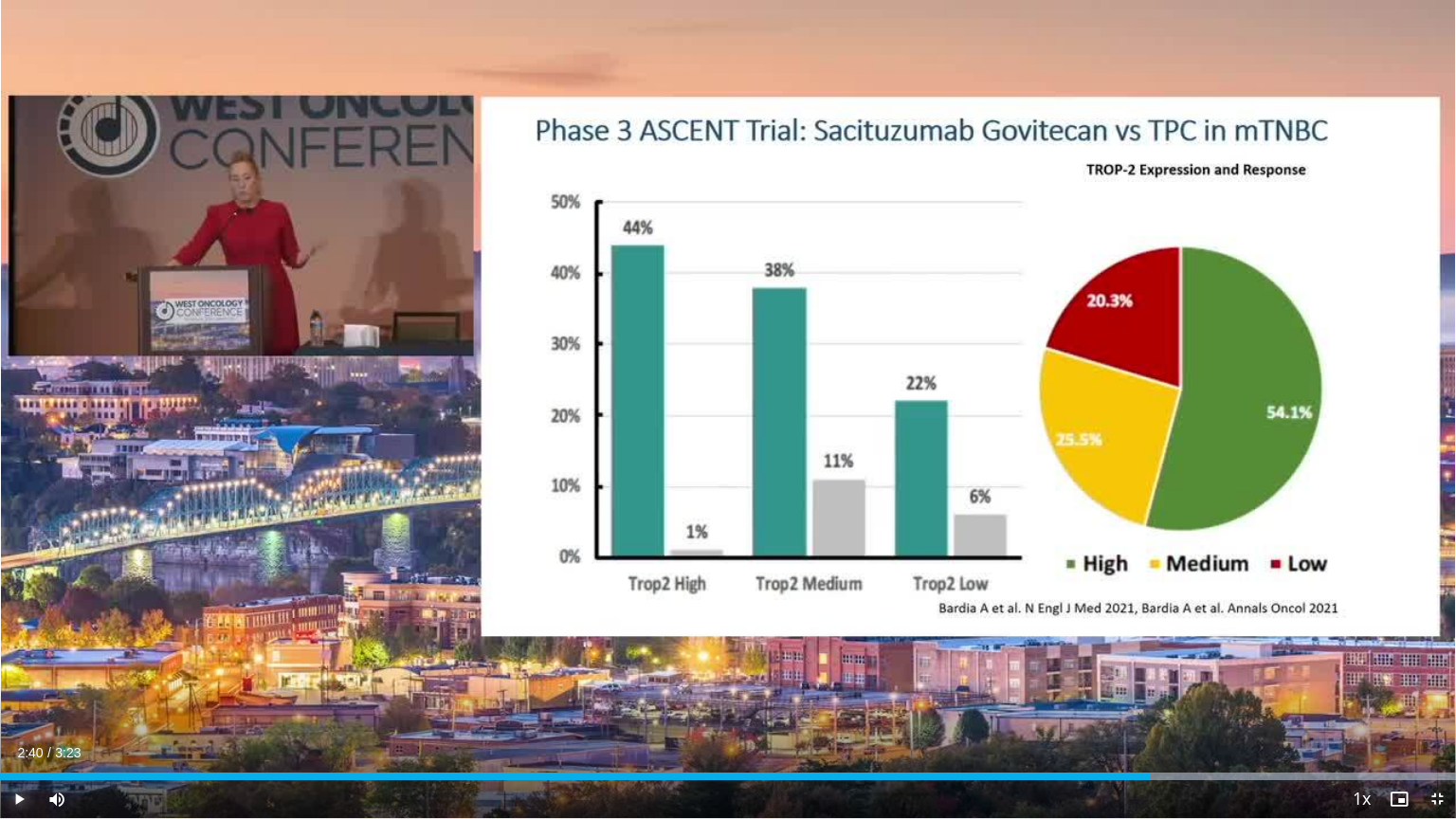 click at bounding box center [19, 799] 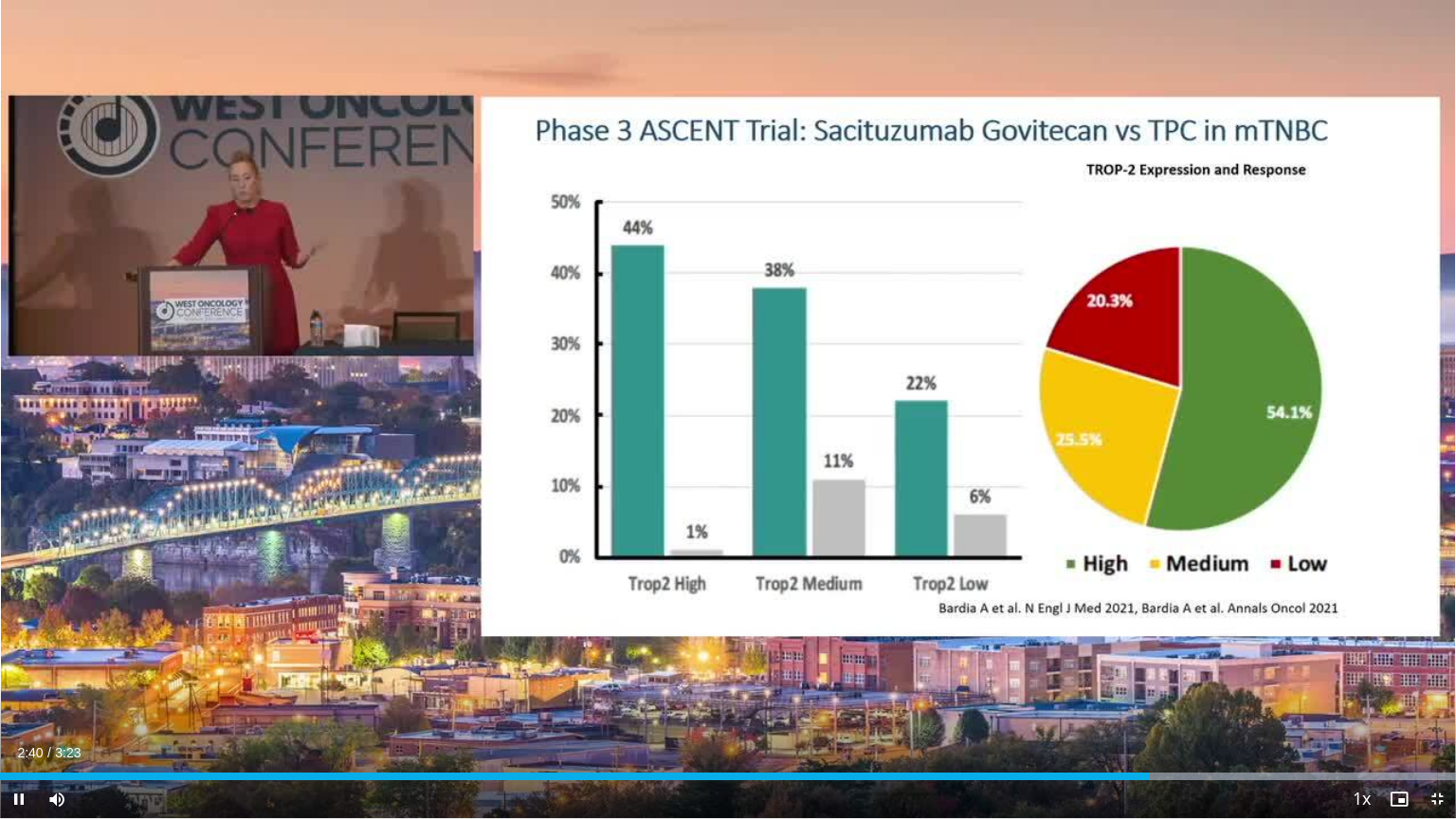 click on "**********" at bounding box center (728, 410) 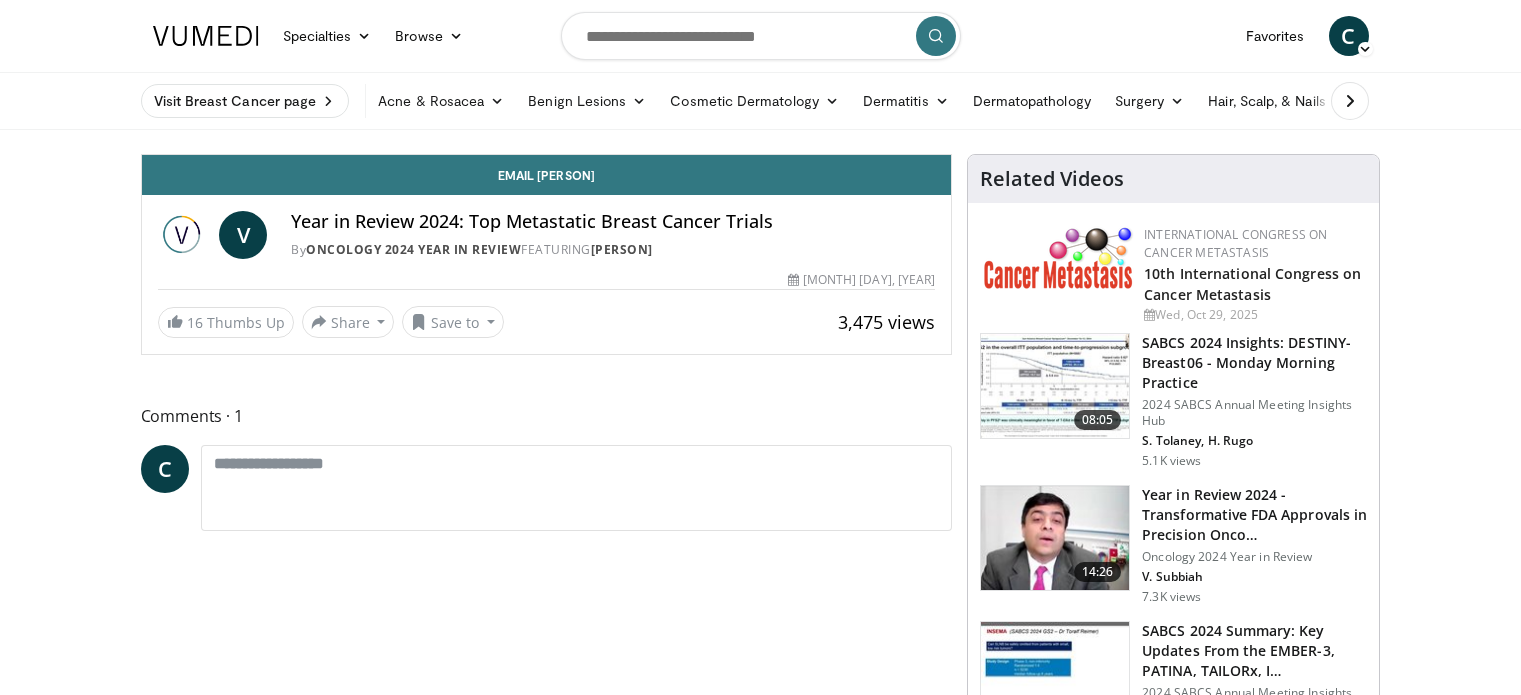 scroll, scrollTop: 0, scrollLeft: 0, axis: both 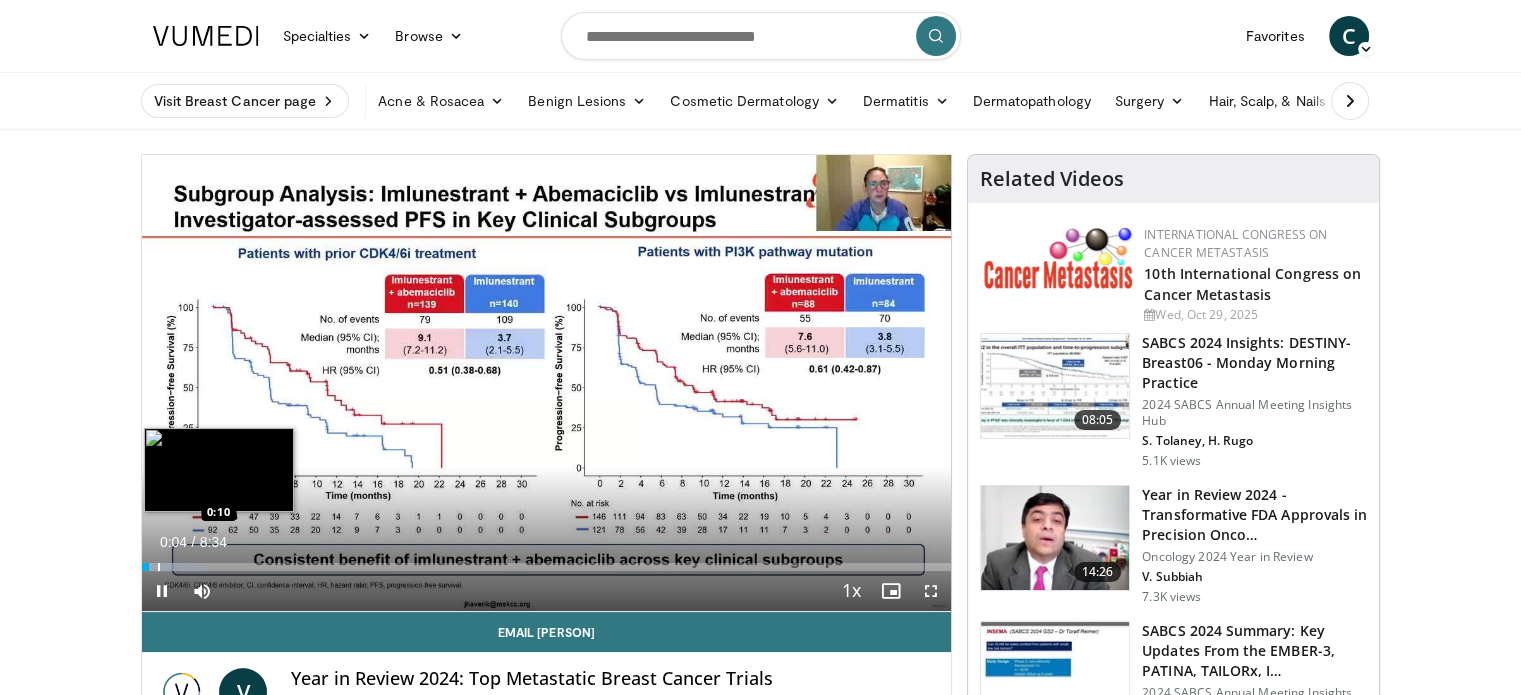 click at bounding box center [159, 567] 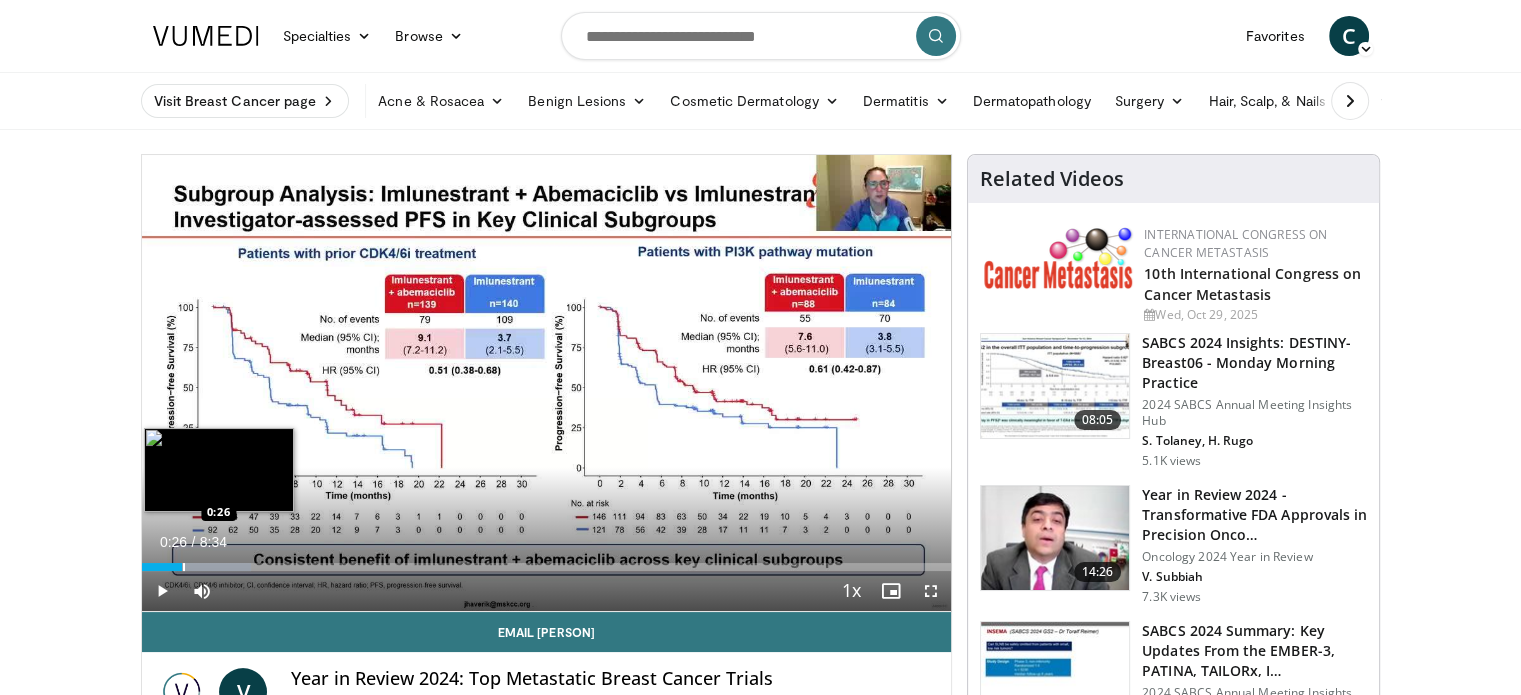 click at bounding box center [184, 567] 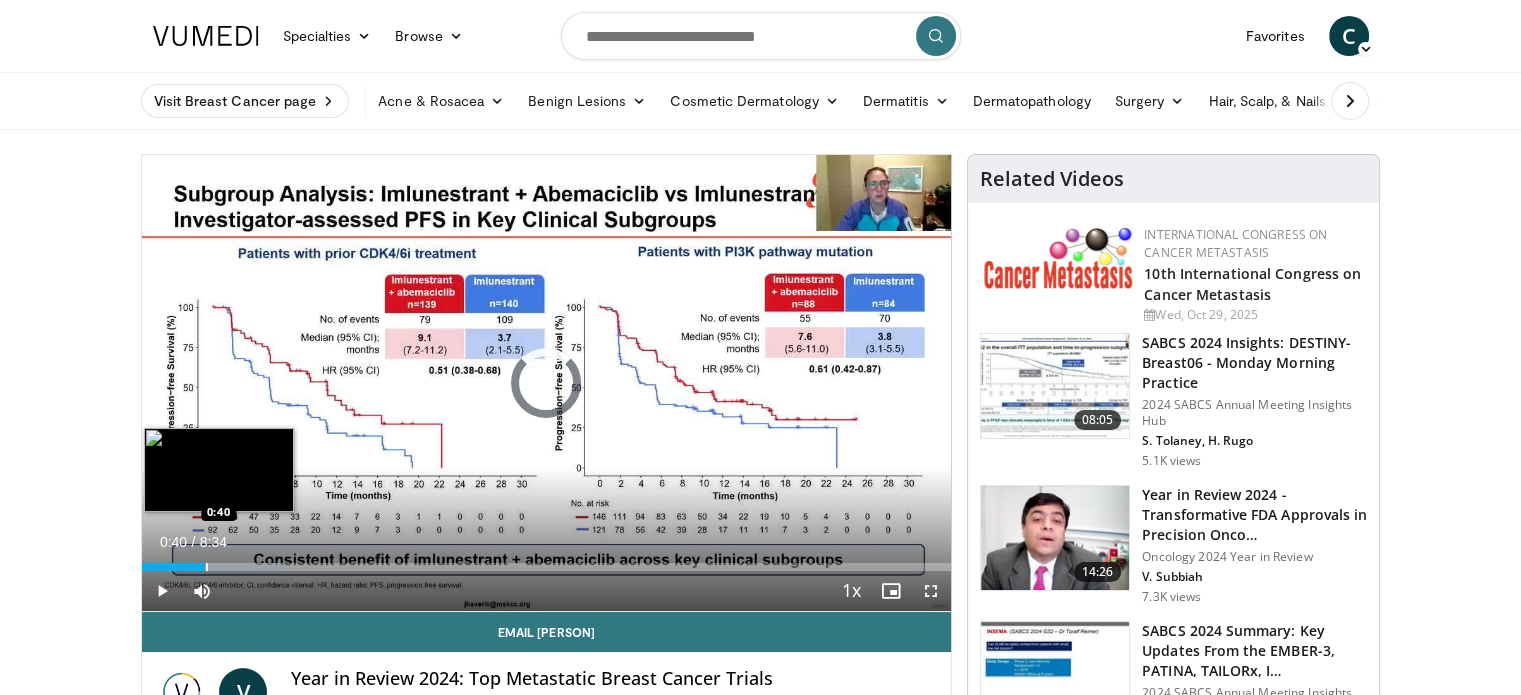 click at bounding box center (207, 567) 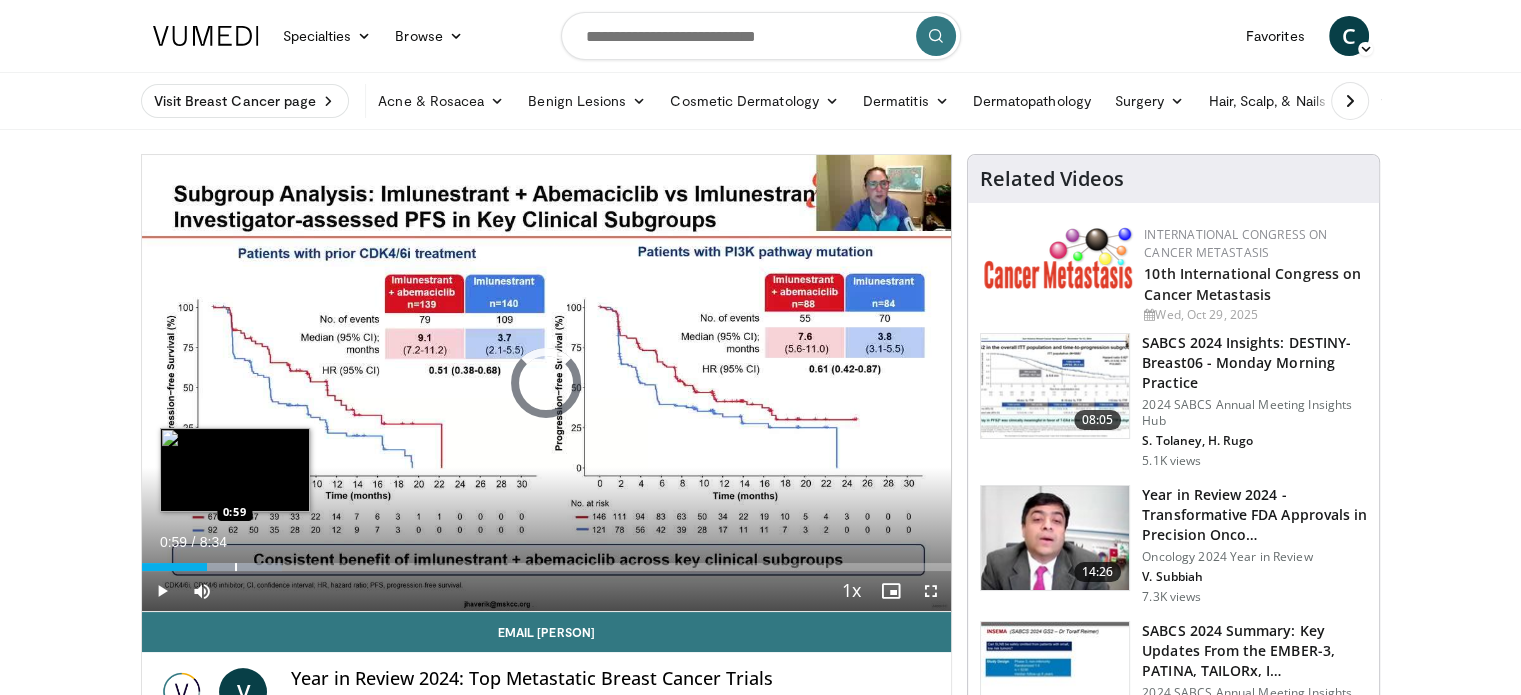 click at bounding box center (236, 567) 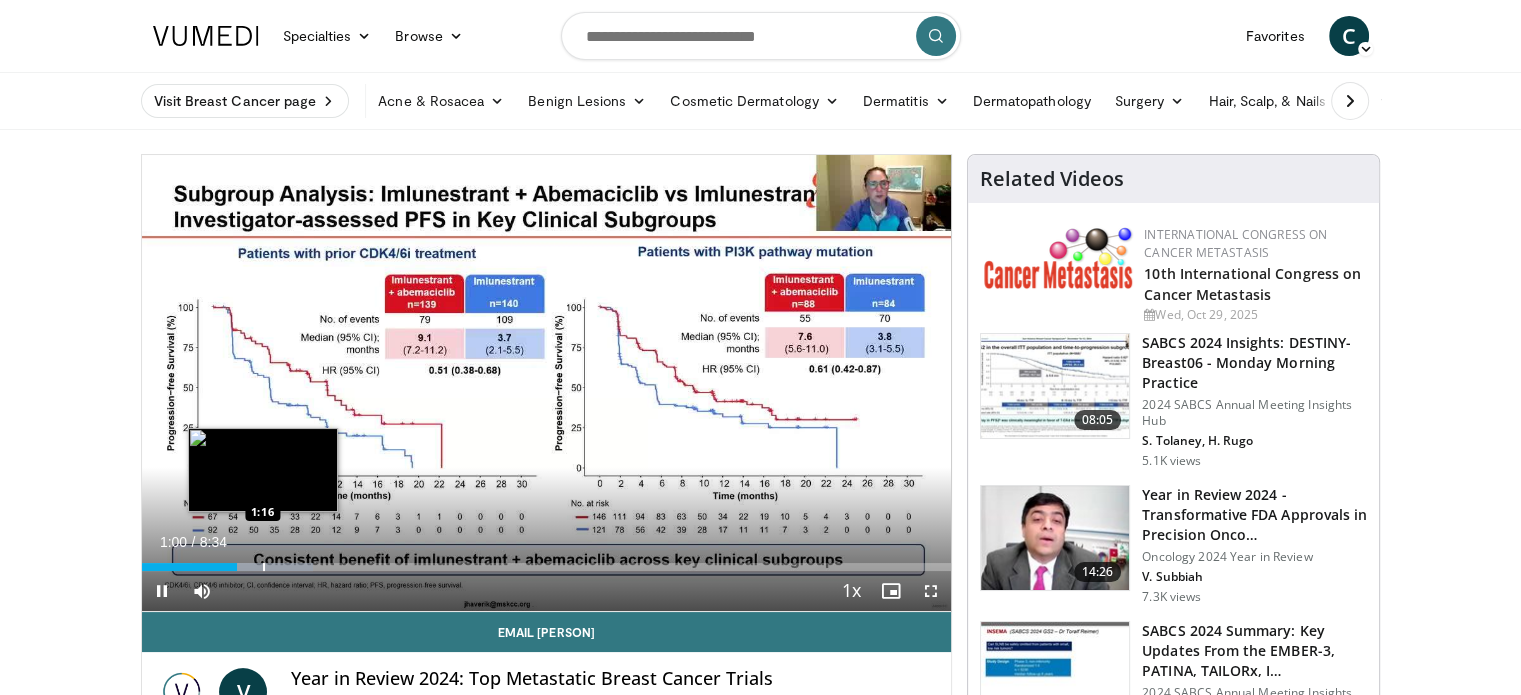 click at bounding box center [264, 567] 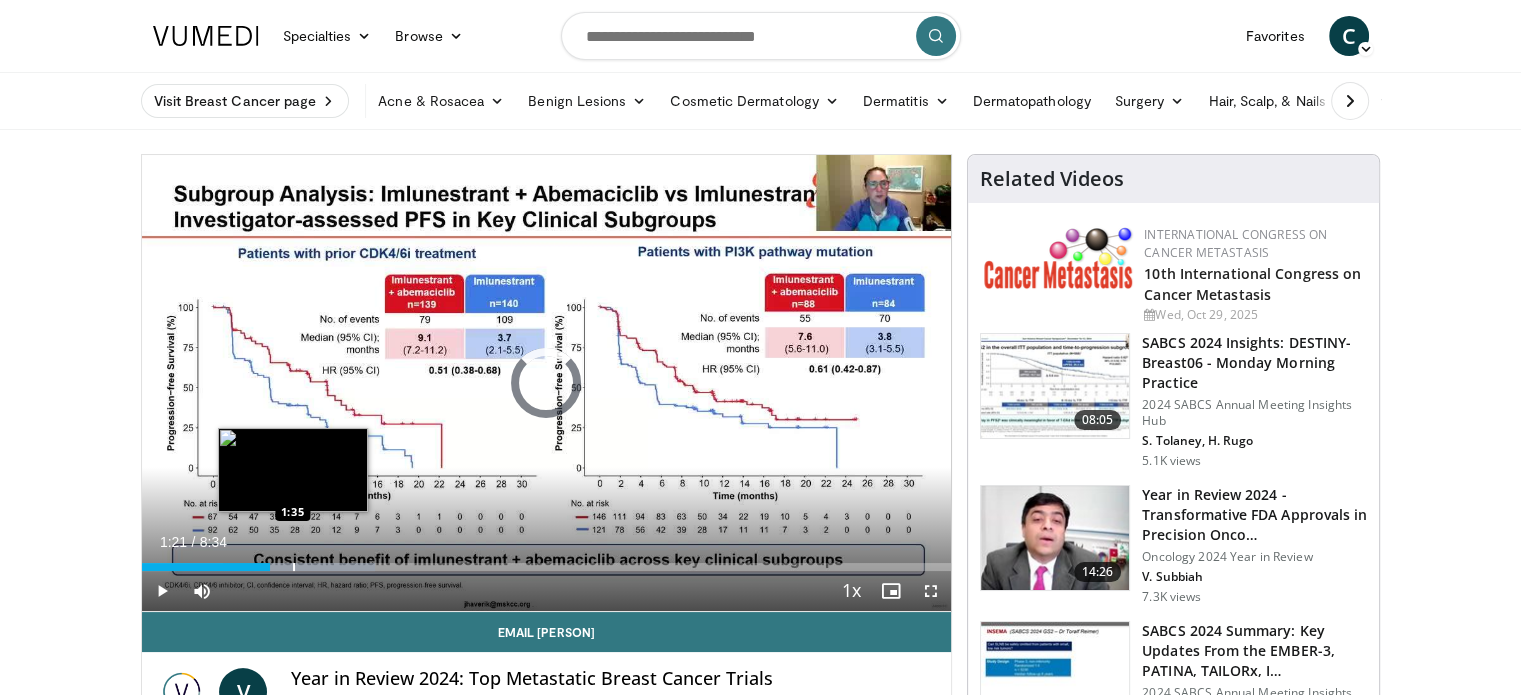 click at bounding box center (294, 567) 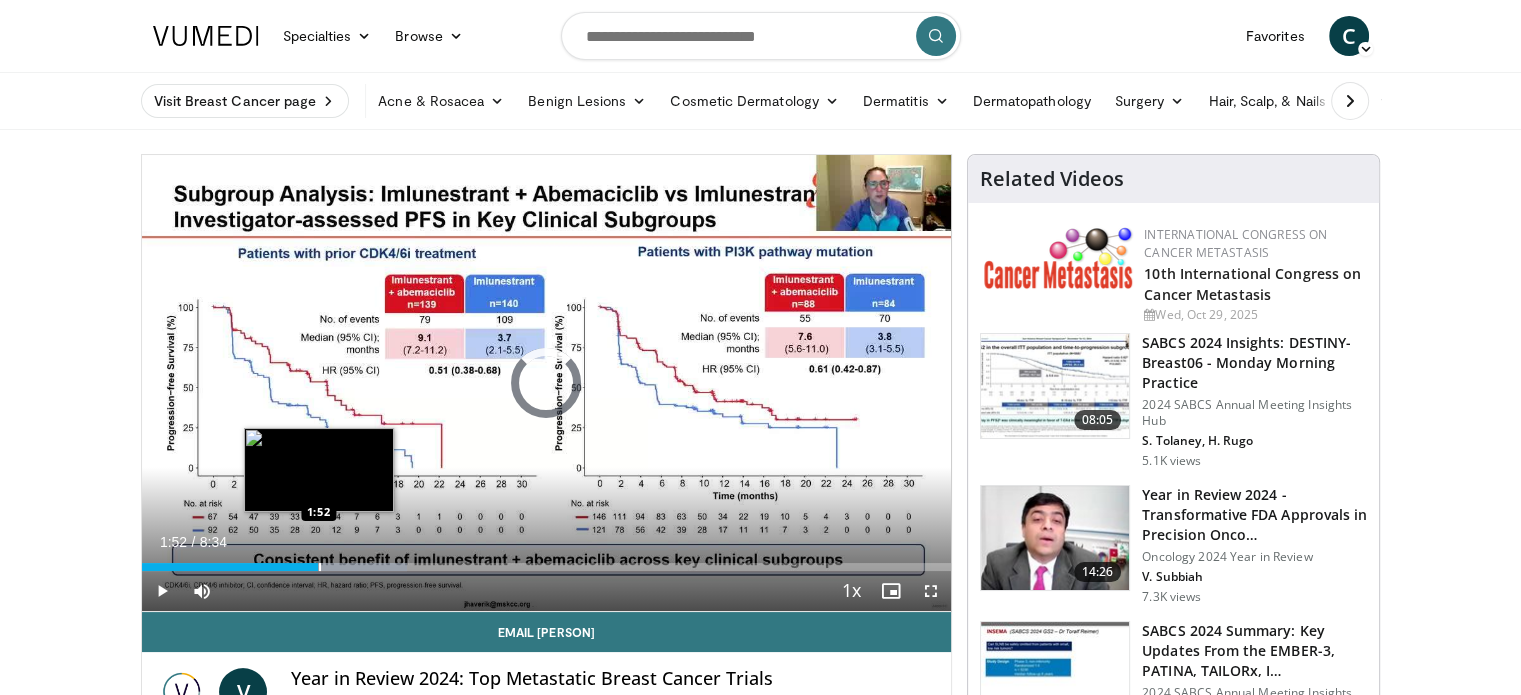 click on "Loaded :  32.76% 1:53 1:52" at bounding box center (547, 561) 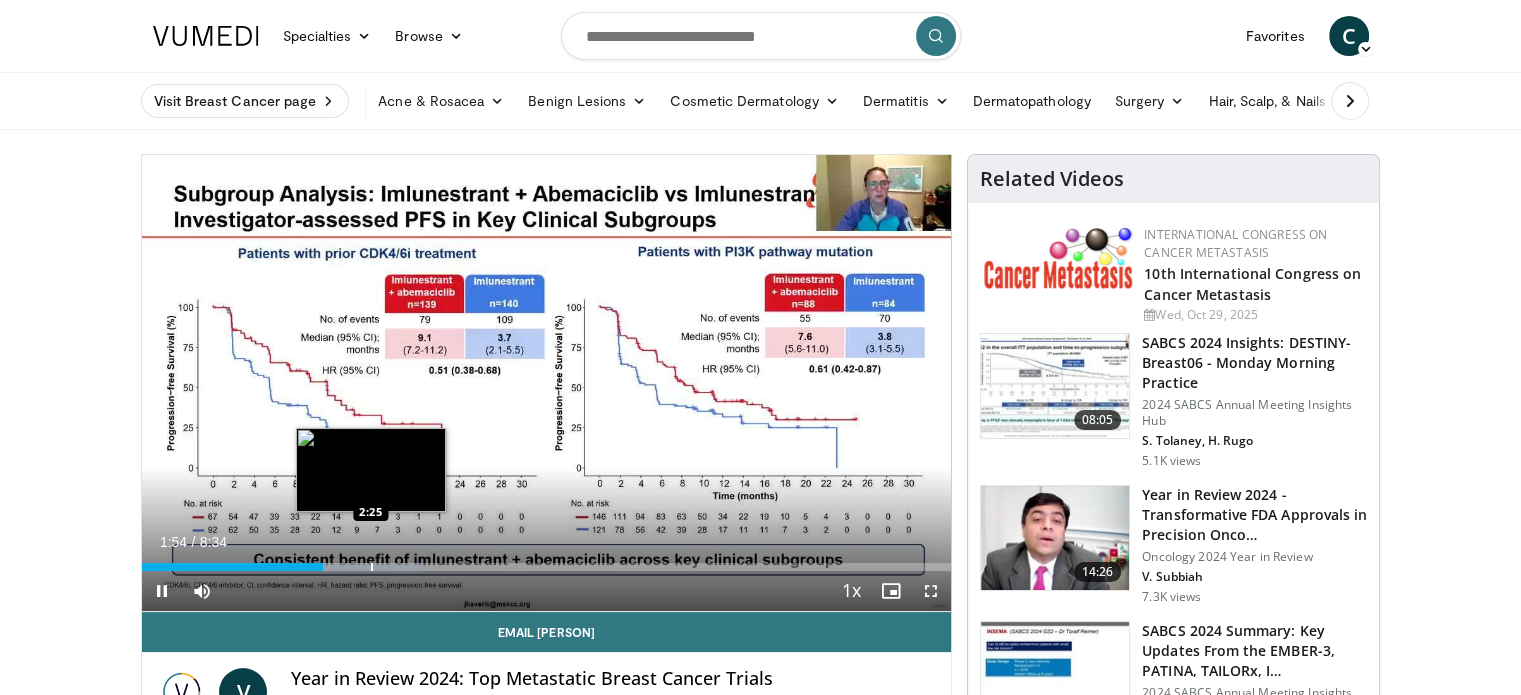click at bounding box center [372, 567] 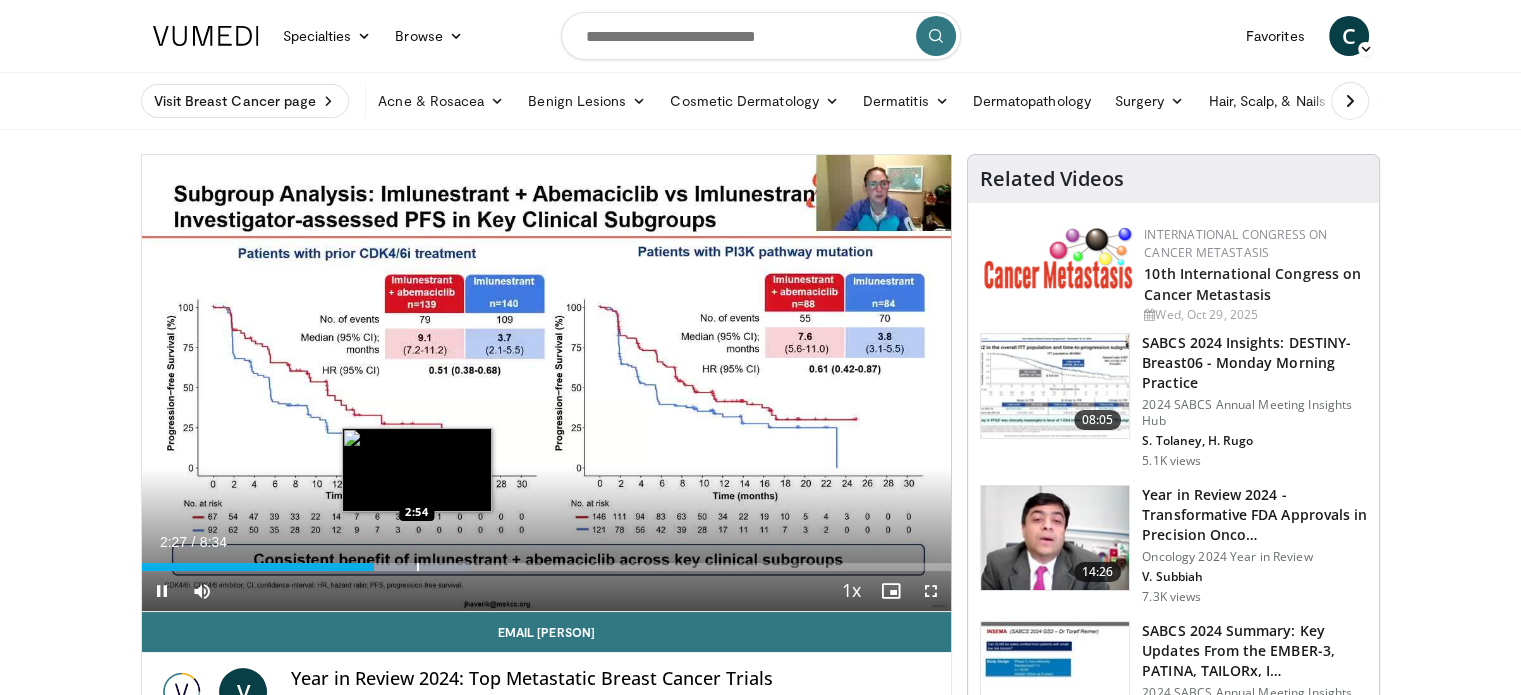 click at bounding box center [418, 567] 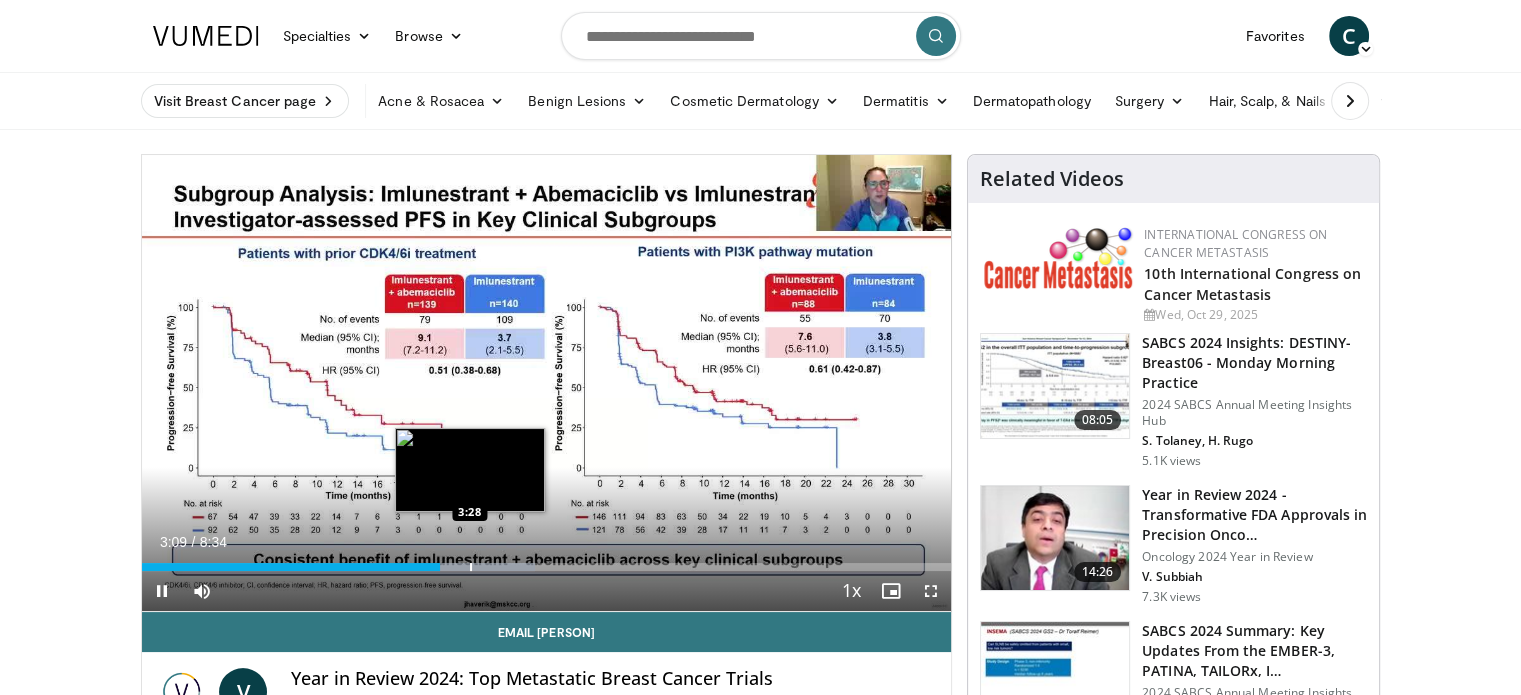 scroll, scrollTop: 0, scrollLeft: 0, axis: both 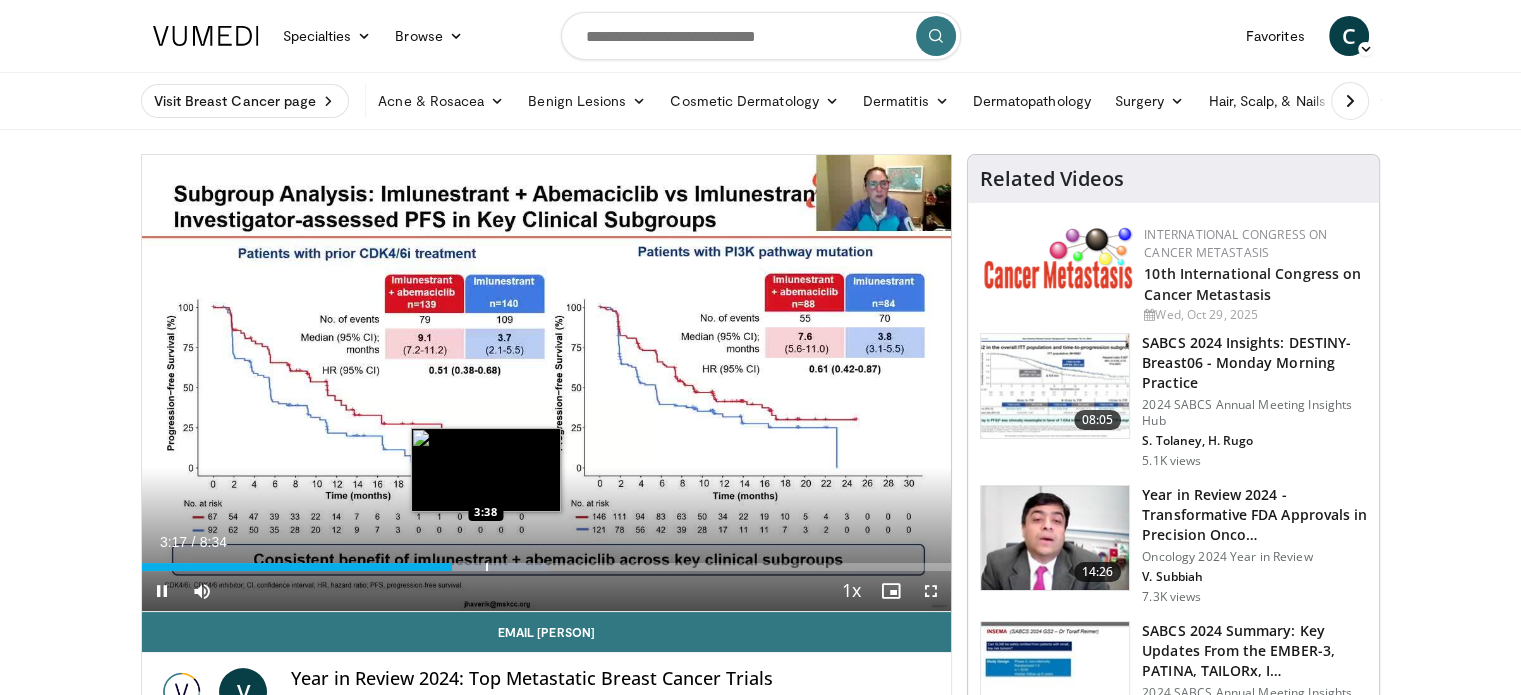 click at bounding box center [487, 567] 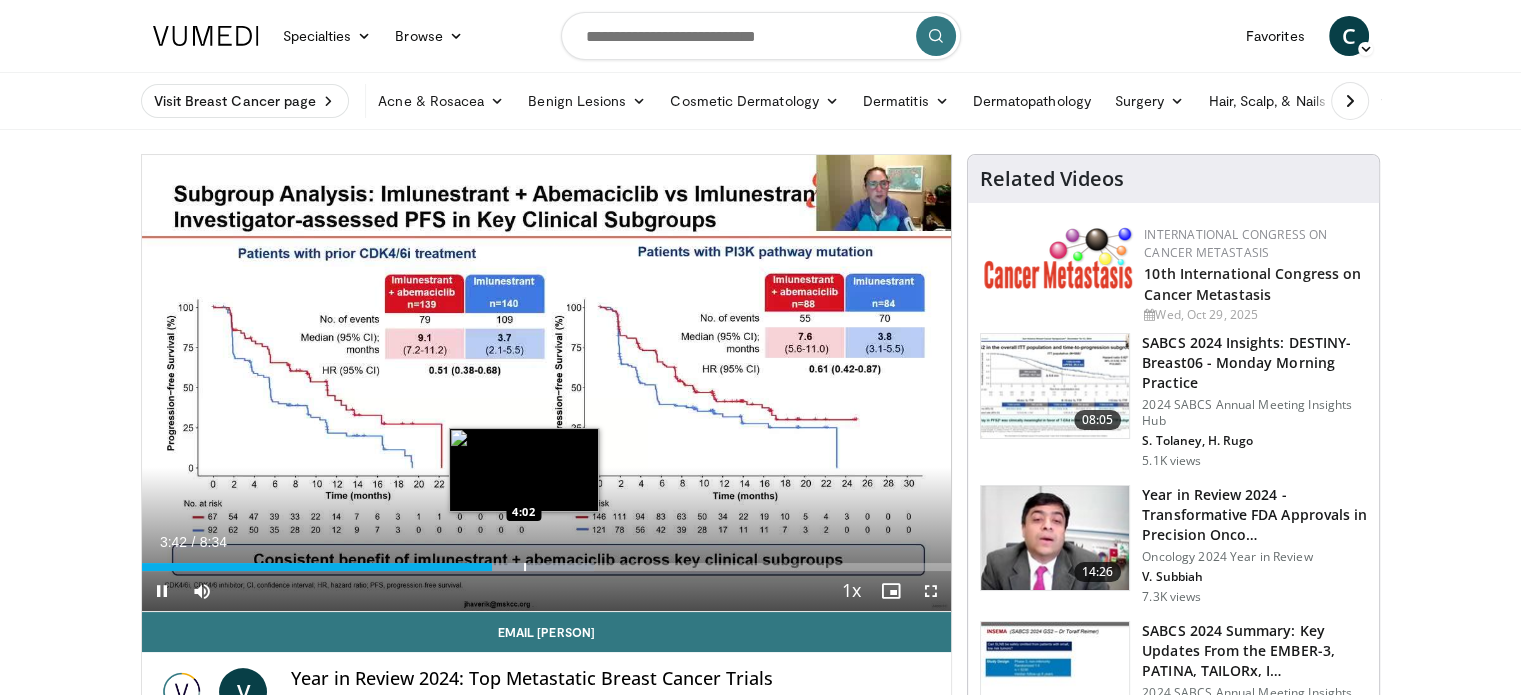 click at bounding box center [525, 567] 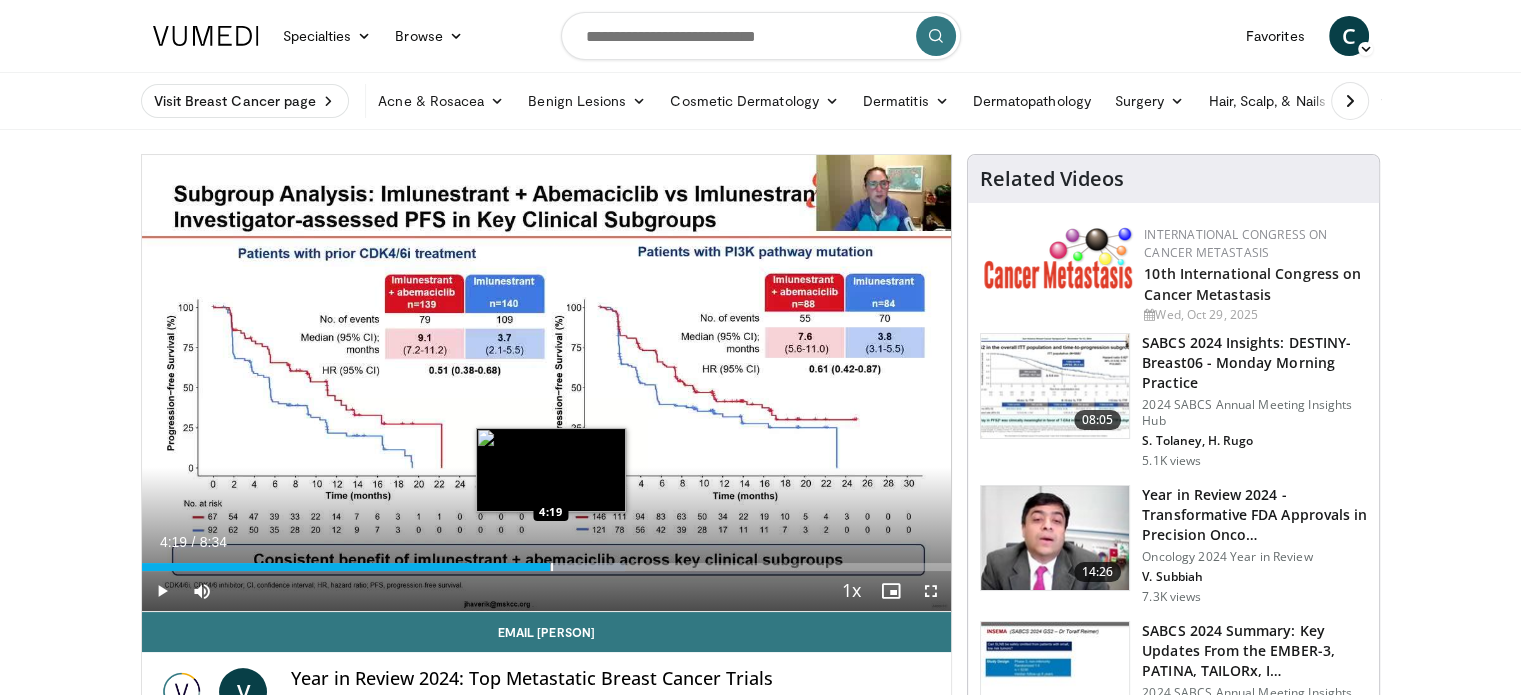 click at bounding box center [552, 567] 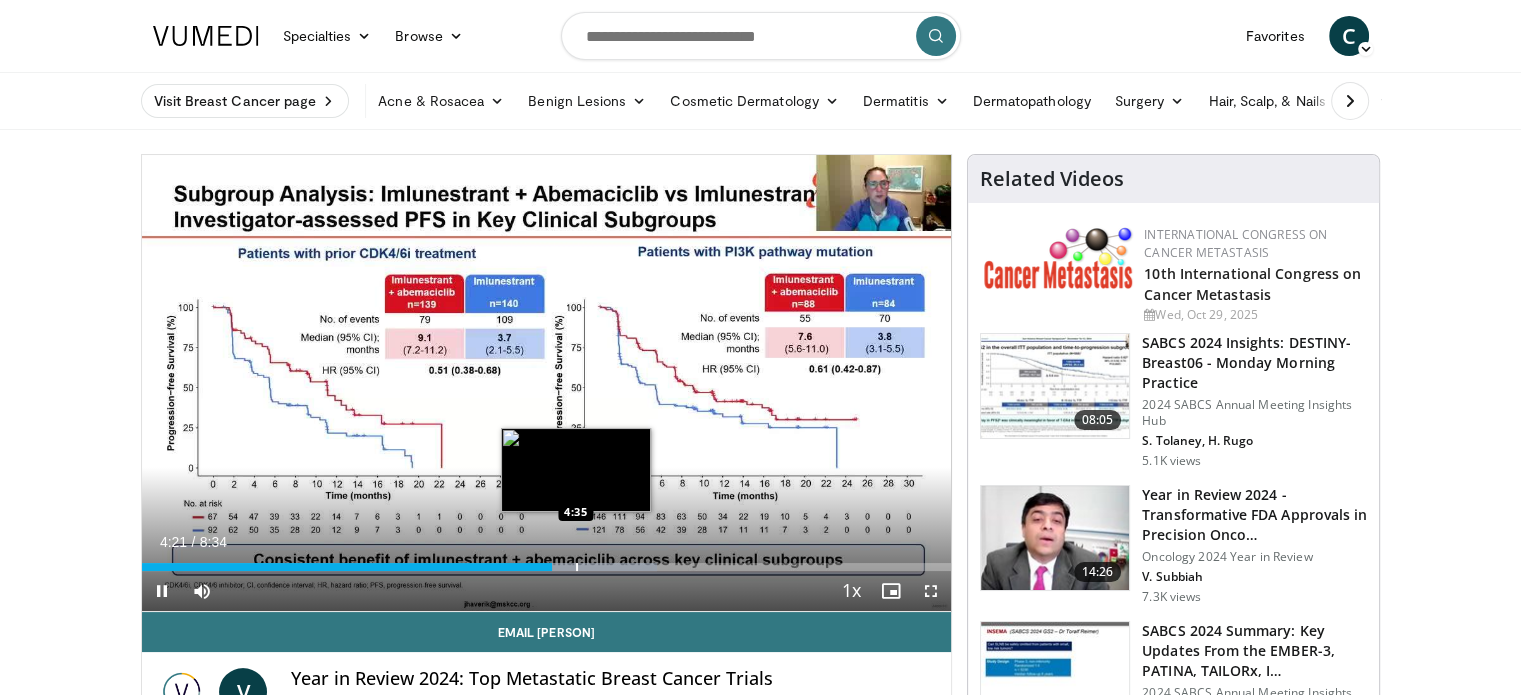 click at bounding box center [577, 567] 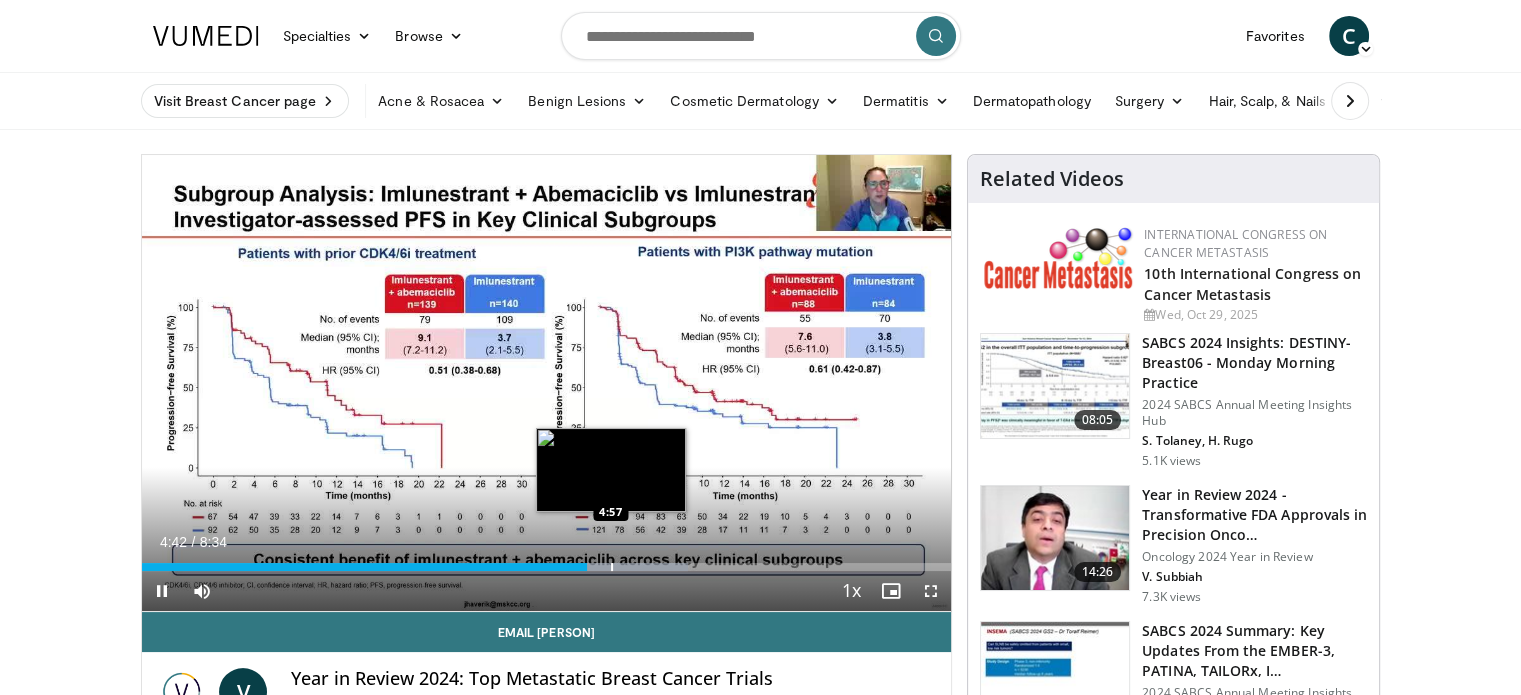click at bounding box center [612, 567] 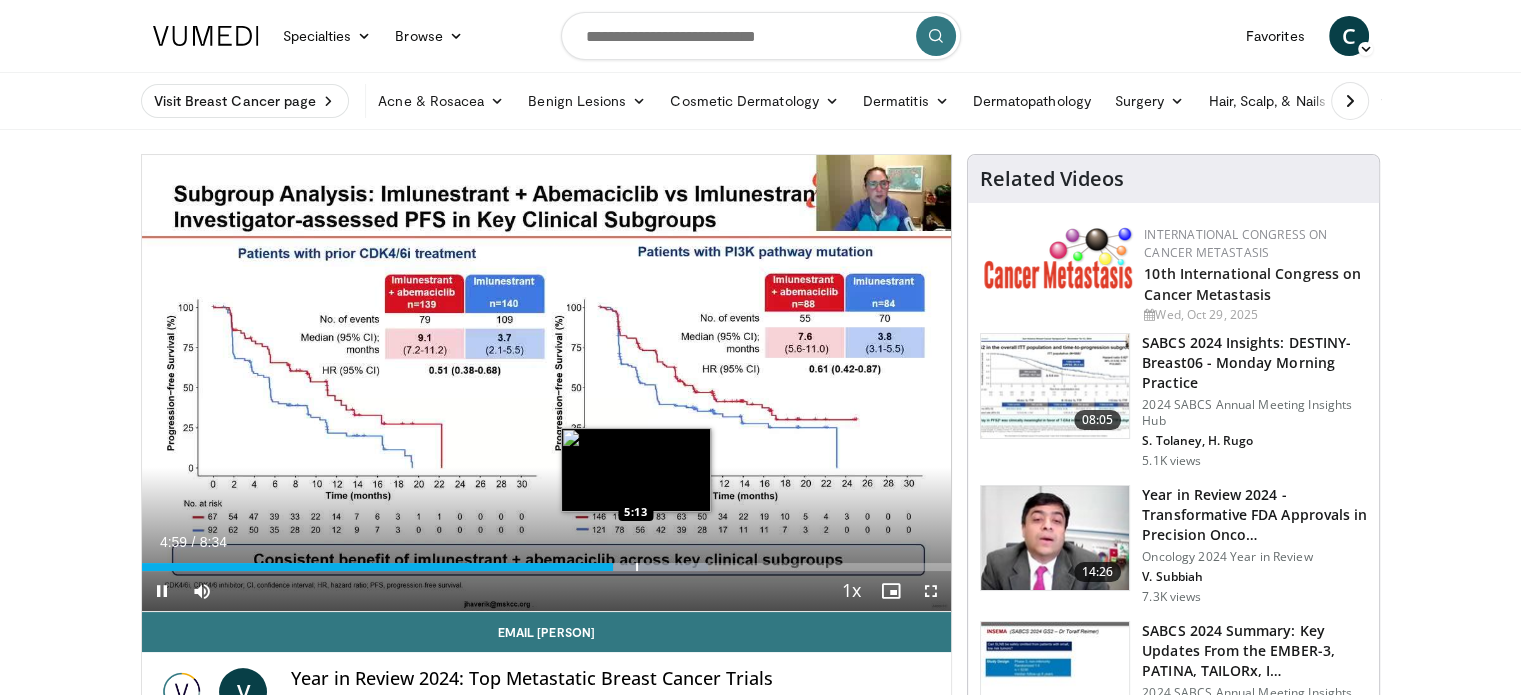 click at bounding box center (637, 567) 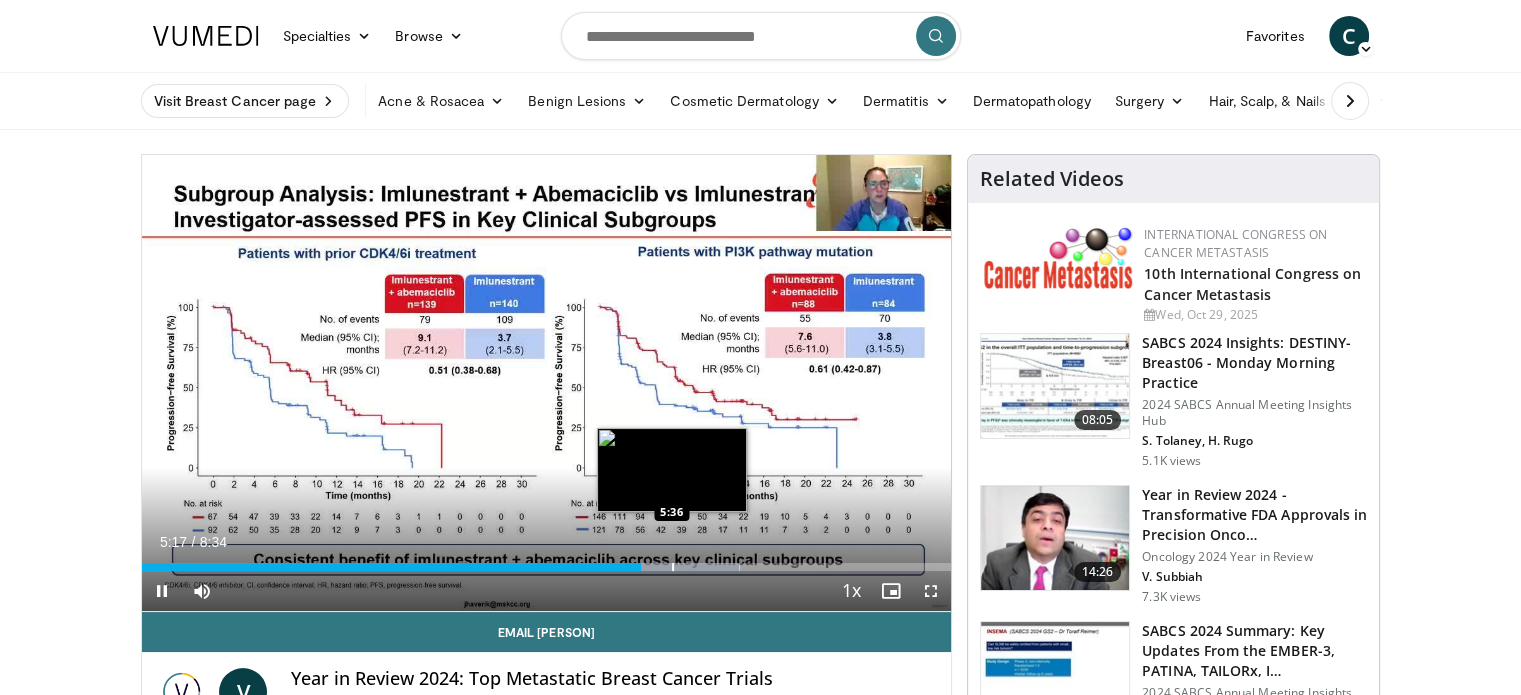 click at bounding box center (673, 567) 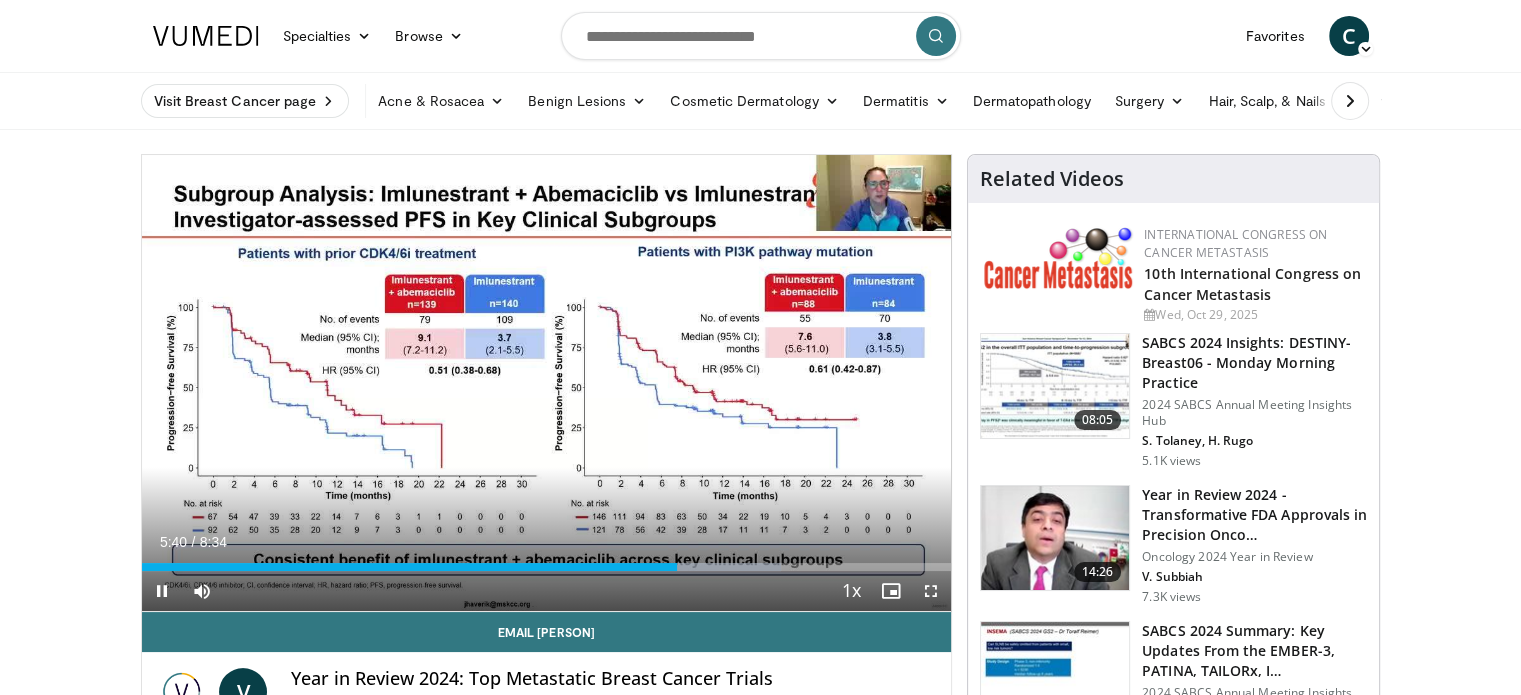 click on "Current Time  5:40 / Duration  8:34 Pause Skip Backward Skip Forward Mute Loaded :  79.03% 5:40 5:50 Stream Type  LIVE Seek to live, currently behind live LIVE   1x Playback Rate 0.5x 0.75x 1x , selected 1.25x 1.5x 1.75x 2x Chapters Chapters Descriptions descriptions off , selected Captions captions settings , opens captions settings dialog captions off , selected Audio Track en (Main) , selected Fullscreen Enable picture-in-picture mode" at bounding box center [547, 591] 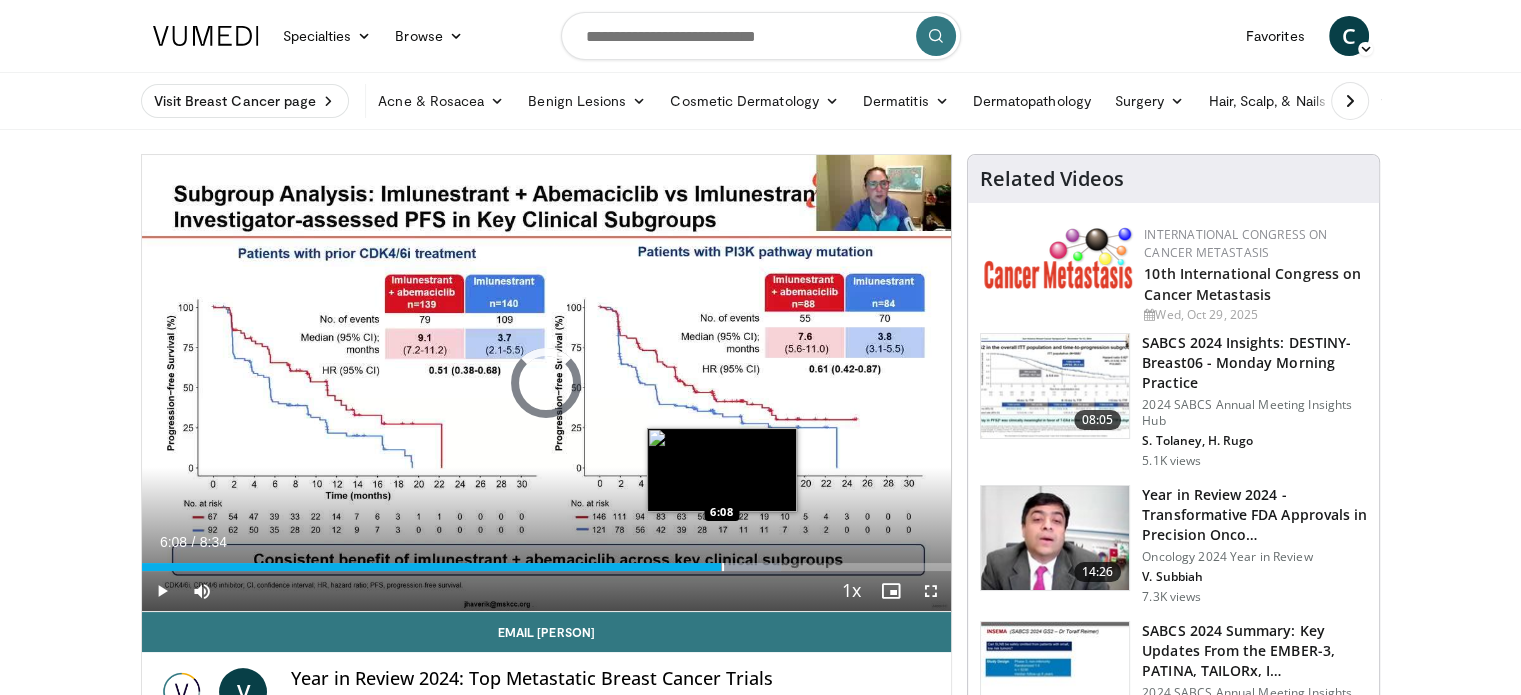 click at bounding box center [723, 567] 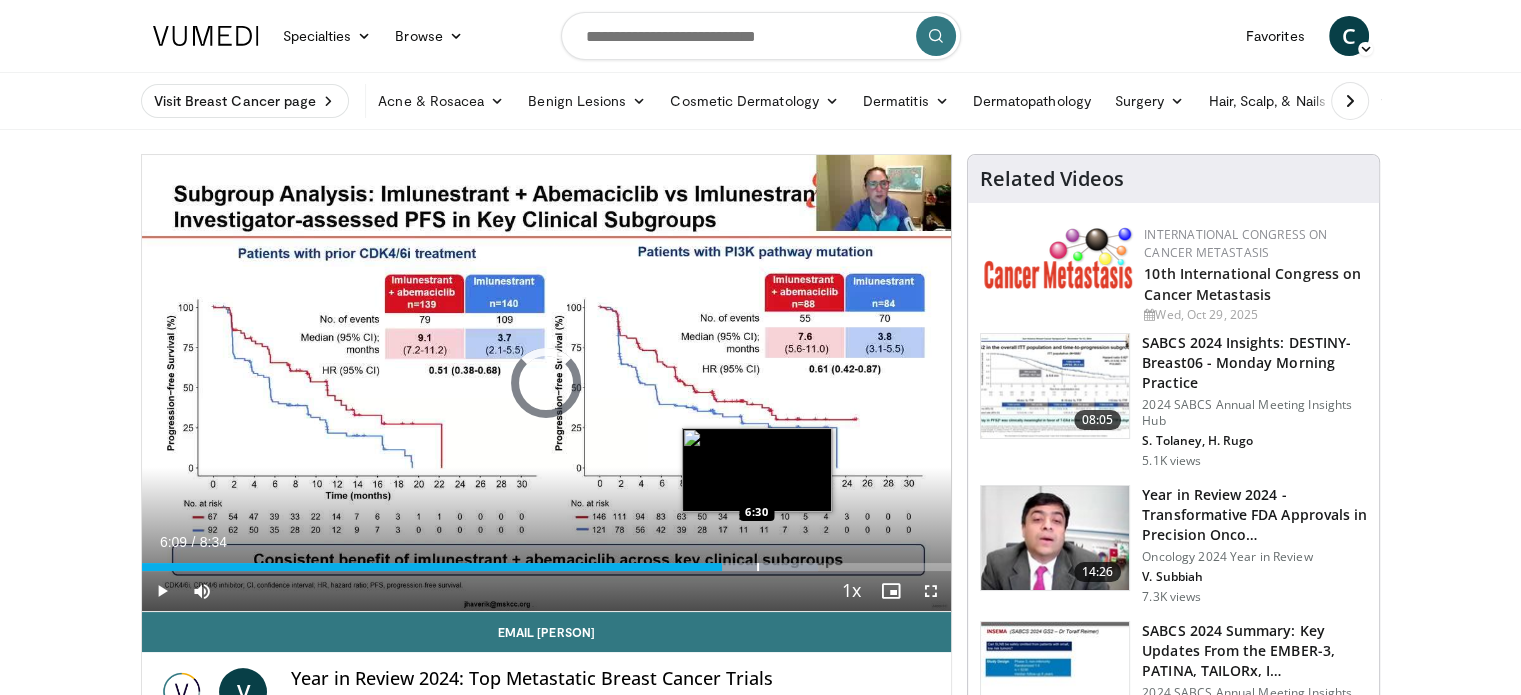 click on "Loaded :  83.57% 6:29 6:30" at bounding box center (547, 561) 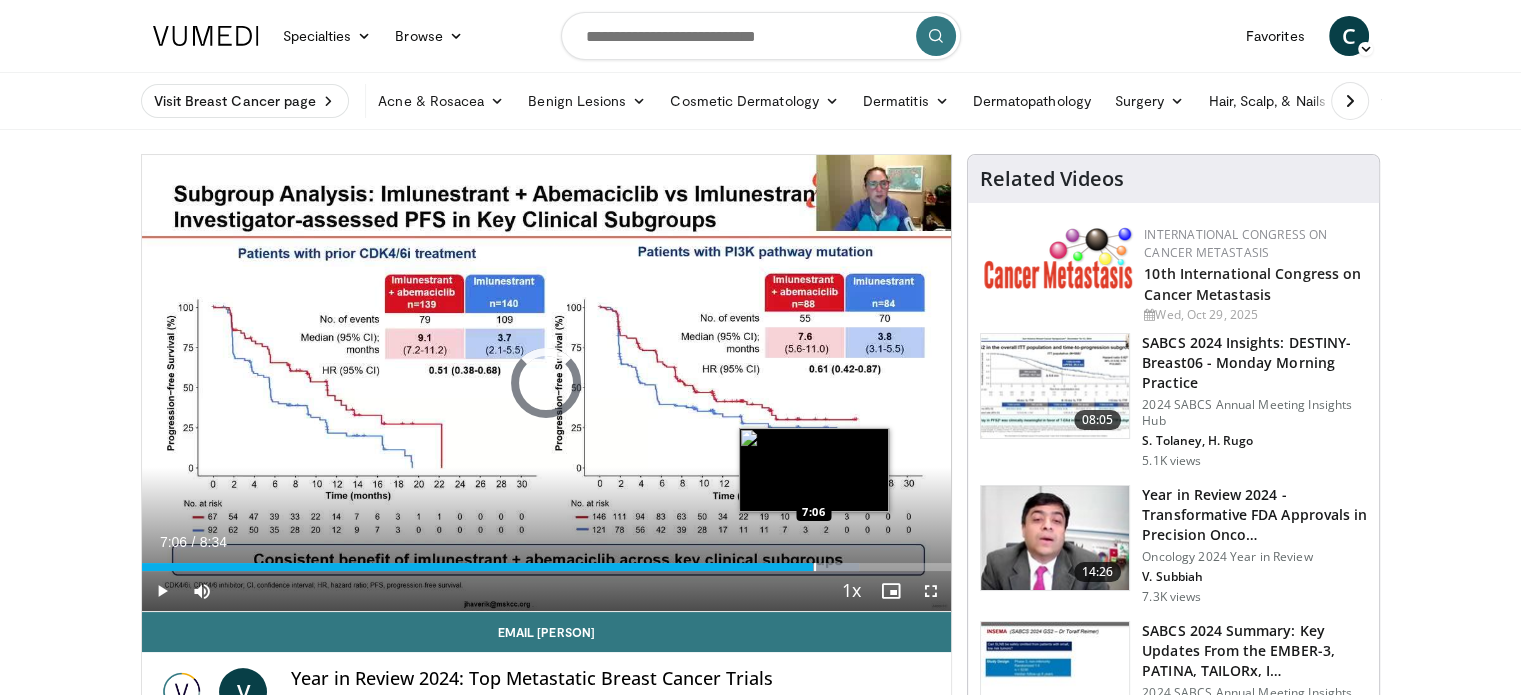 click on "Loaded :  88.67% 6:32 7:06" at bounding box center [547, 561] 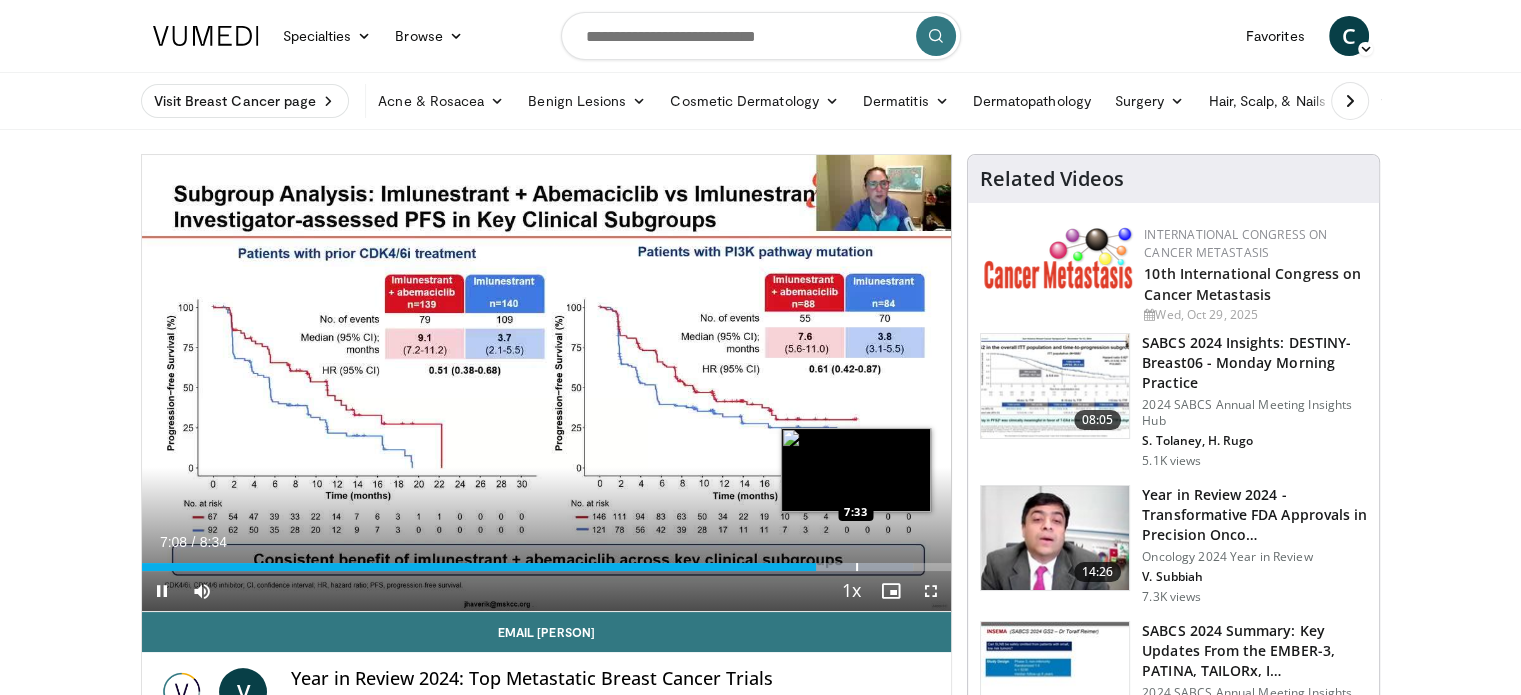click on "Loaded :  95.23% 7:08 7:33" at bounding box center [547, 567] 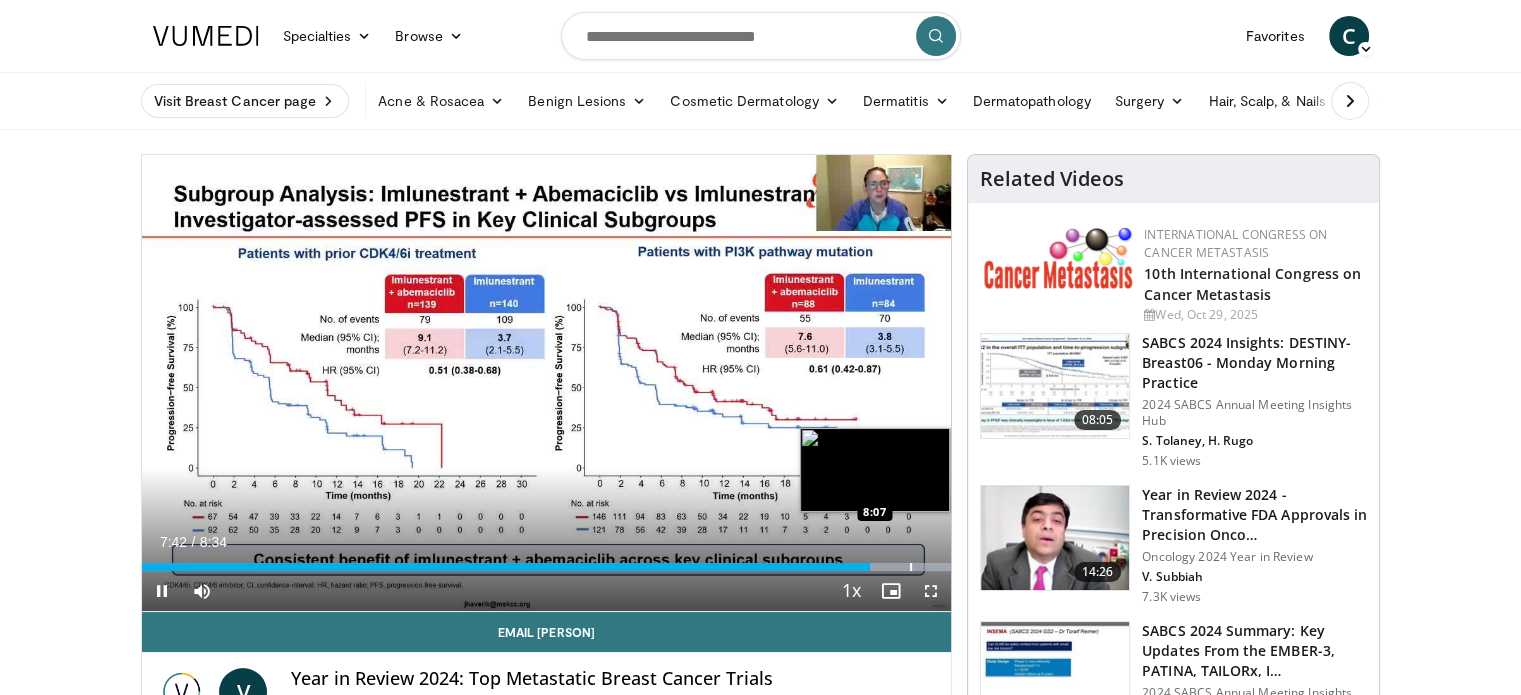 click on "Loaded :  100.00% 7:42 8:07" at bounding box center (547, 567) 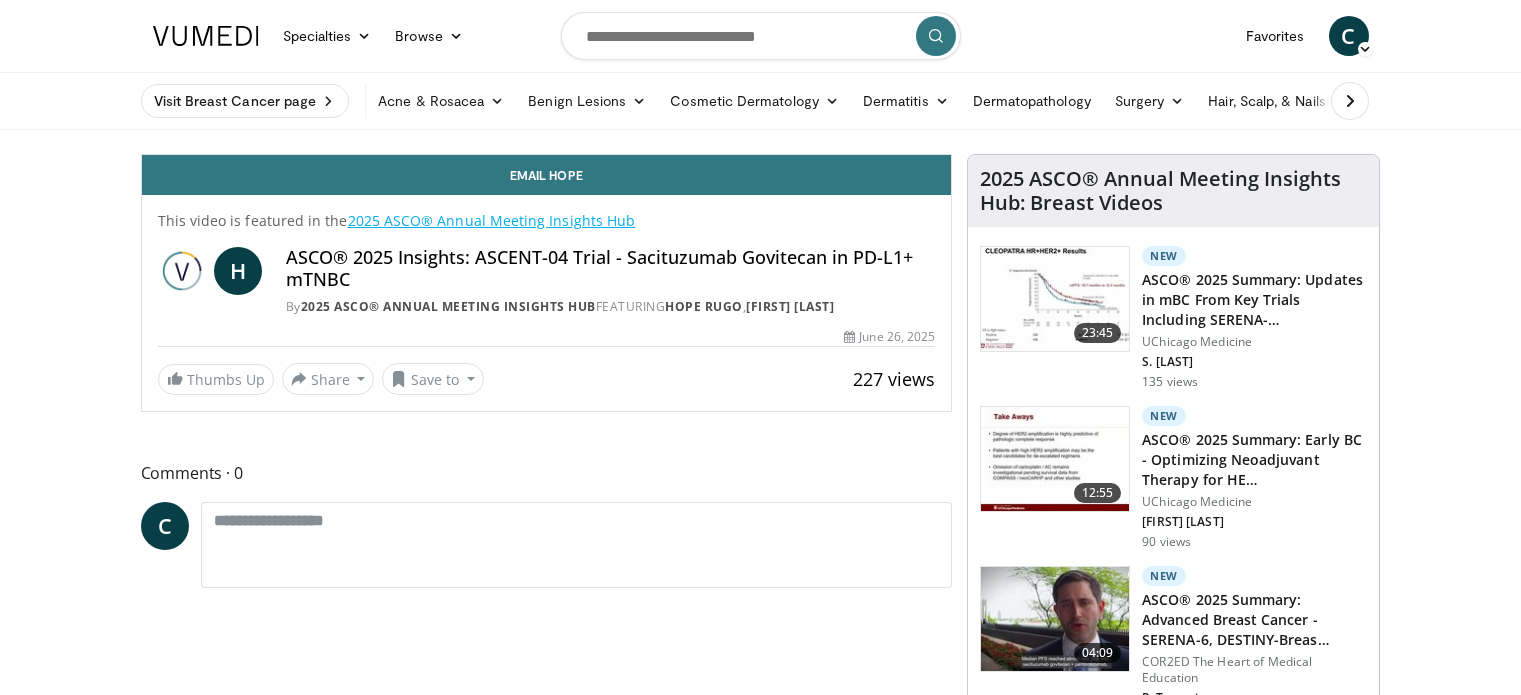 scroll, scrollTop: 0, scrollLeft: 0, axis: both 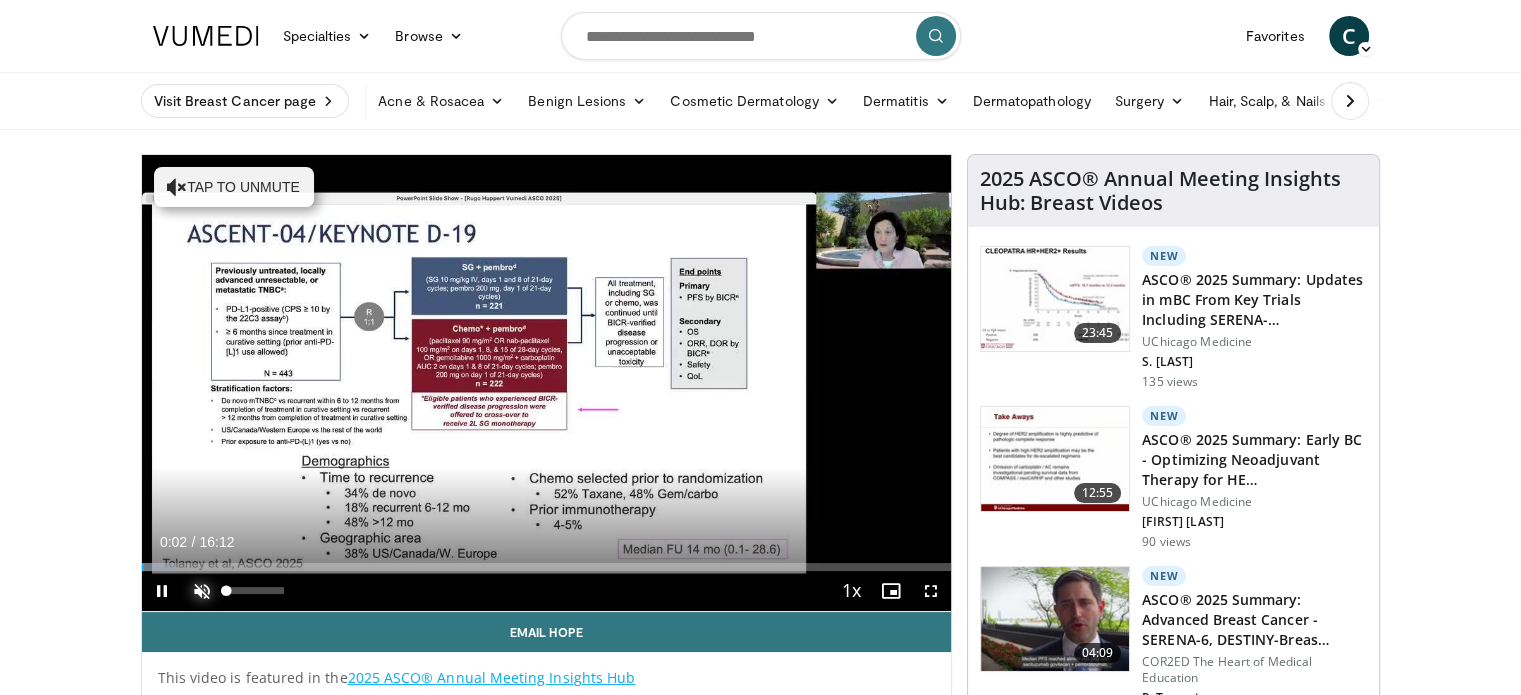 click at bounding box center (202, 591) 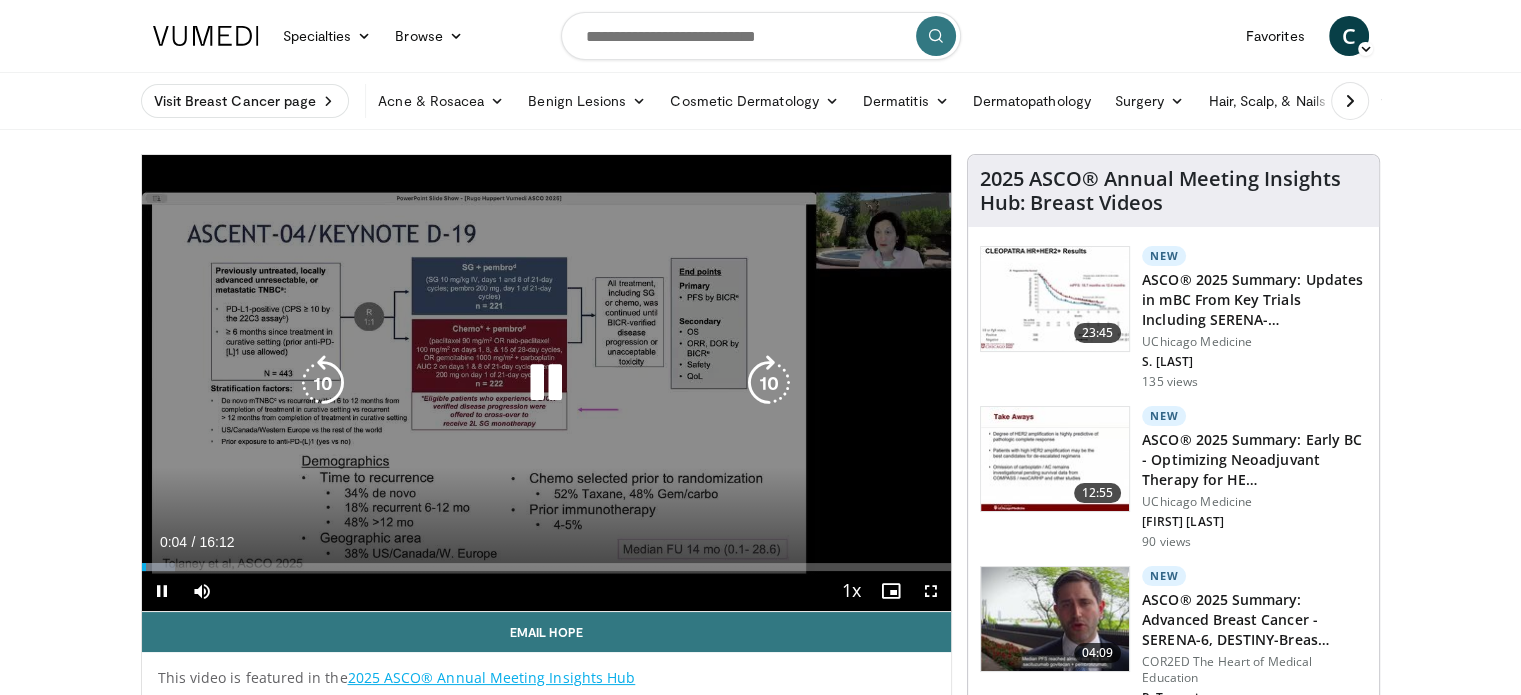click at bounding box center [546, 383] 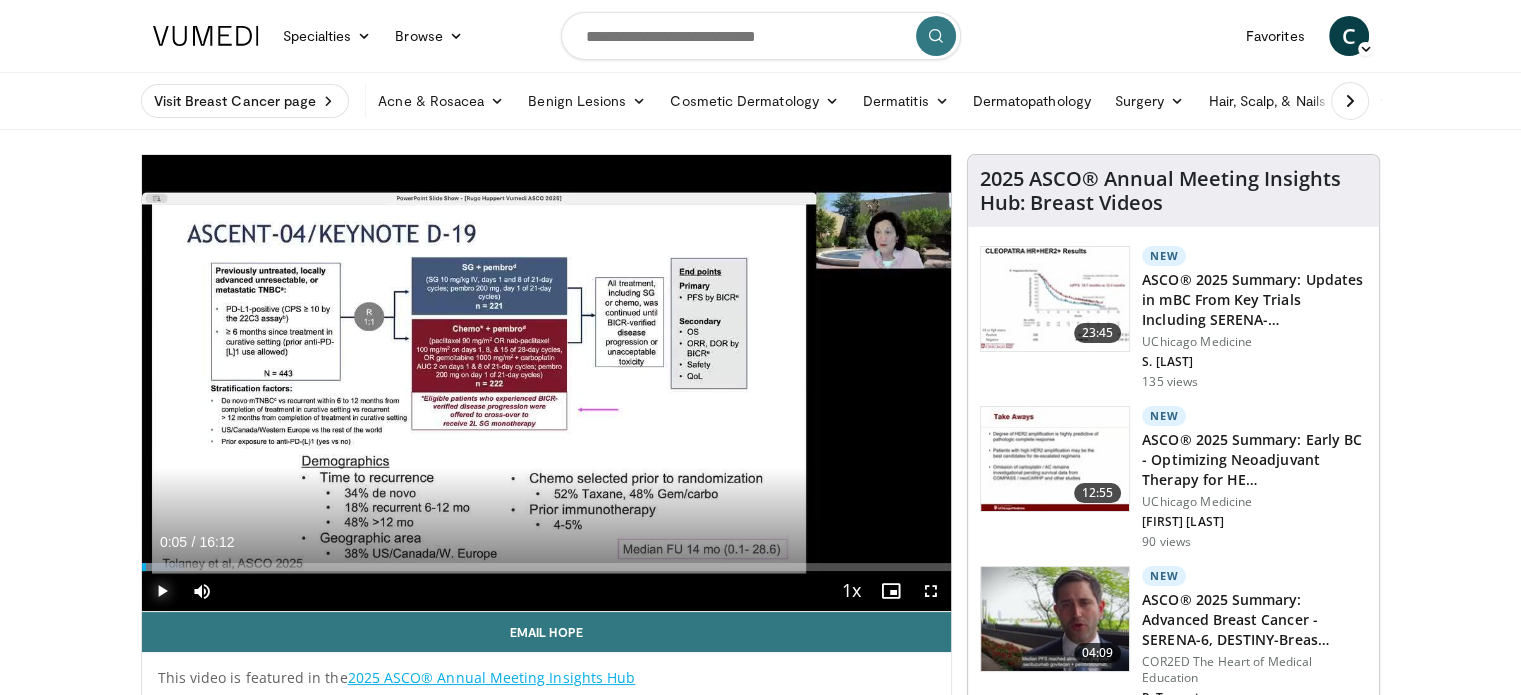 click at bounding box center [162, 591] 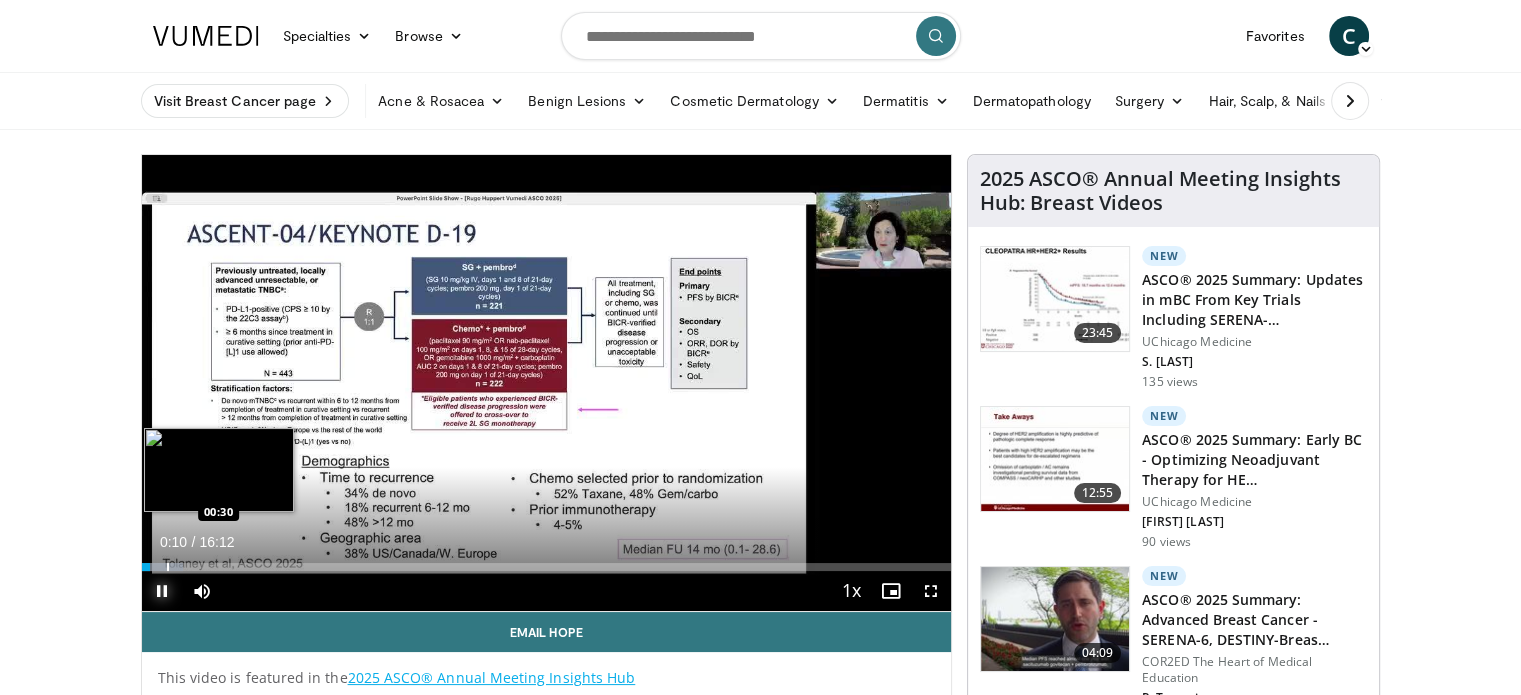 click at bounding box center (168, 567) 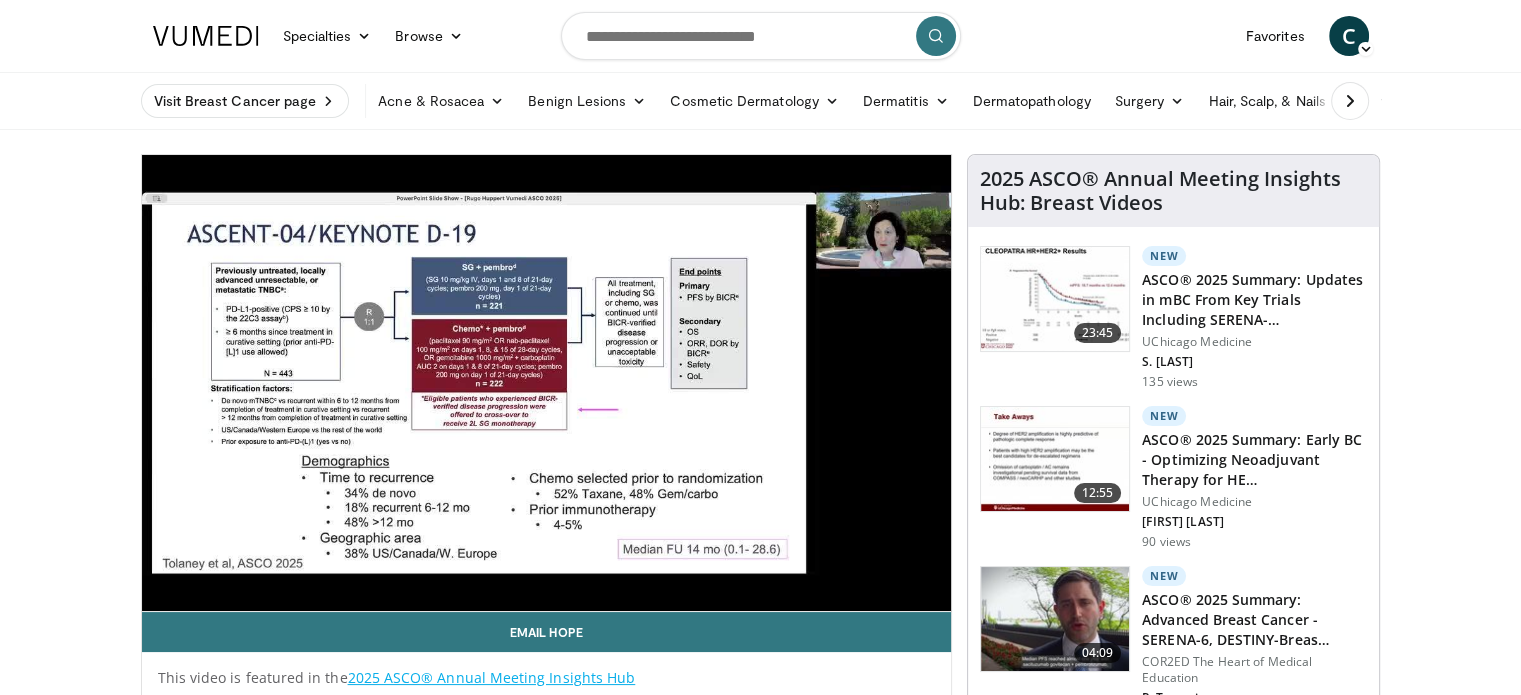 click on "10 seconds
Tap to unmute" at bounding box center (547, 383) 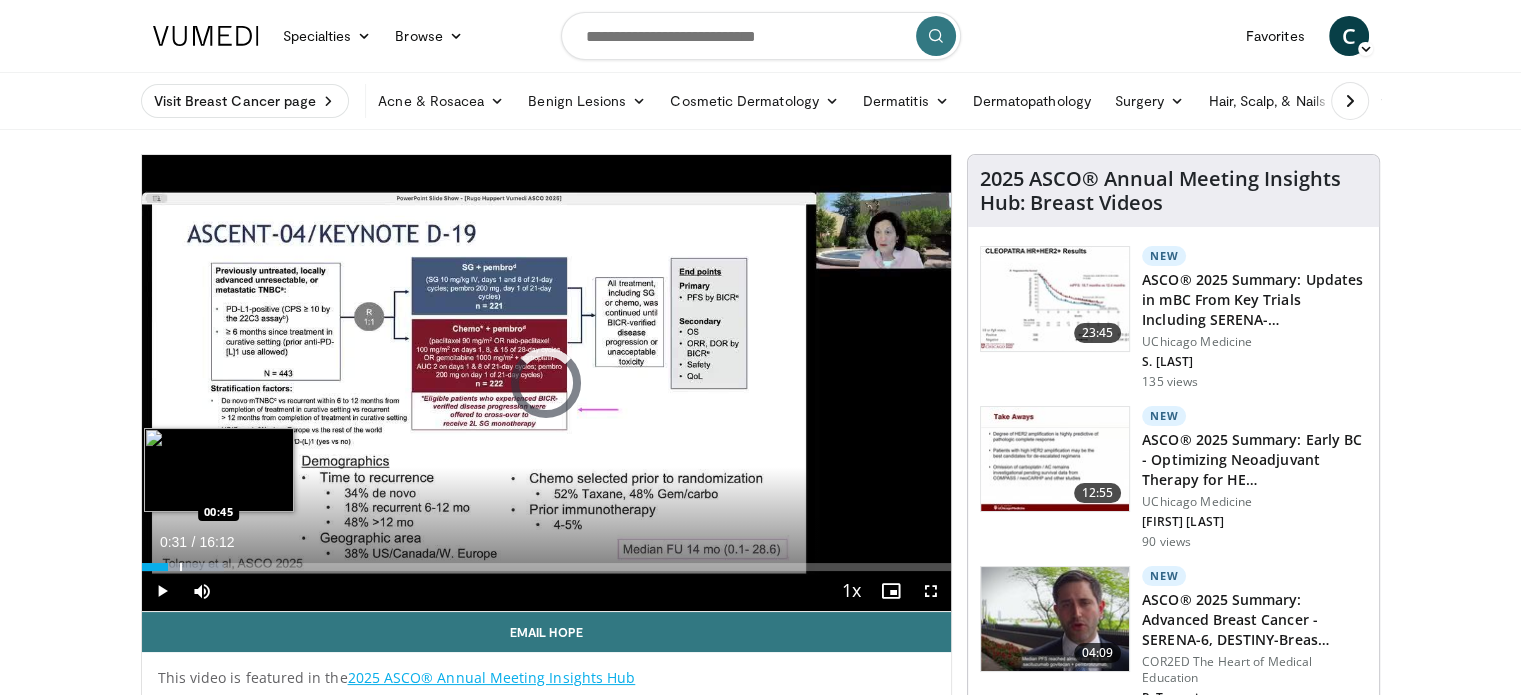 click at bounding box center [181, 567] 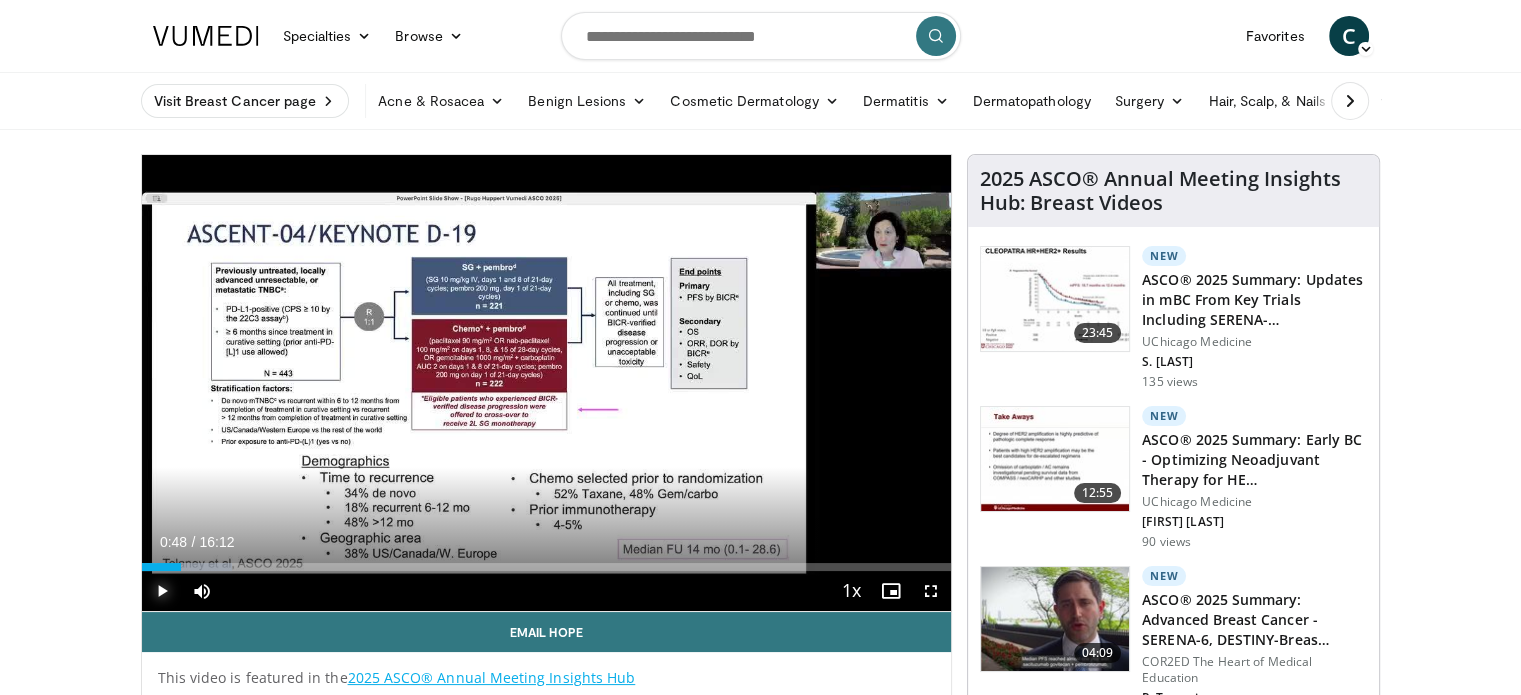 click at bounding box center [162, 591] 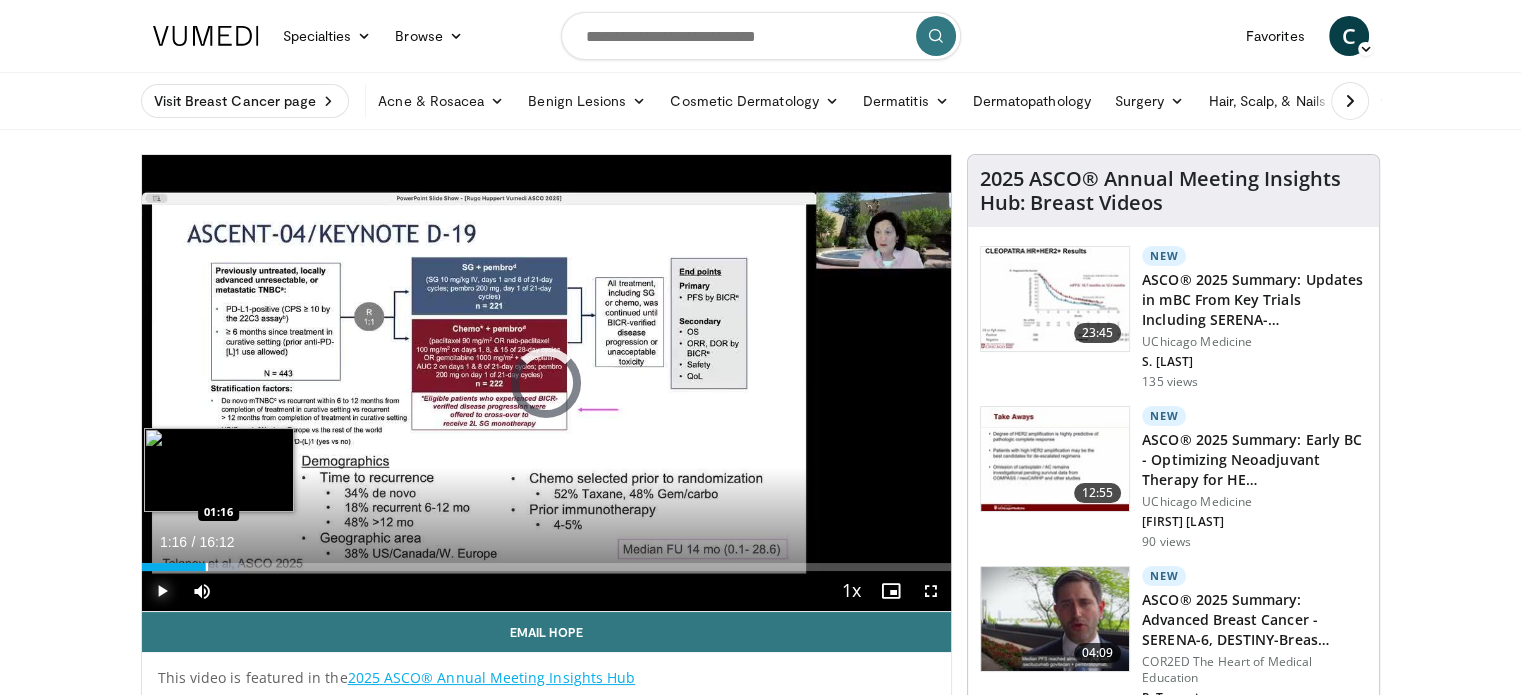 click at bounding box center (207, 567) 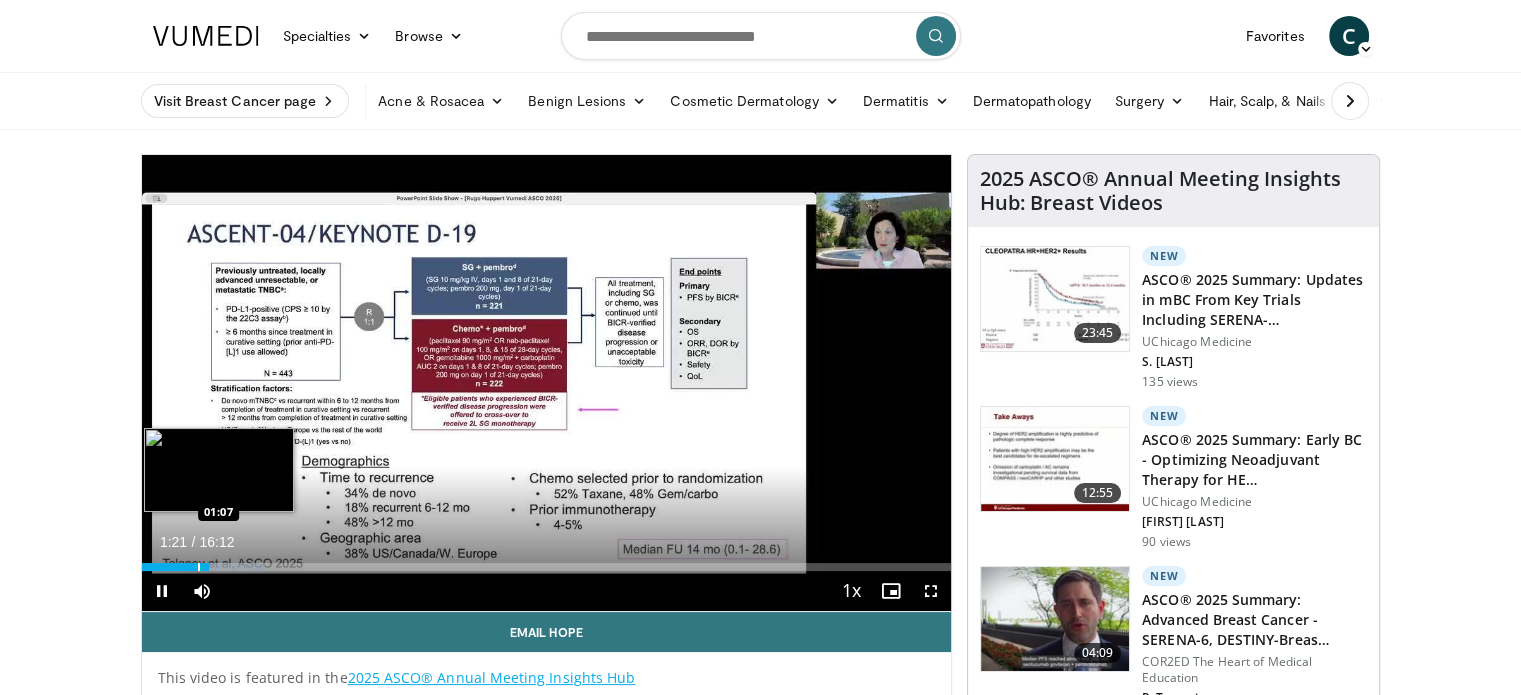 click on "**********" at bounding box center [547, 383] 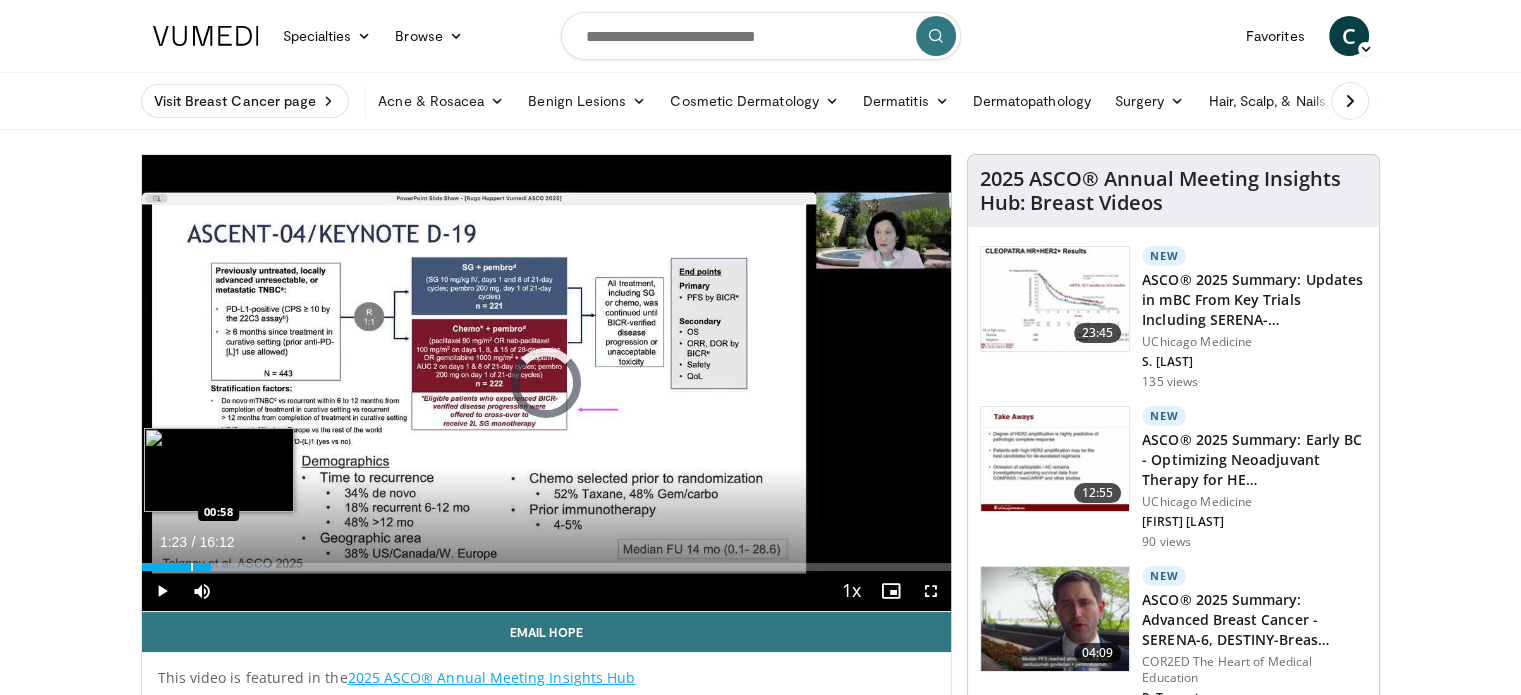 click at bounding box center (192, 567) 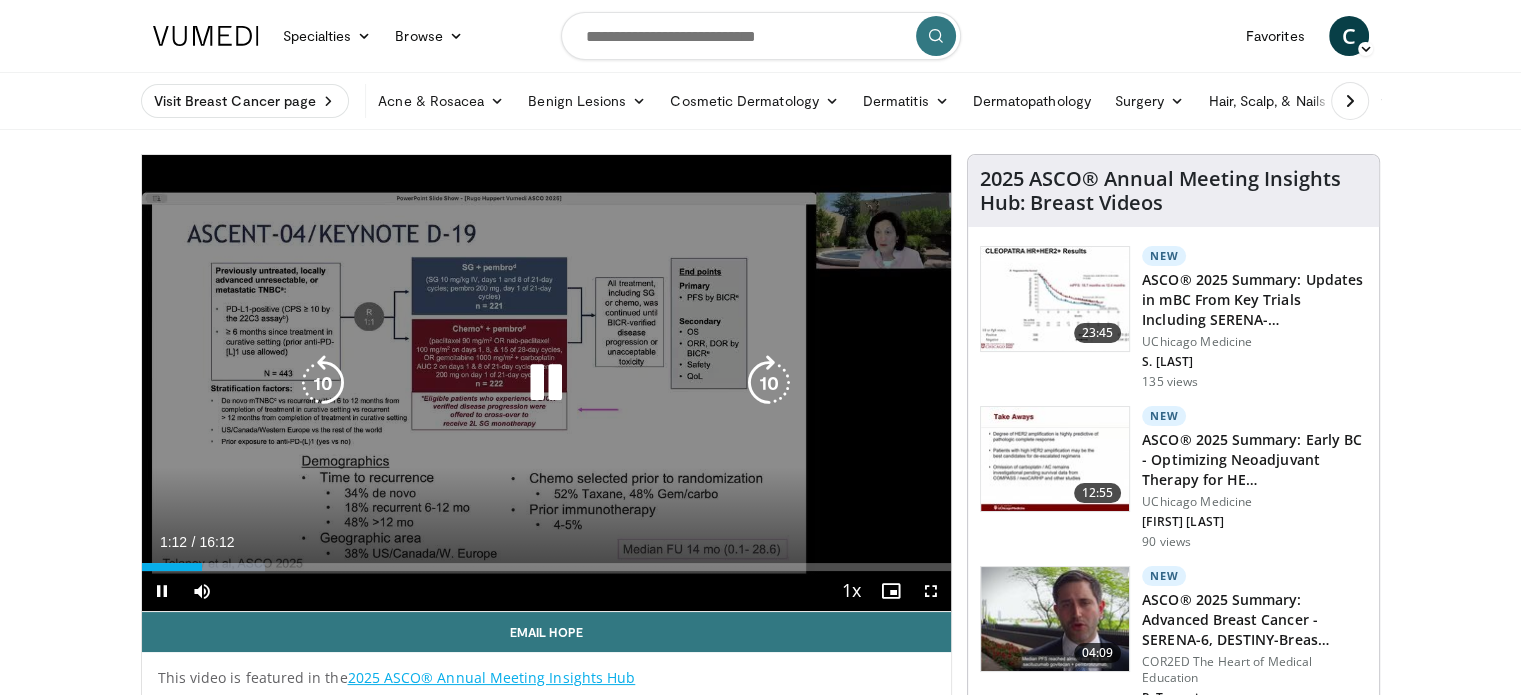click at bounding box center [546, 383] 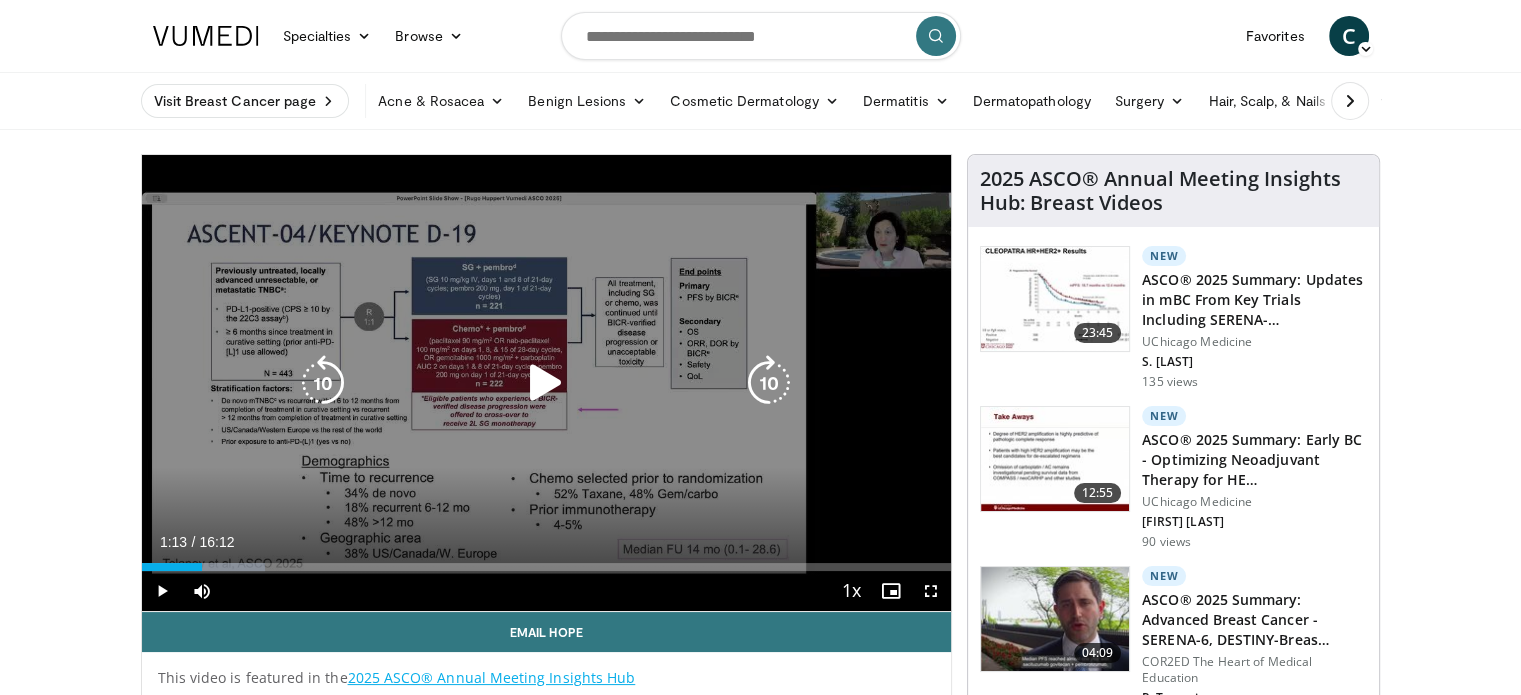 click on "10 seconds
Tap to unmute" at bounding box center (547, 383) 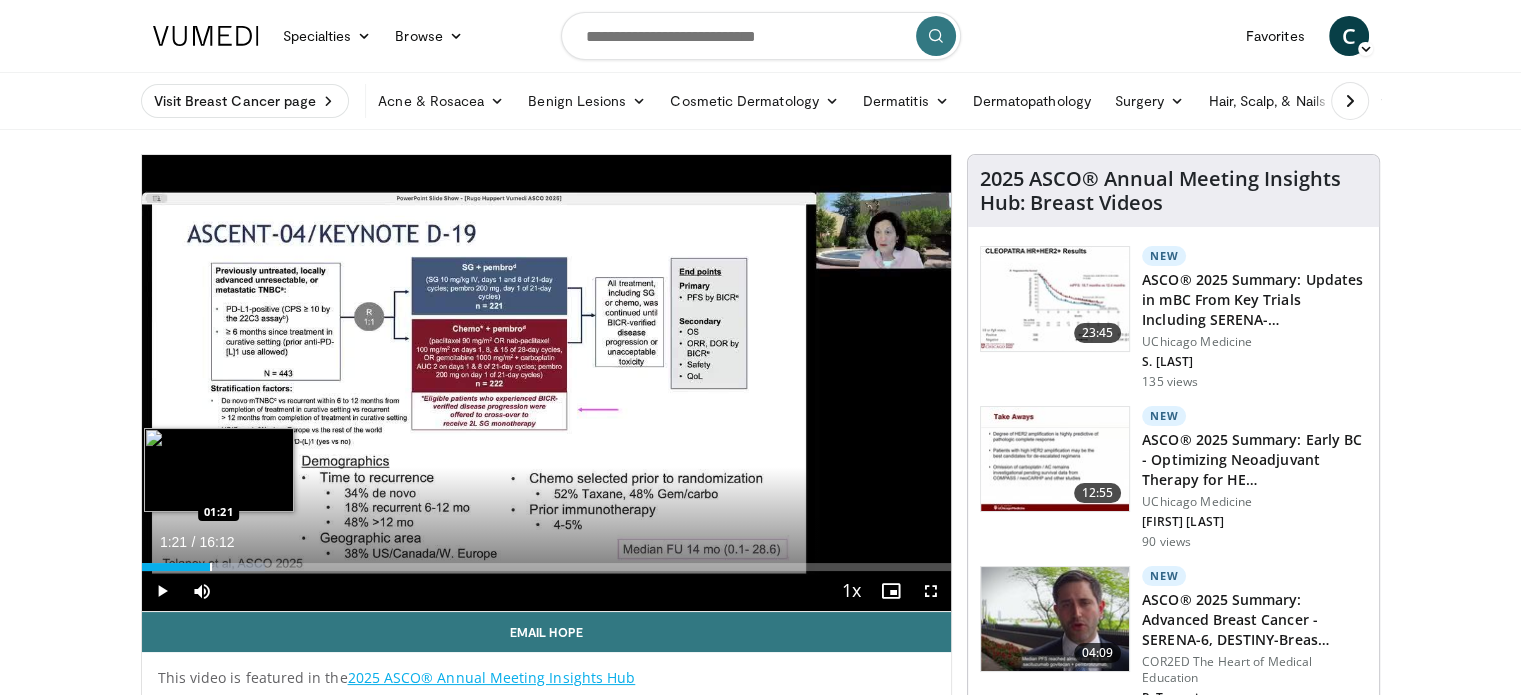 click on "Loaded :  15.31% 01:21 01:21" at bounding box center [547, 561] 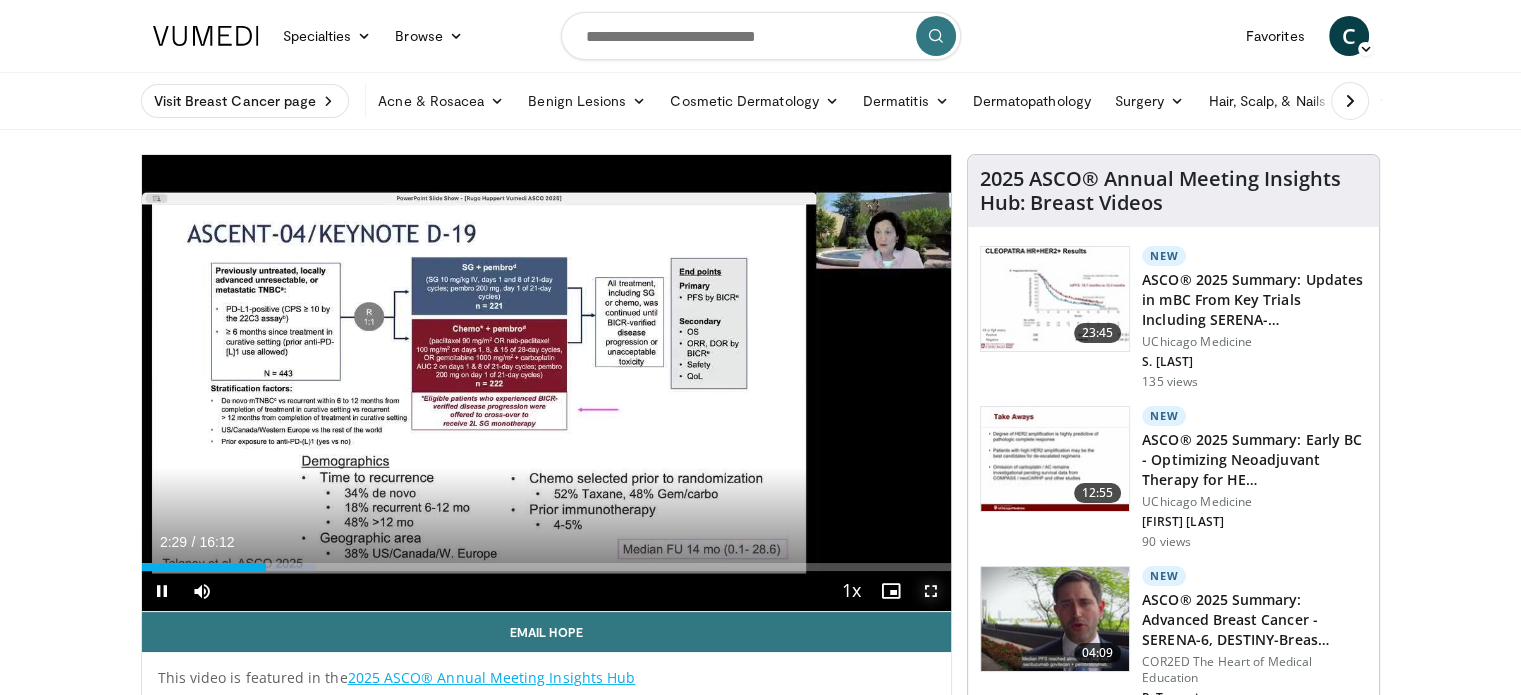 click at bounding box center [931, 591] 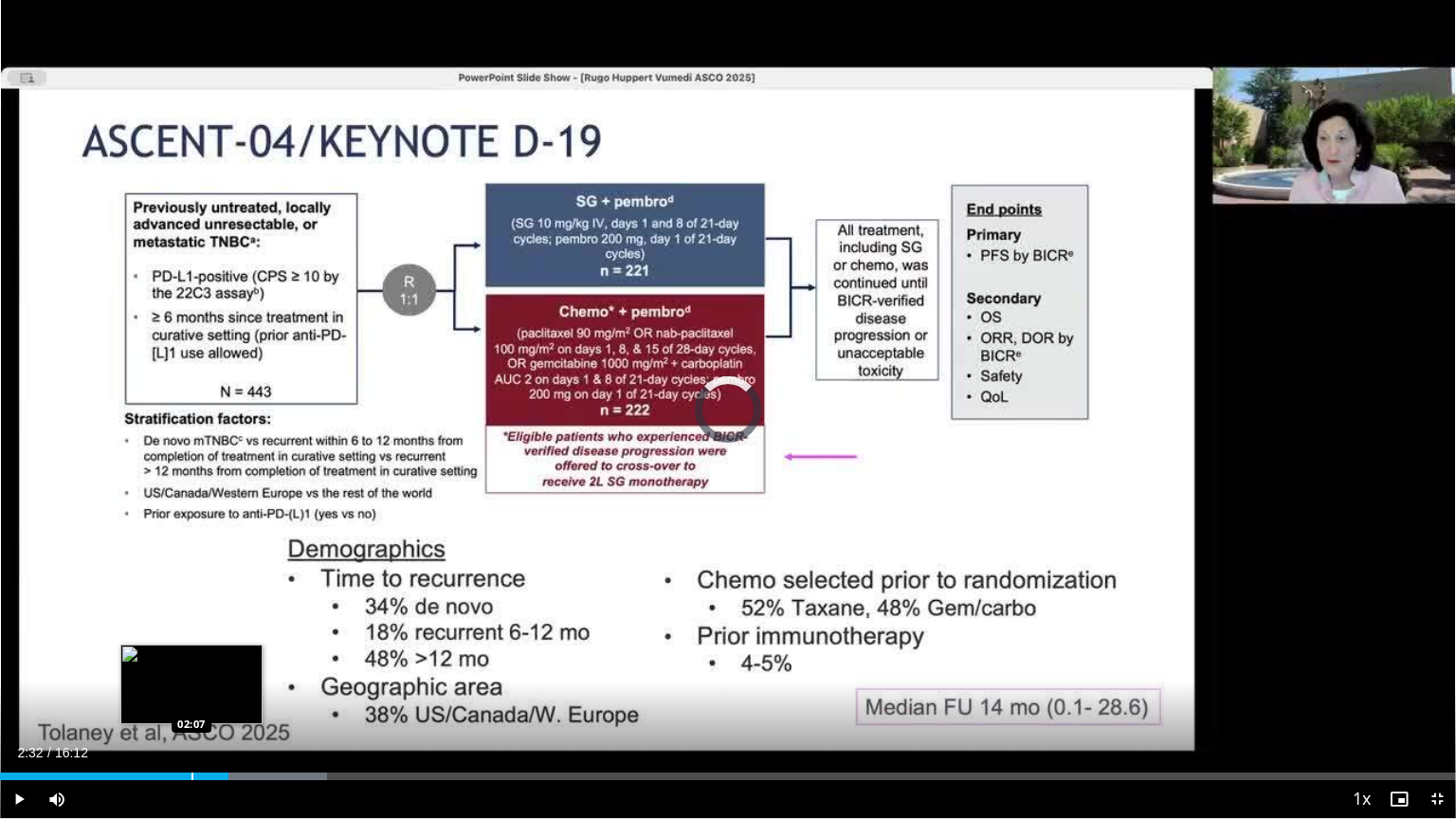 click at bounding box center (192, 776) 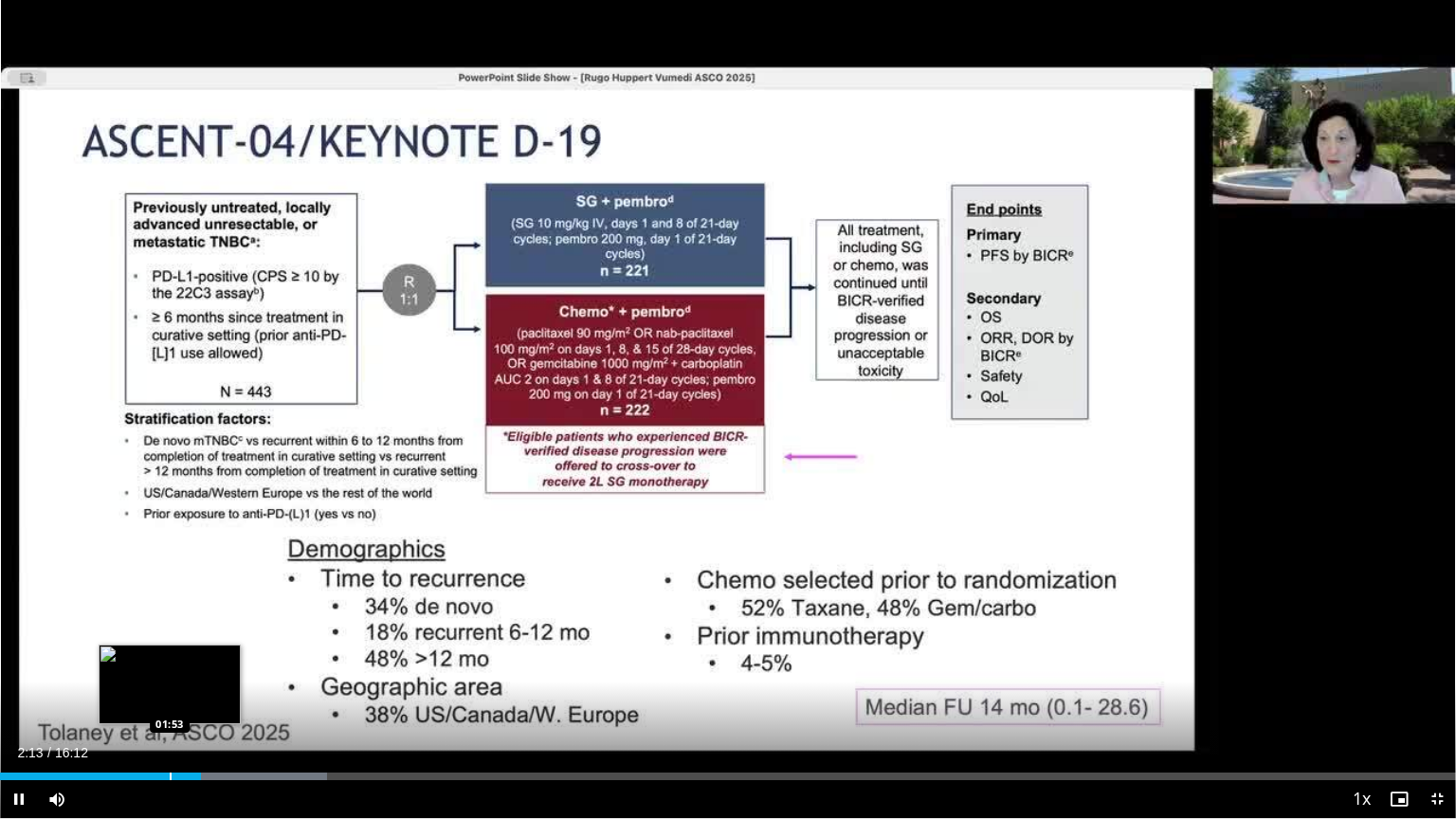 click at bounding box center (171, 776) 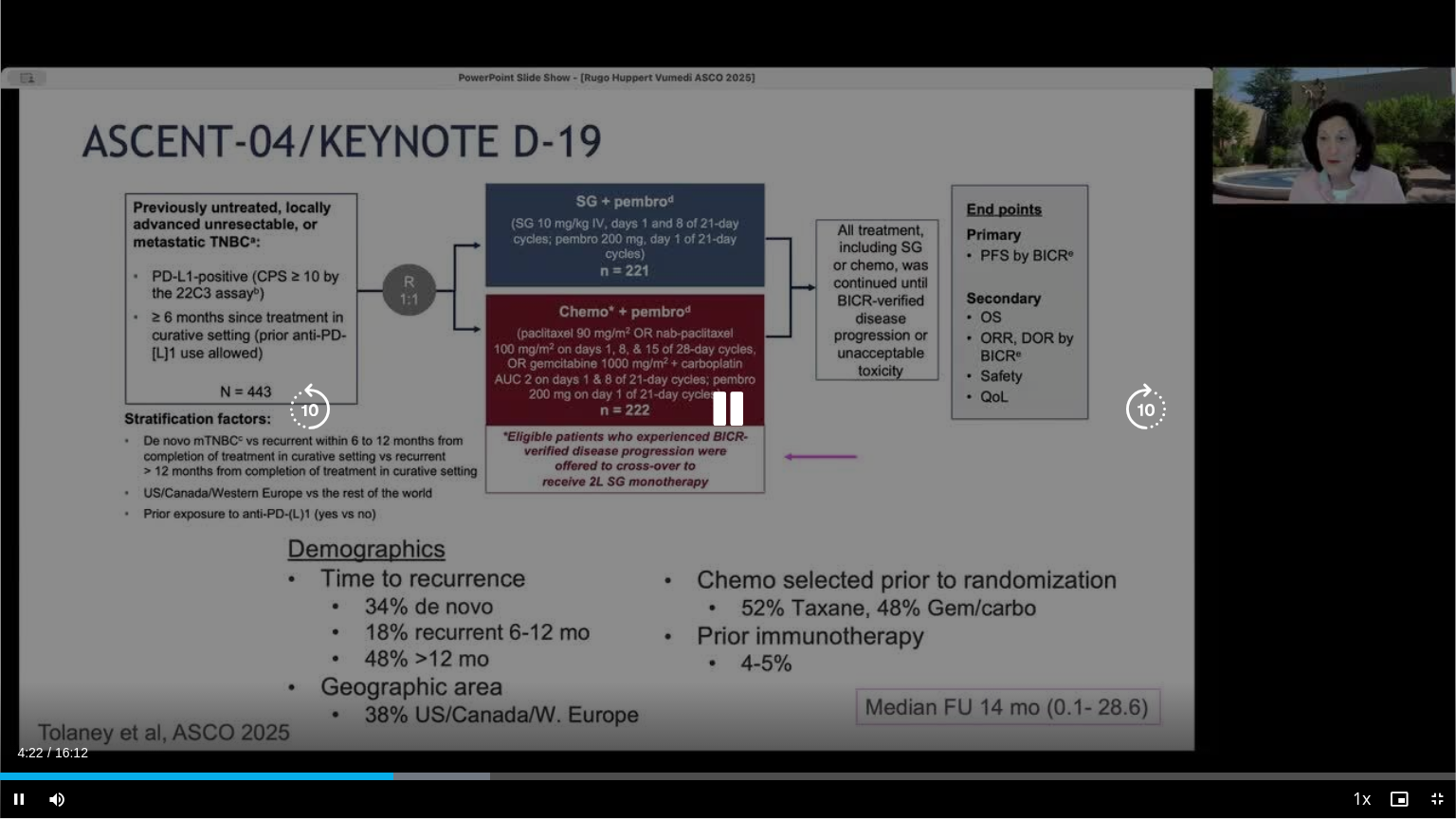 click at bounding box center [728, 410] 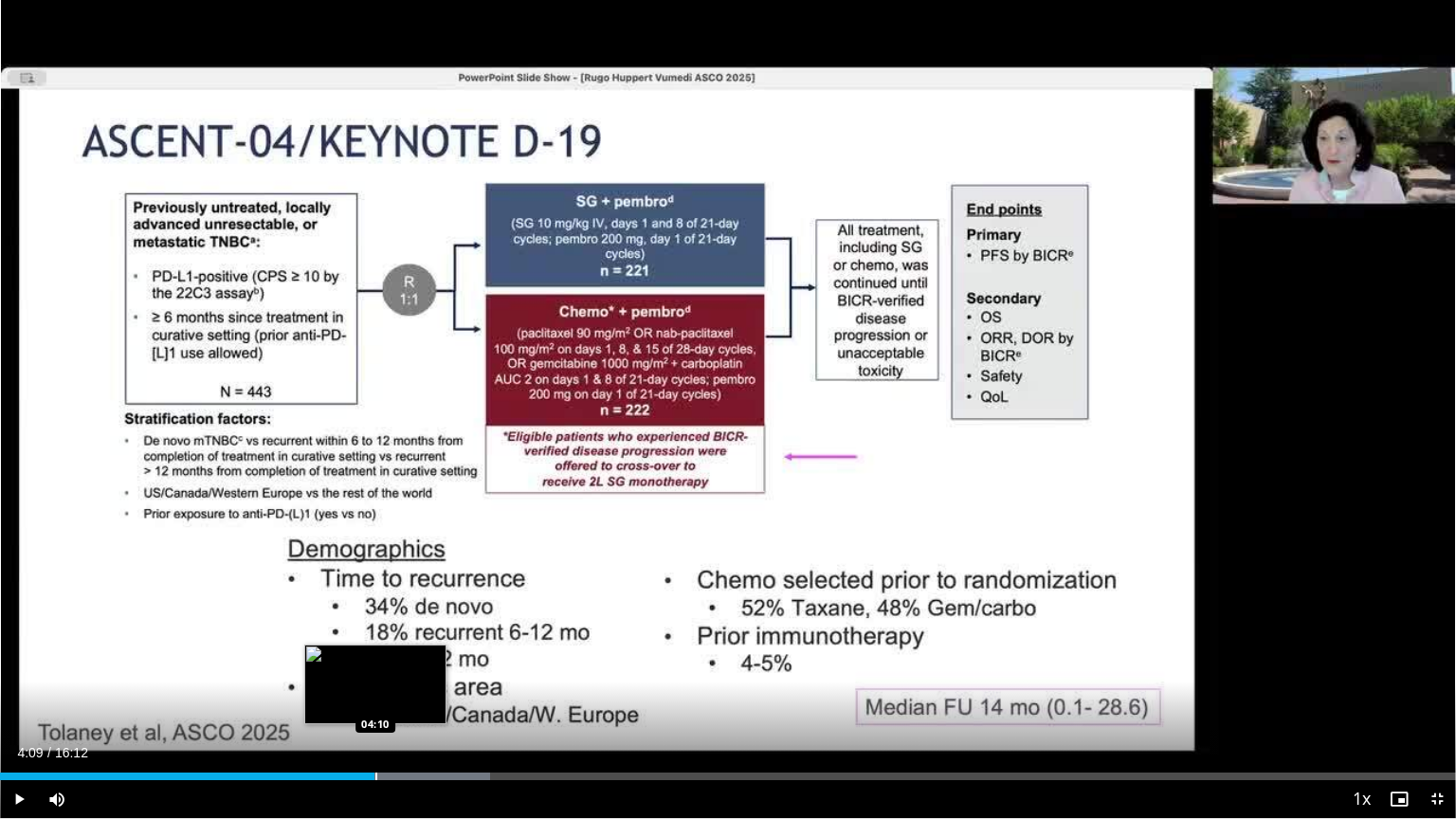 click on "Loaded :  33.68% 04:09 04:10" at bounding box center [728, 776] 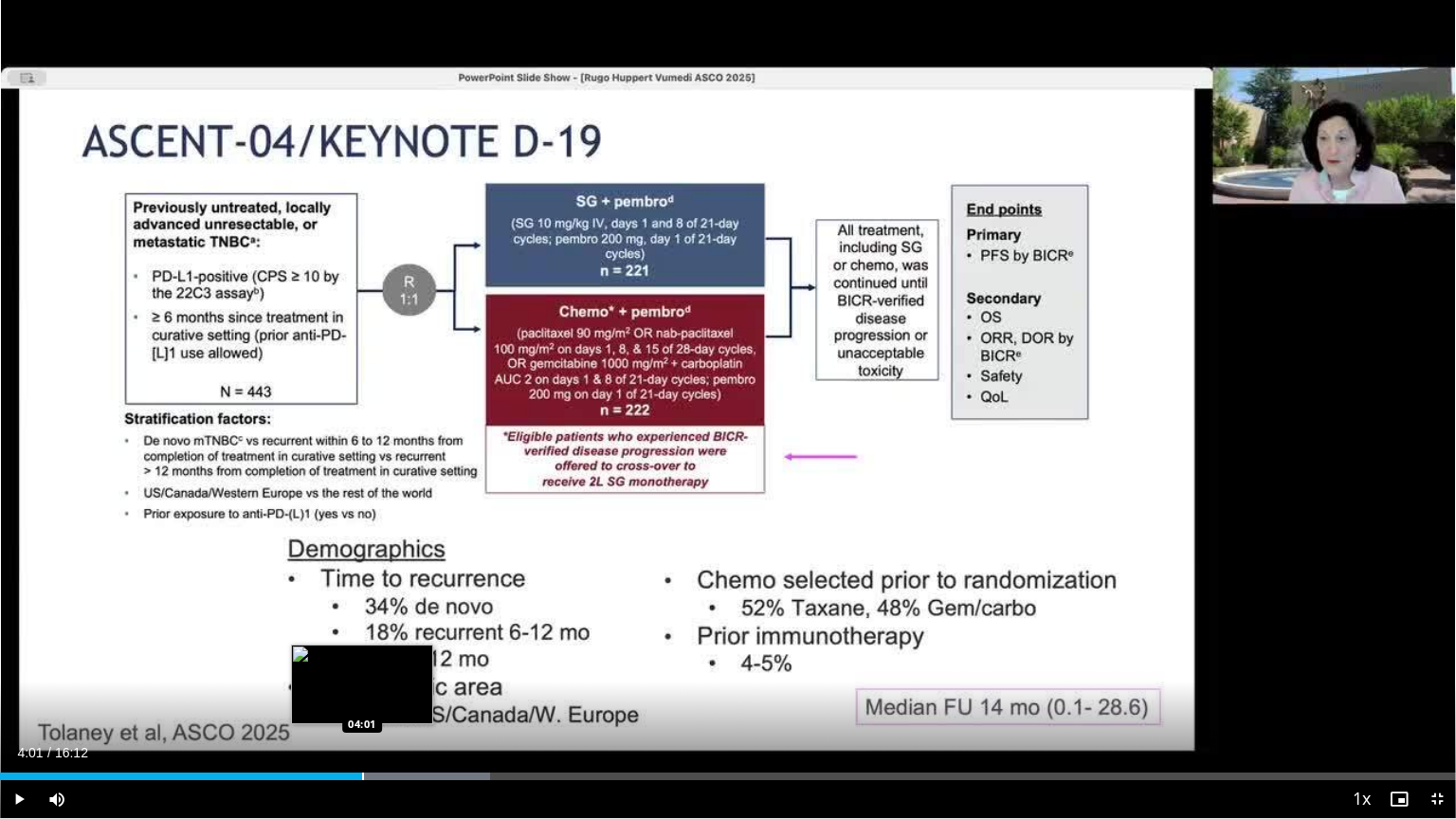 click at bounding box center (363, 776) 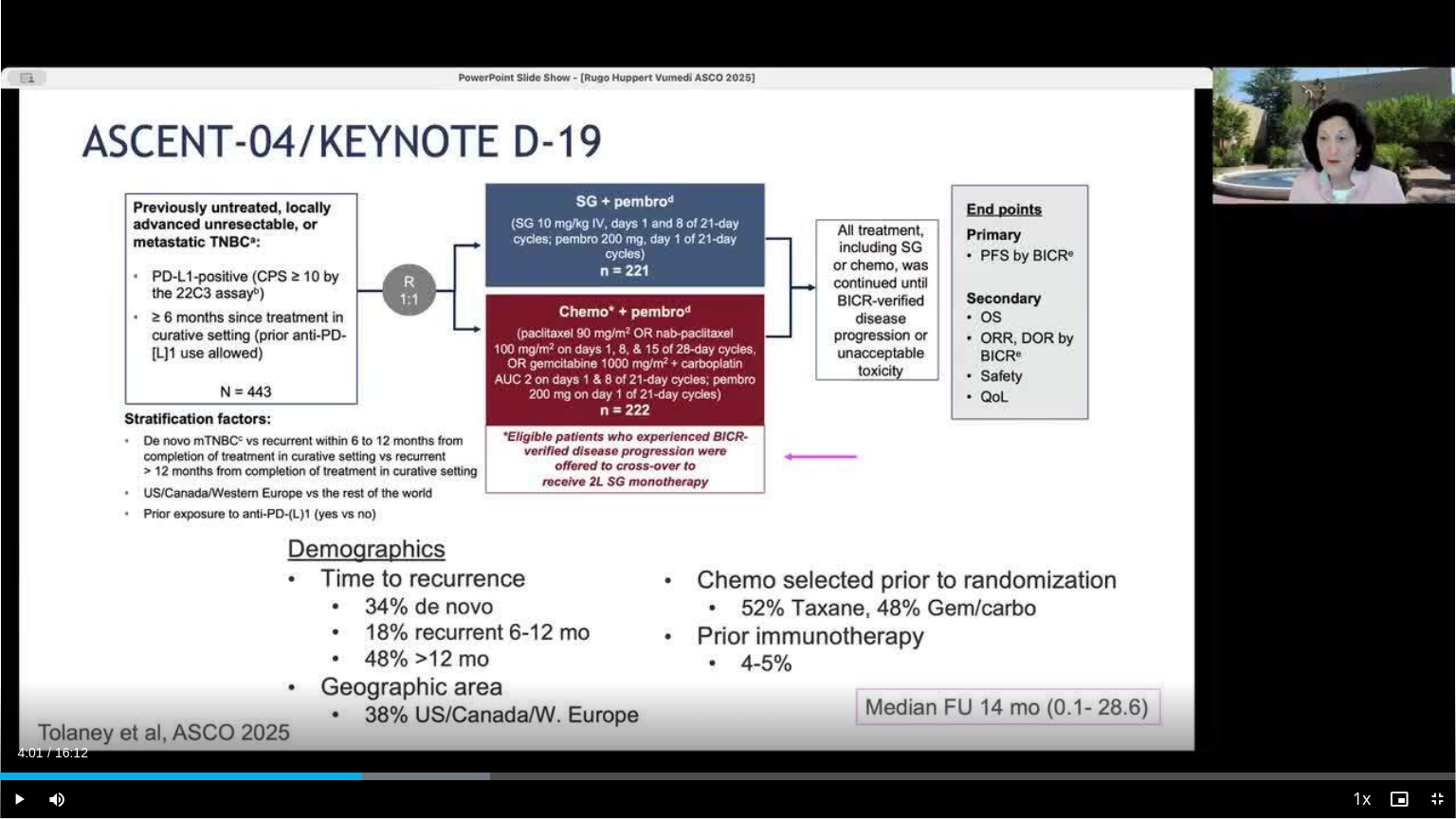 type 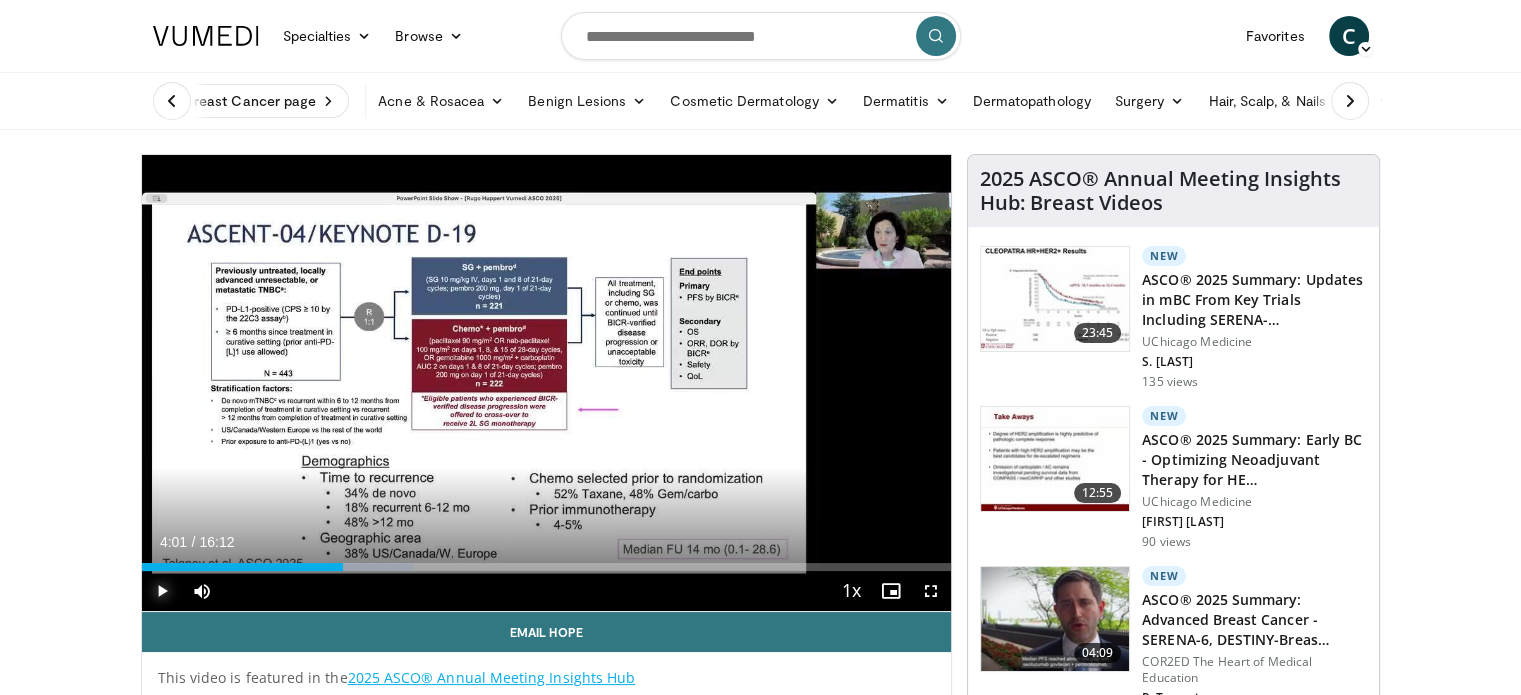 click at bounding box center (162, 591) 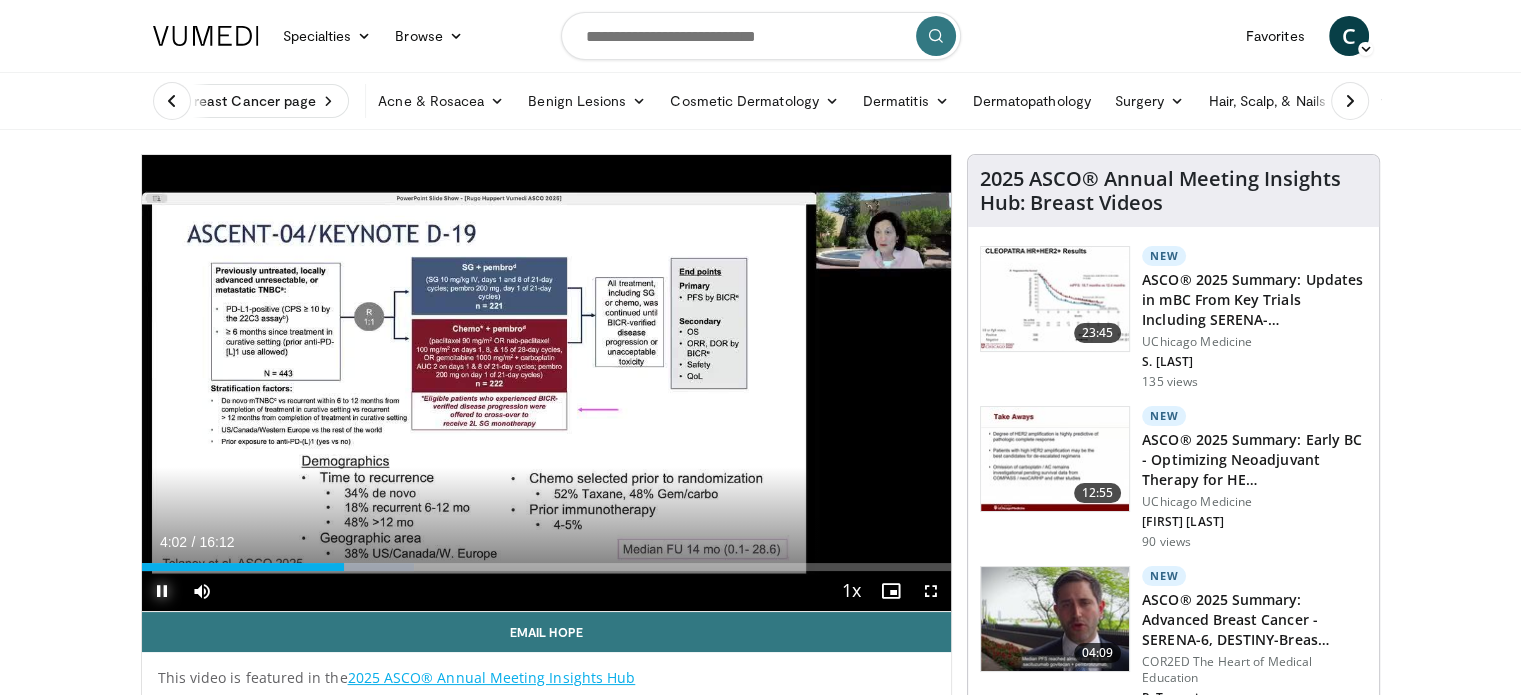 click at bounding box center [162, 591] 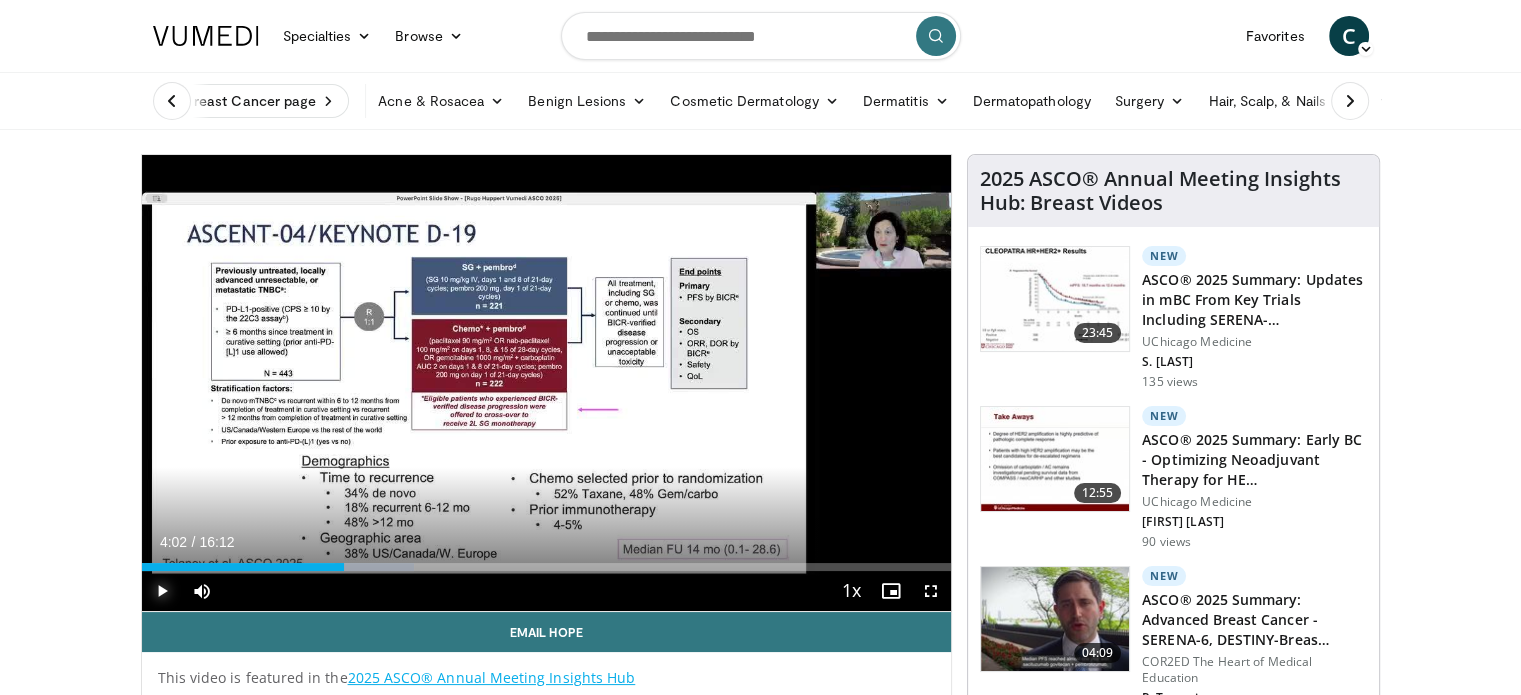 click at bounding box center (162, 591) 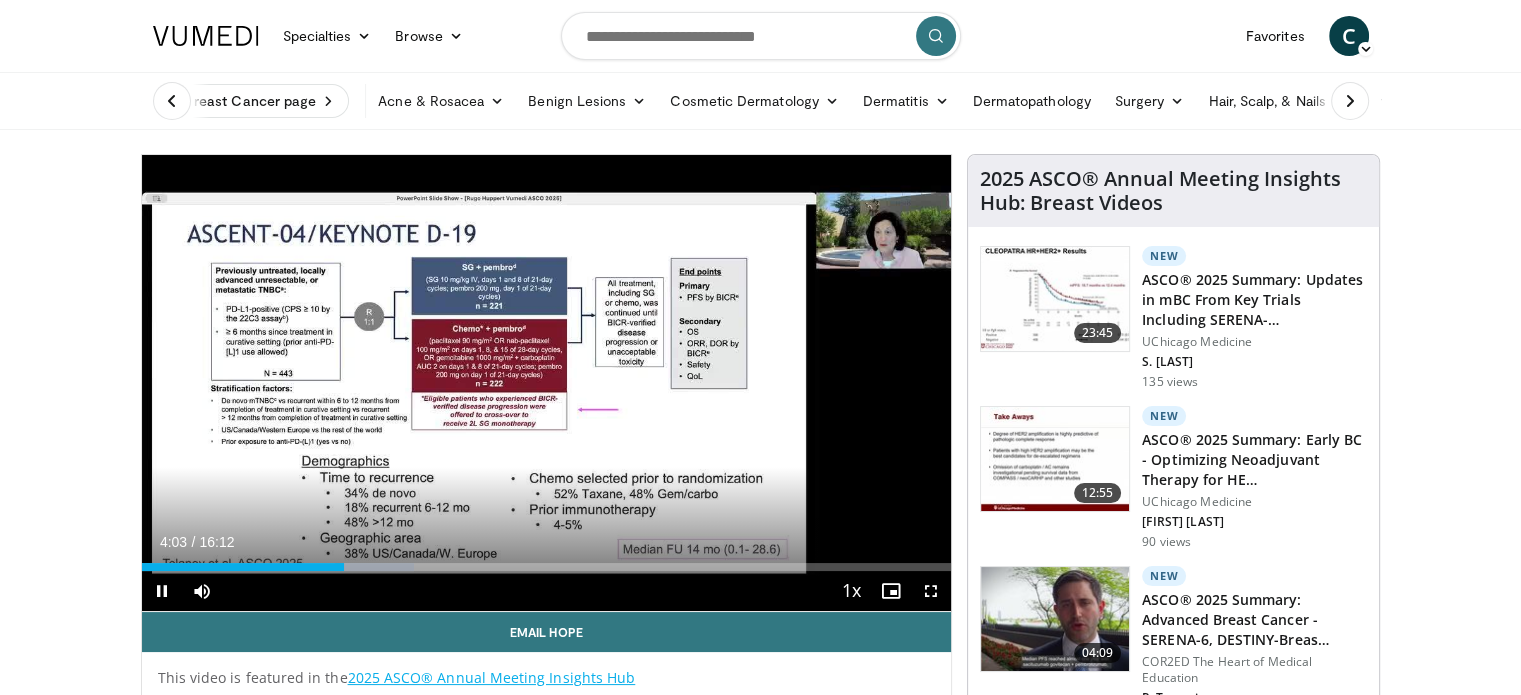 click on "**********" at bounding box center [547, 383] 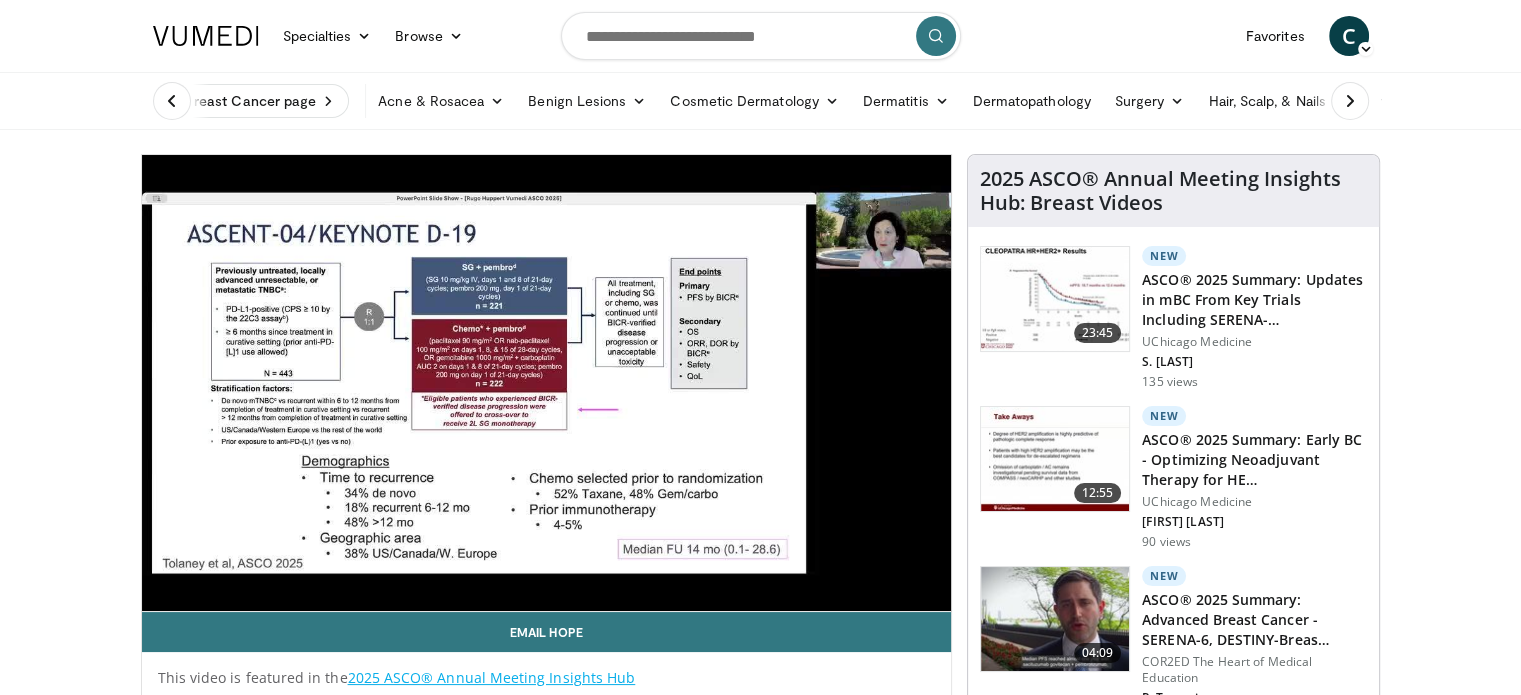 click on "**********" at bounding box center (547, 383) 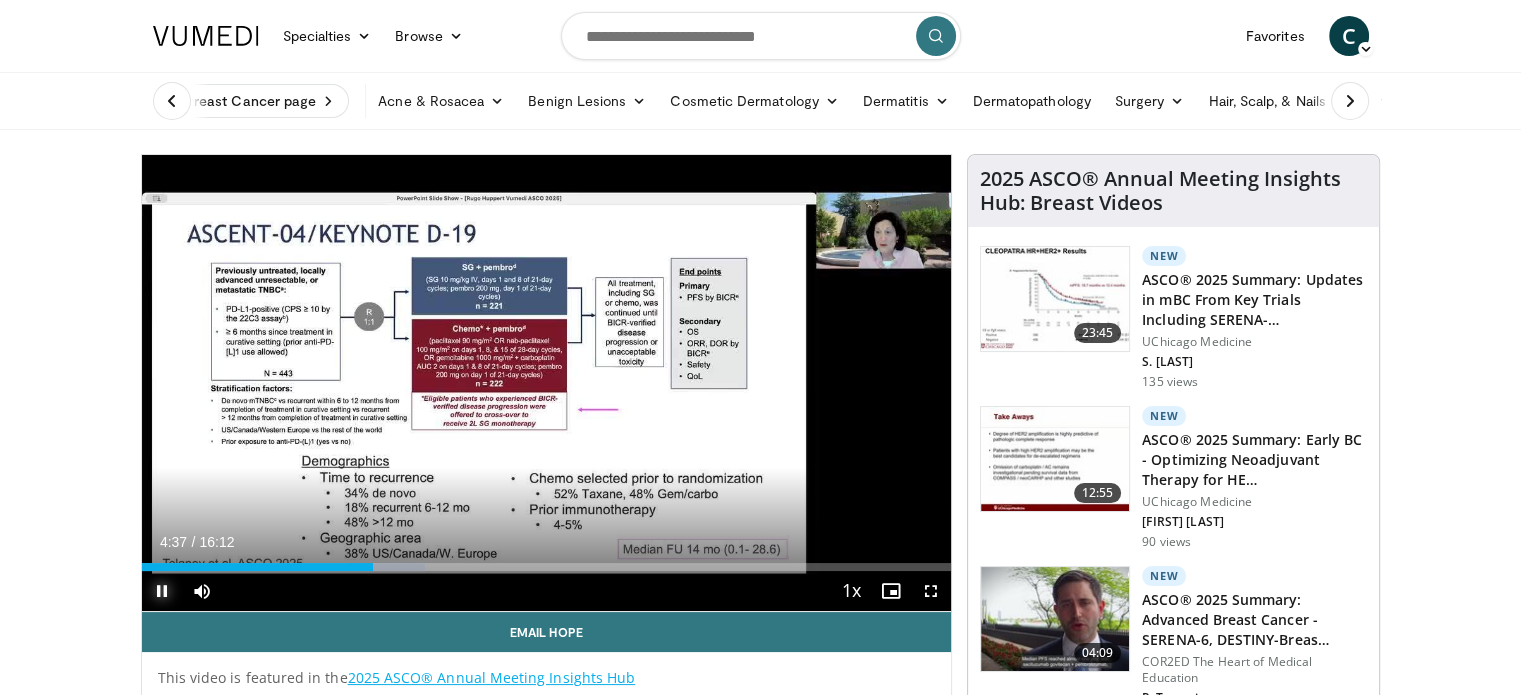 click at bounding box center (162, 591) 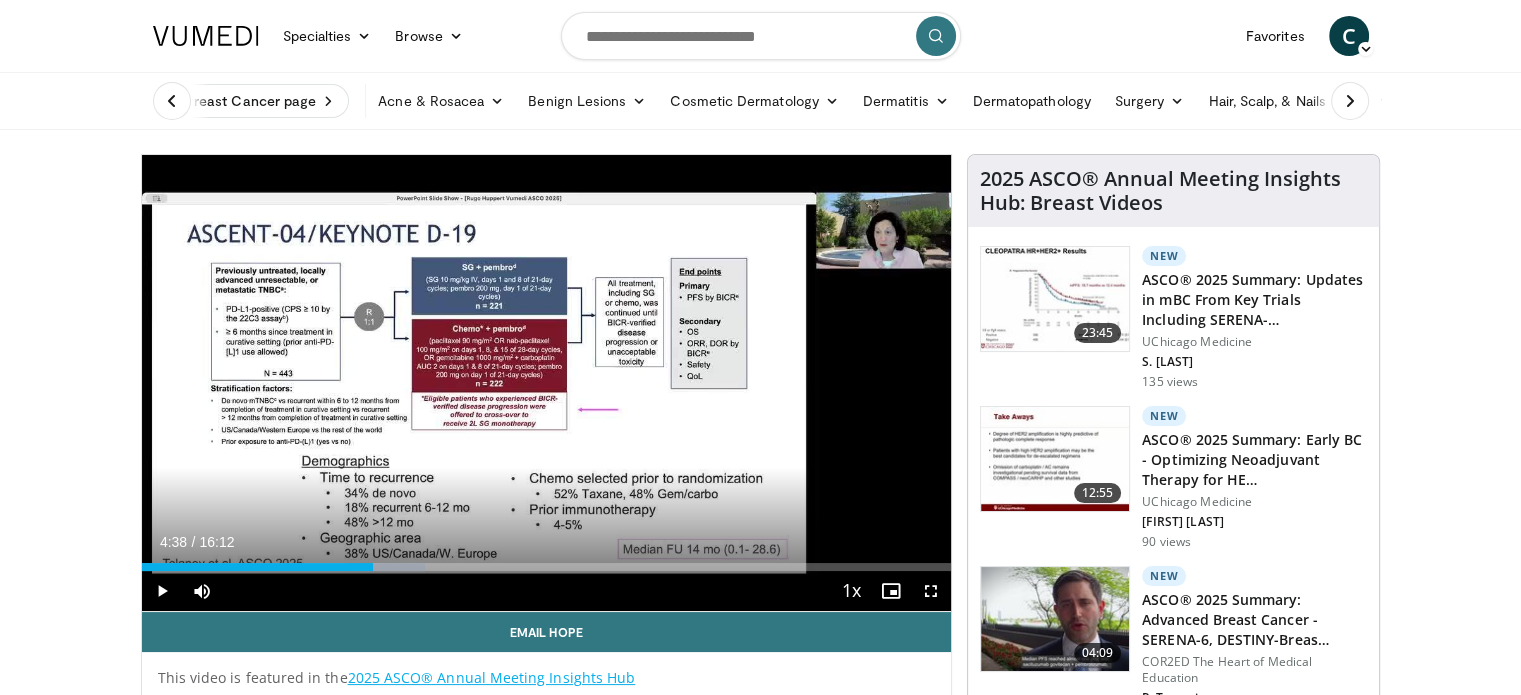 click on "Specialties
Adult & Family Medicine
Allergy, Asthma, Immunology
Anesthesiology
Cardiology
Dental
Dermatology
Endocrinology
Gastroenterology & Hepatology
General Surgery
Hematology & Oncology
Infectious Disease
Nephrology
Neurology
Neurosurgery
Obstetrics & Gynecology
Ophthalmology
Oral Maxillofacial
Orthopaedics
Otolaryngology
Pediatrics
Plastic Surgery
Podiatry
Psychiatry
Pulmonology
Radiation Oncology
Radiology
Rheumatology
Urology
Browse
C" at bounding box center [761, 36] 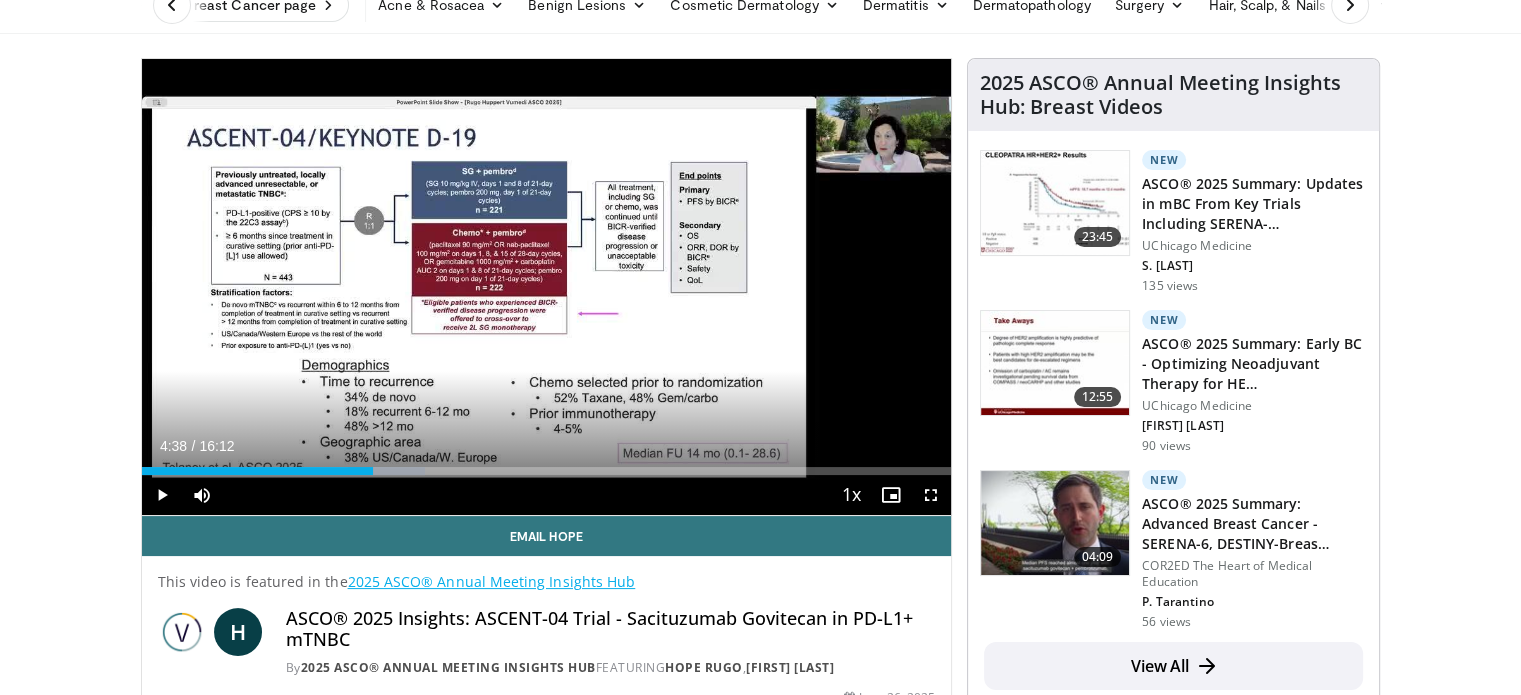 scroll, scrollTop: 0, scrollLeft: 0, axis: both 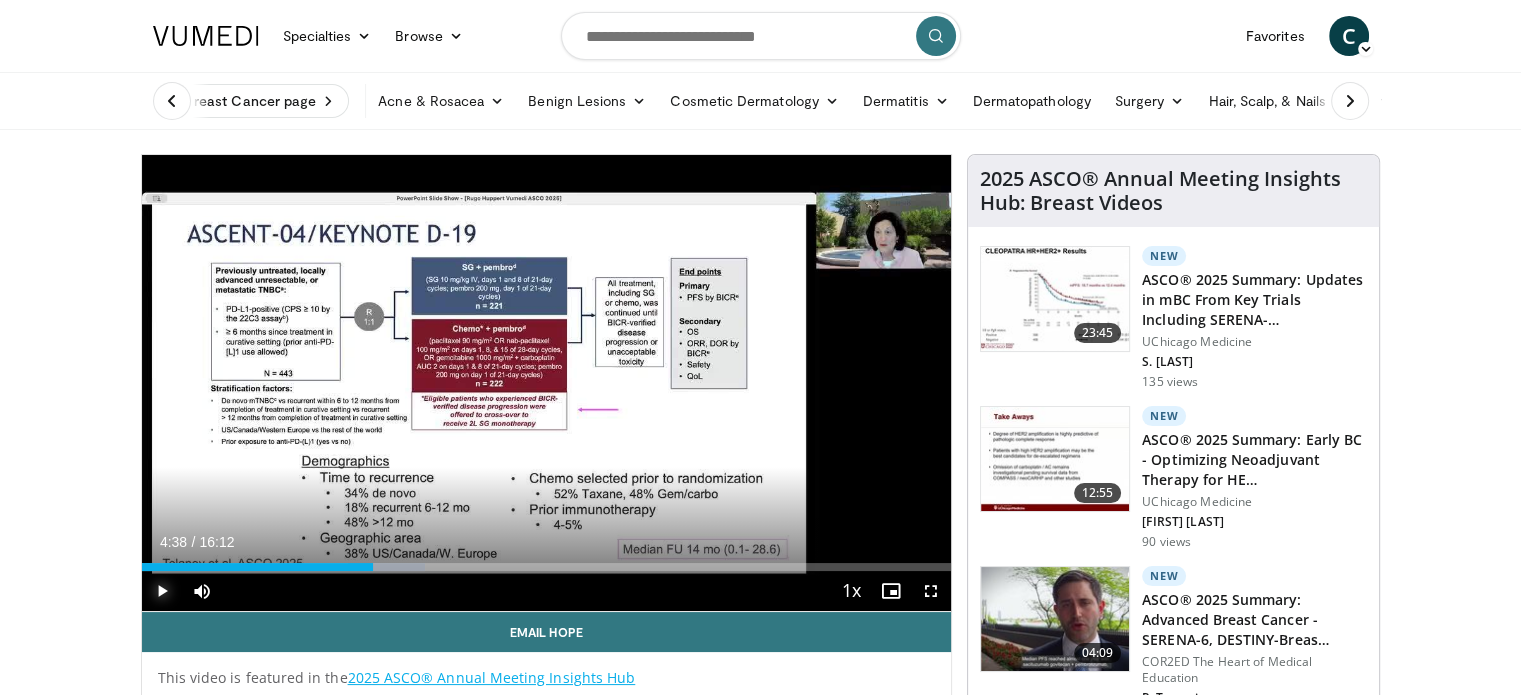 click at bounding box center (162, 591) 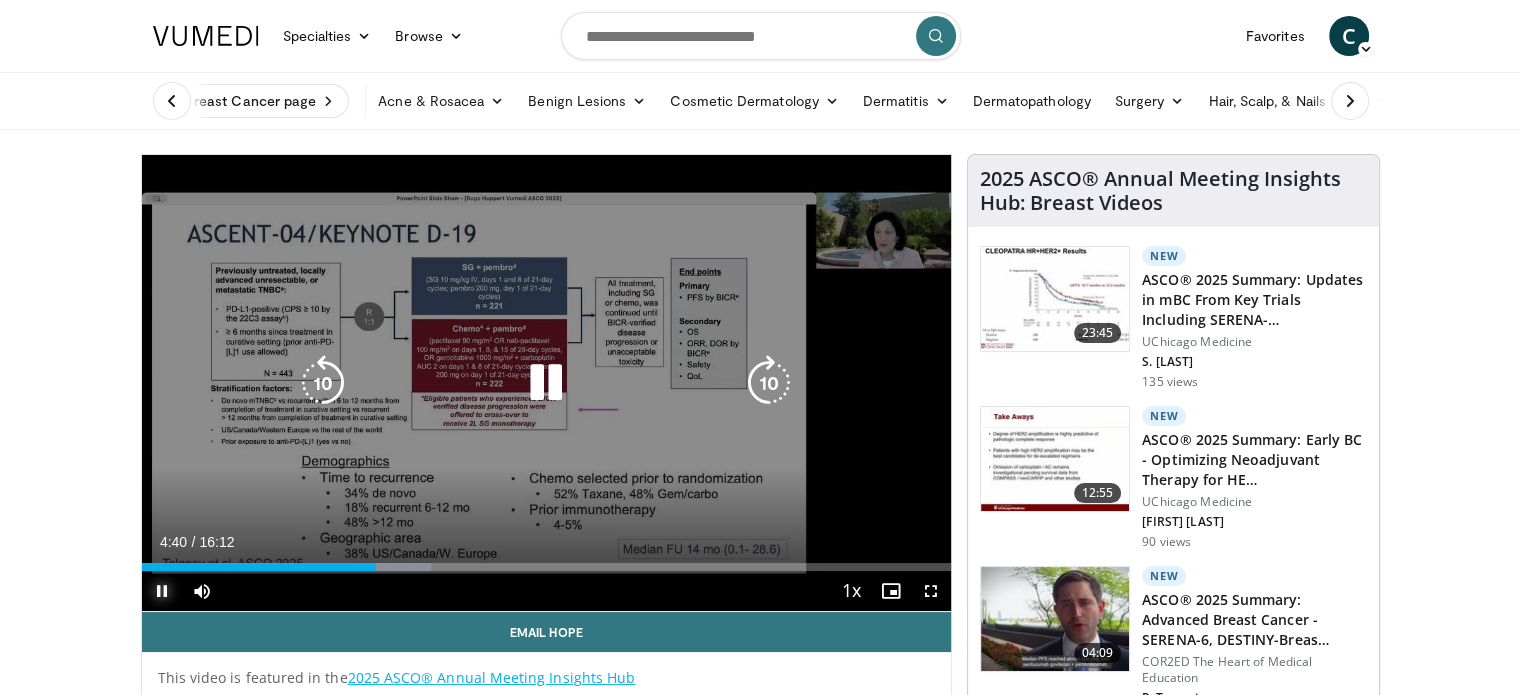 click on "Loaded :  35.72% 04:41 04:02" at bounding box center (547, 561) 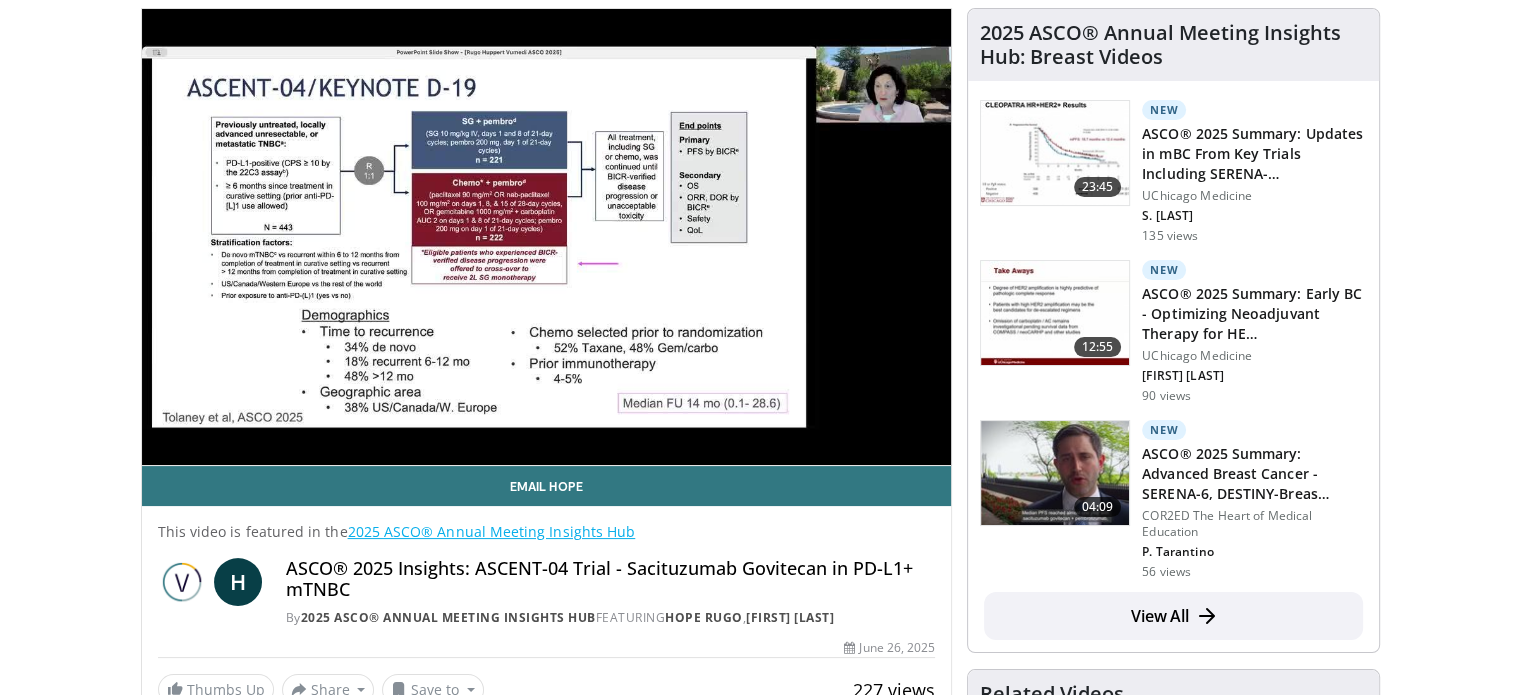 scroll, scrollTop: 144, scrollLeft: 0, axis: vertical 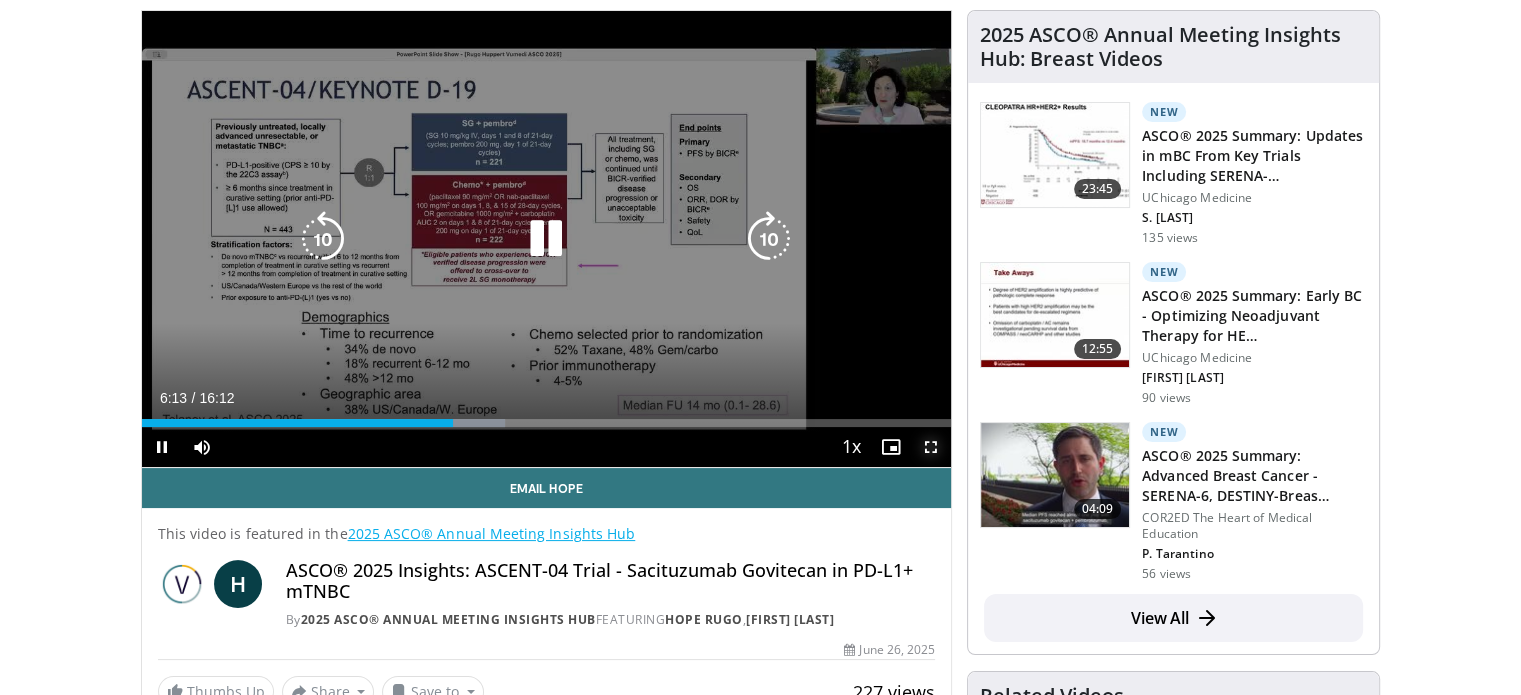 drag, startPoint x: 929, startPoint y: 434, endPoint x: 928, endPoint y: 554, distance: 120.004166 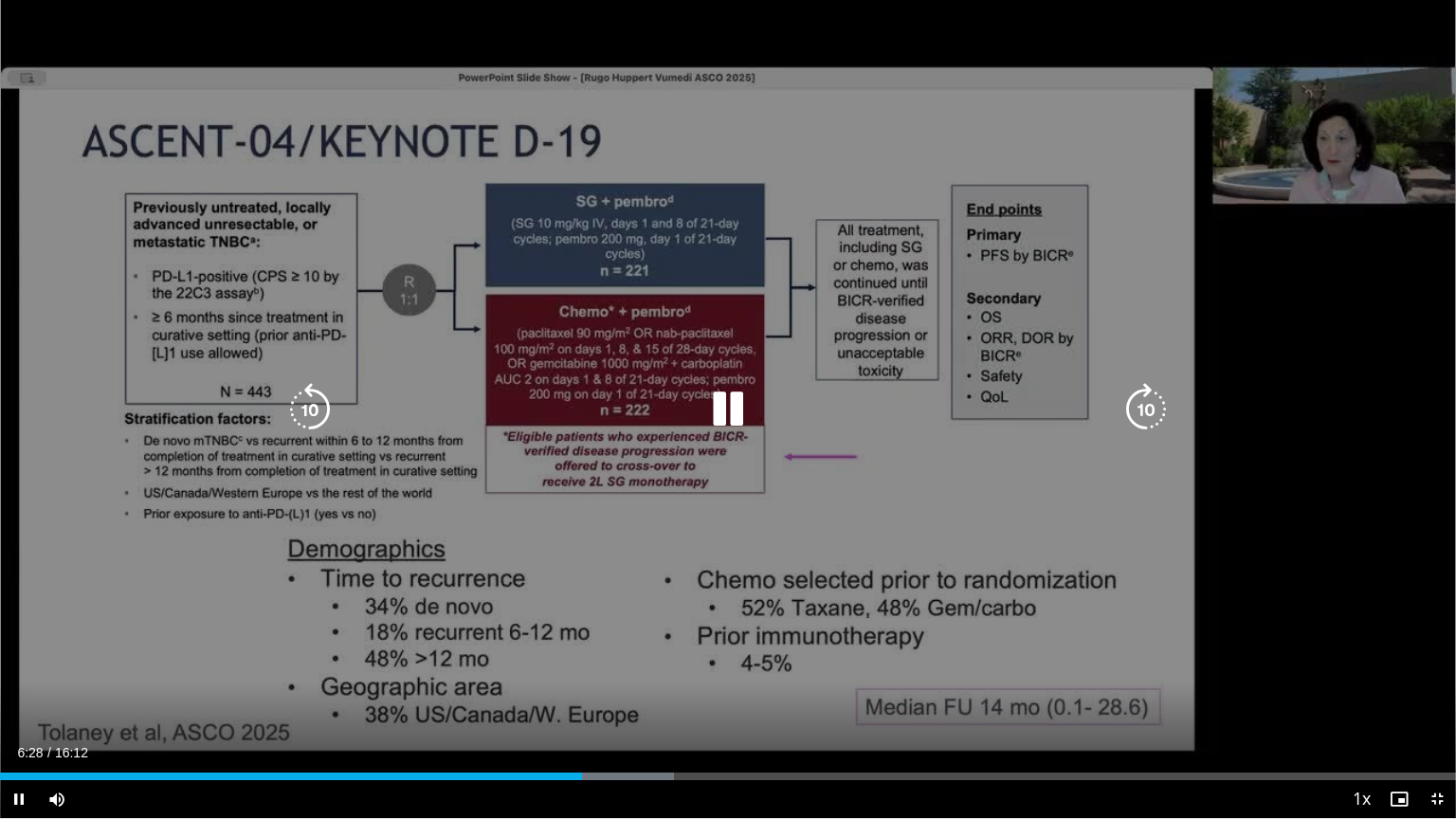 click on "10 seconds
Tap to unmute" at bounding box center [728, 409] 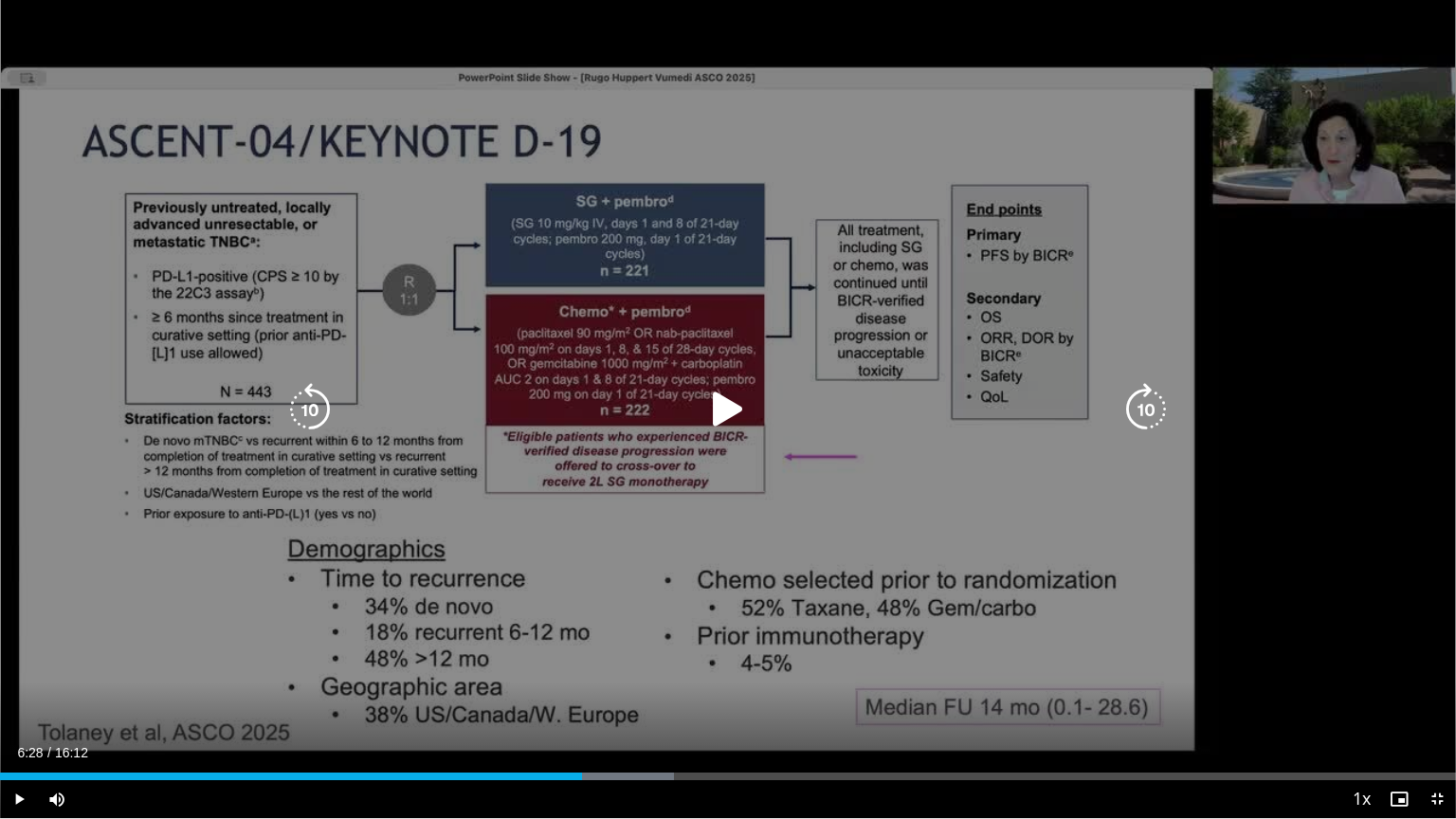 click on "10 seconds
Tap to unmute" at bounding box center (728, 409) 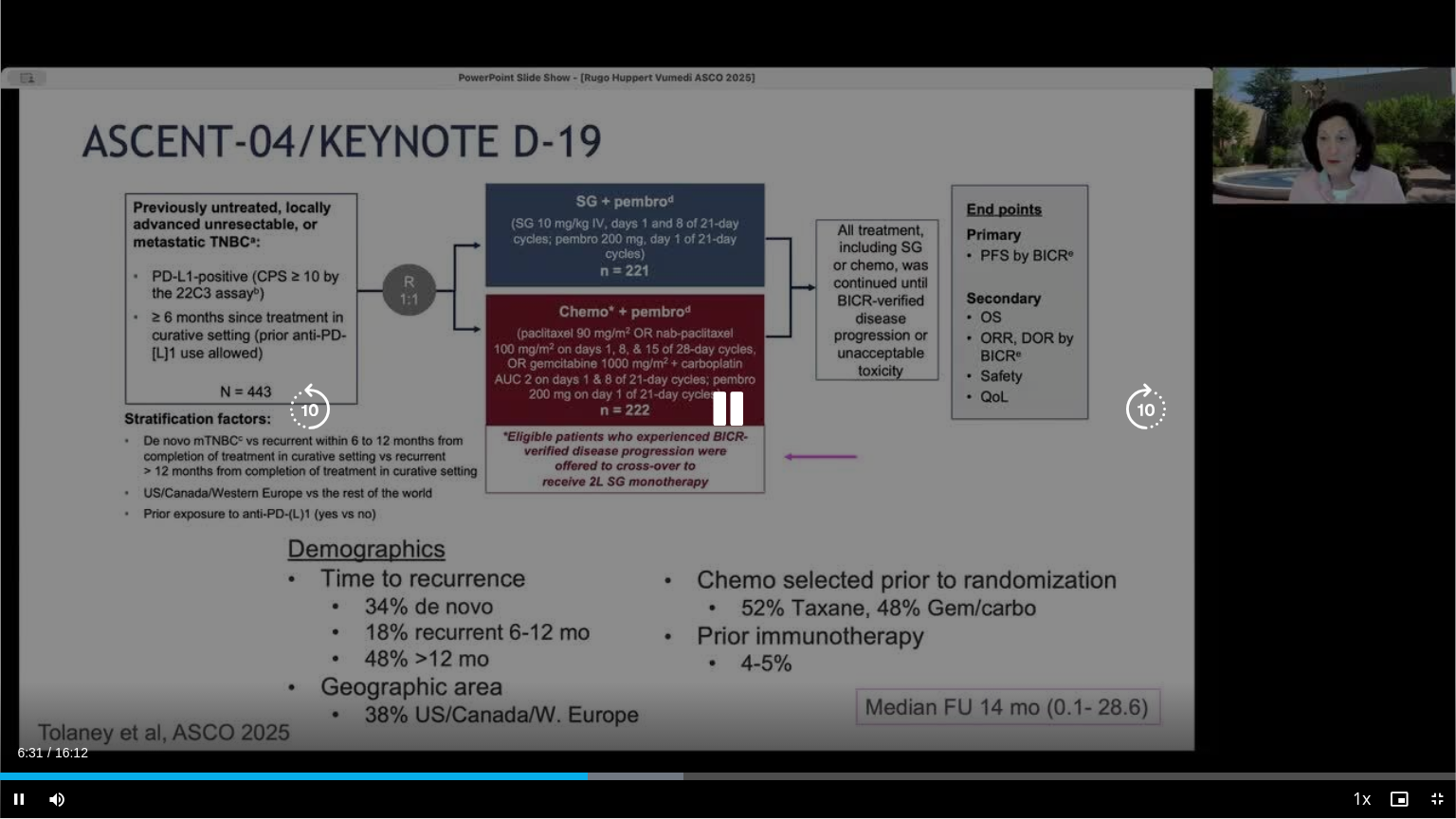 click at bounding box center [728, 410] 